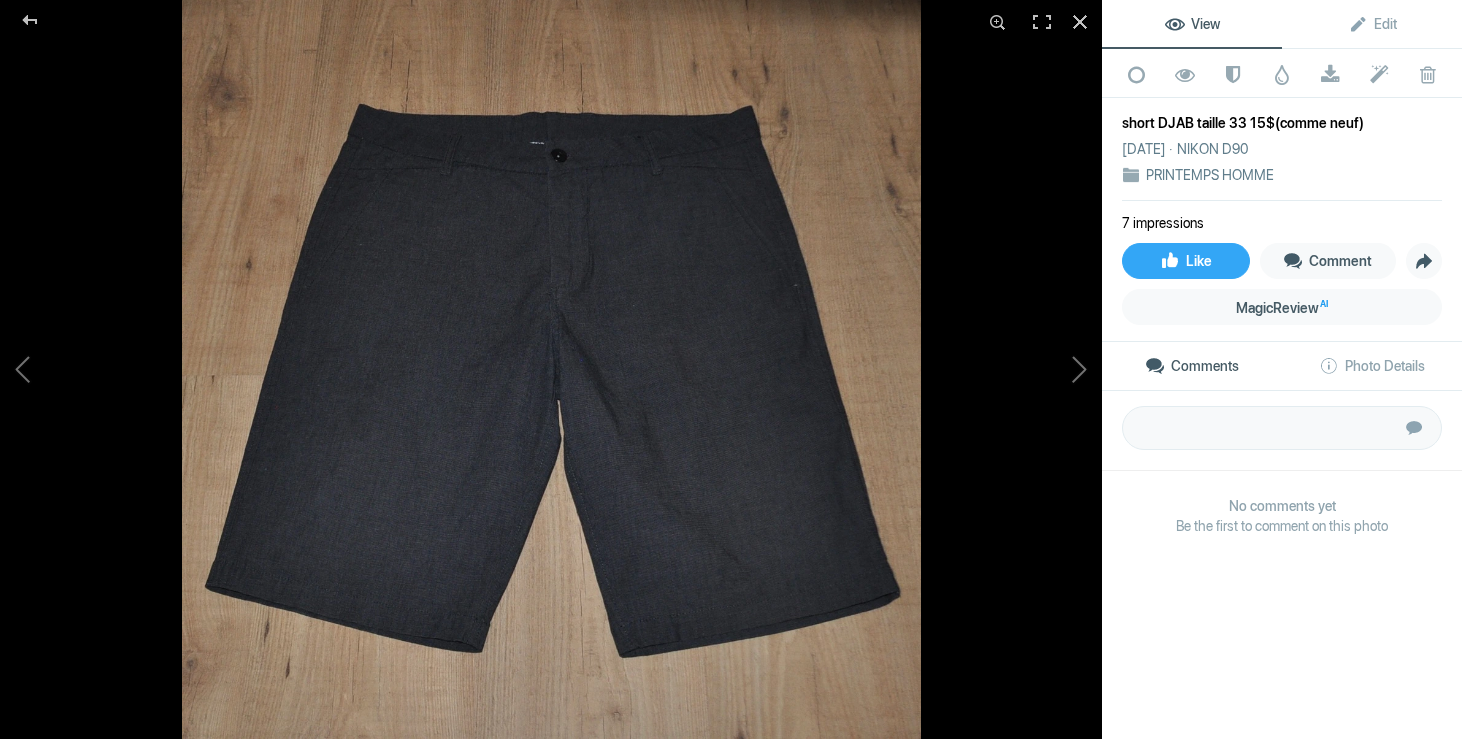 scroll, scrollTop: 1804, scrollLeft: 0, axis: vertical 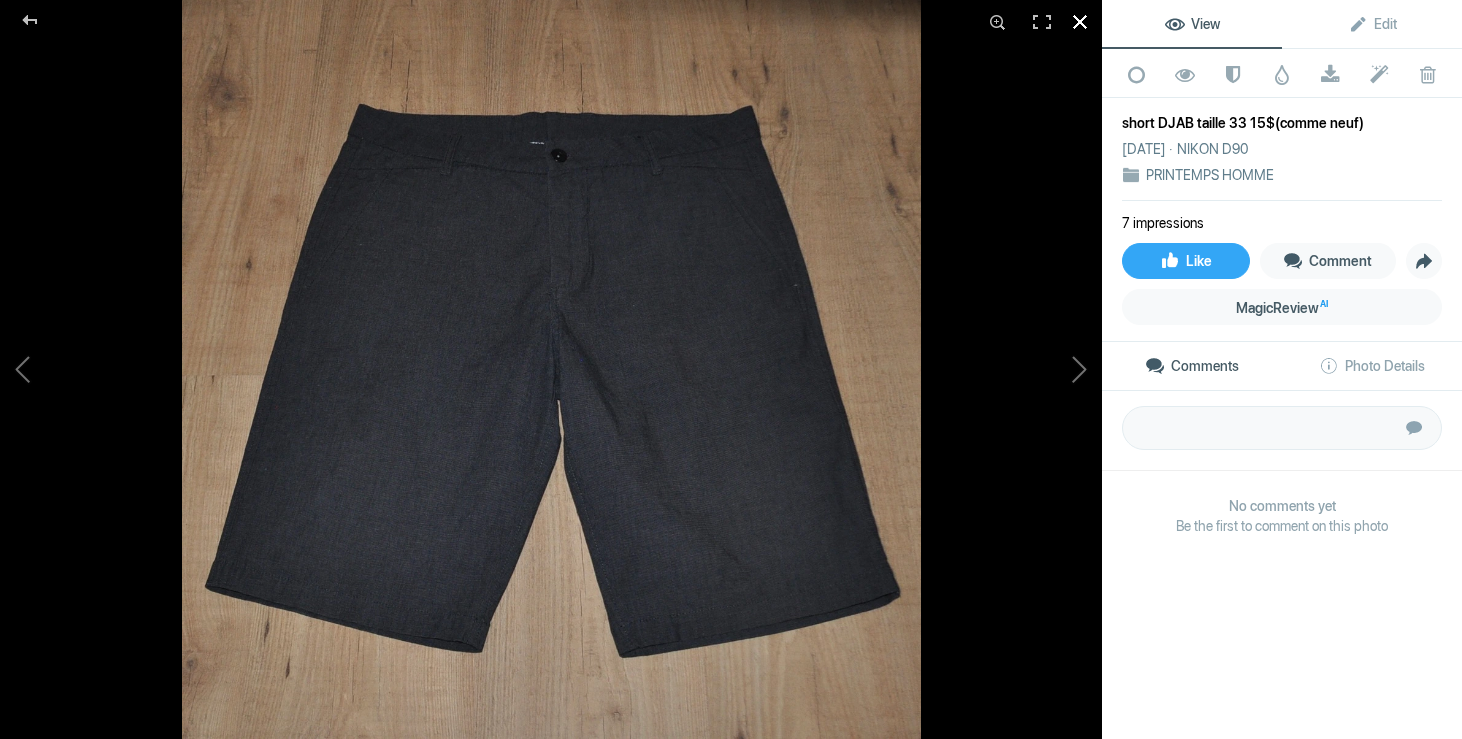 click 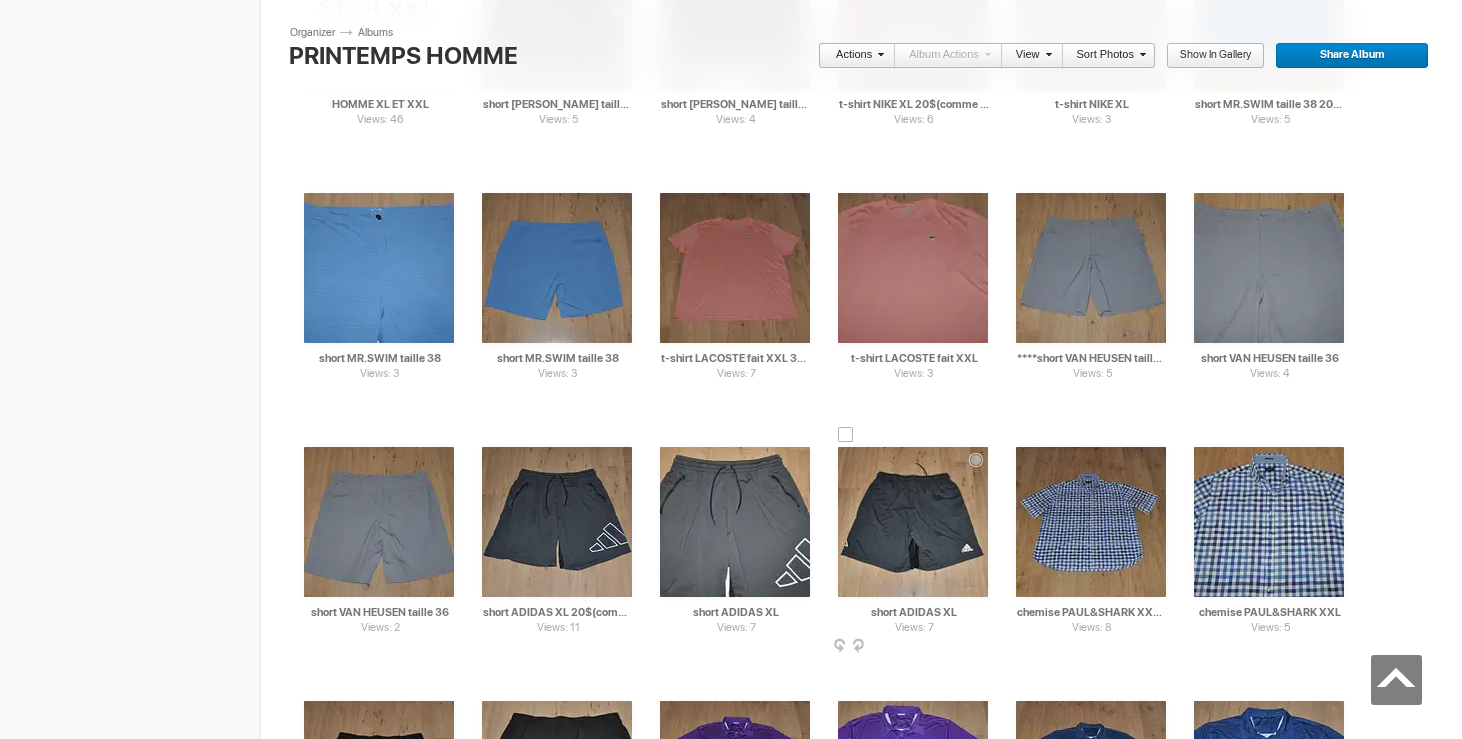 scroll, scrollTop: 5639, scrollLeft: 0, axis: vertical 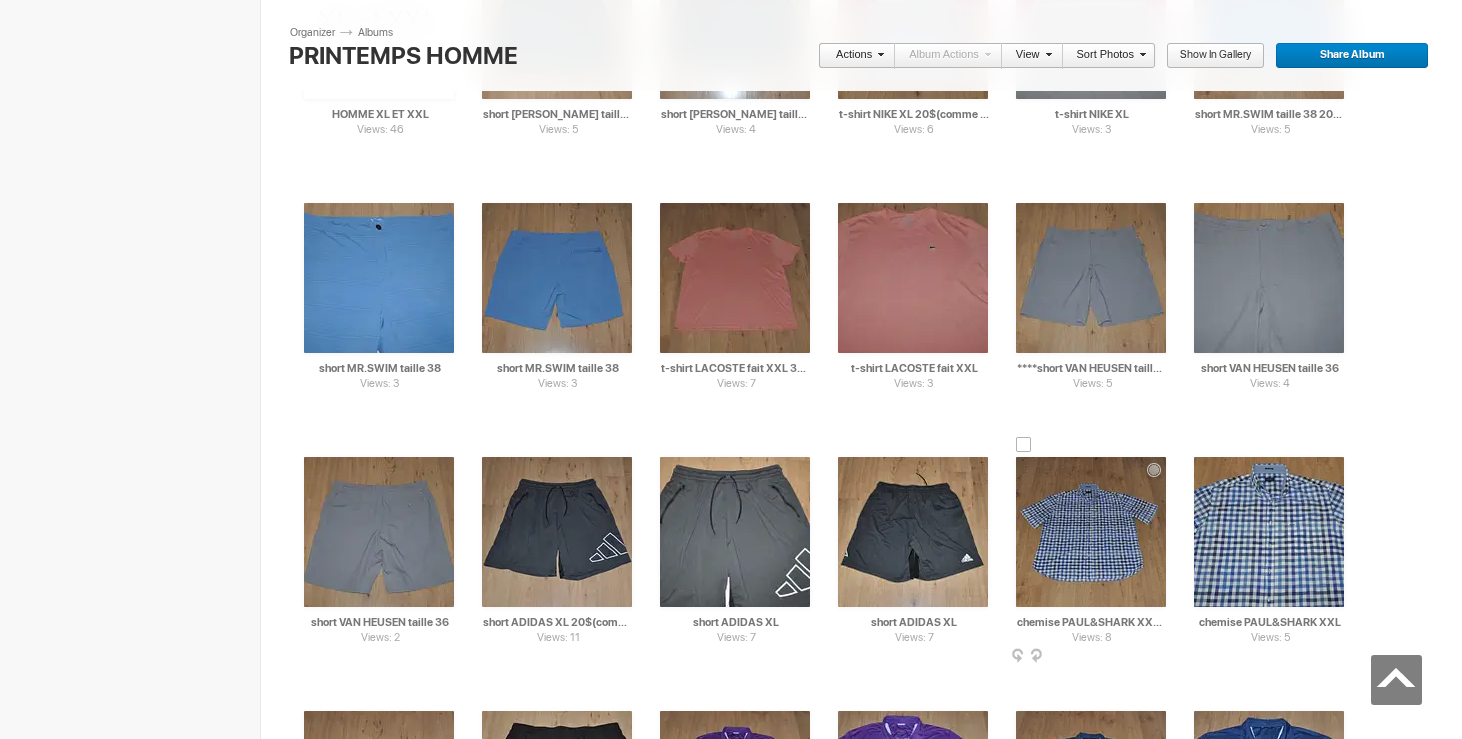click at bounding box center (1024, 445) 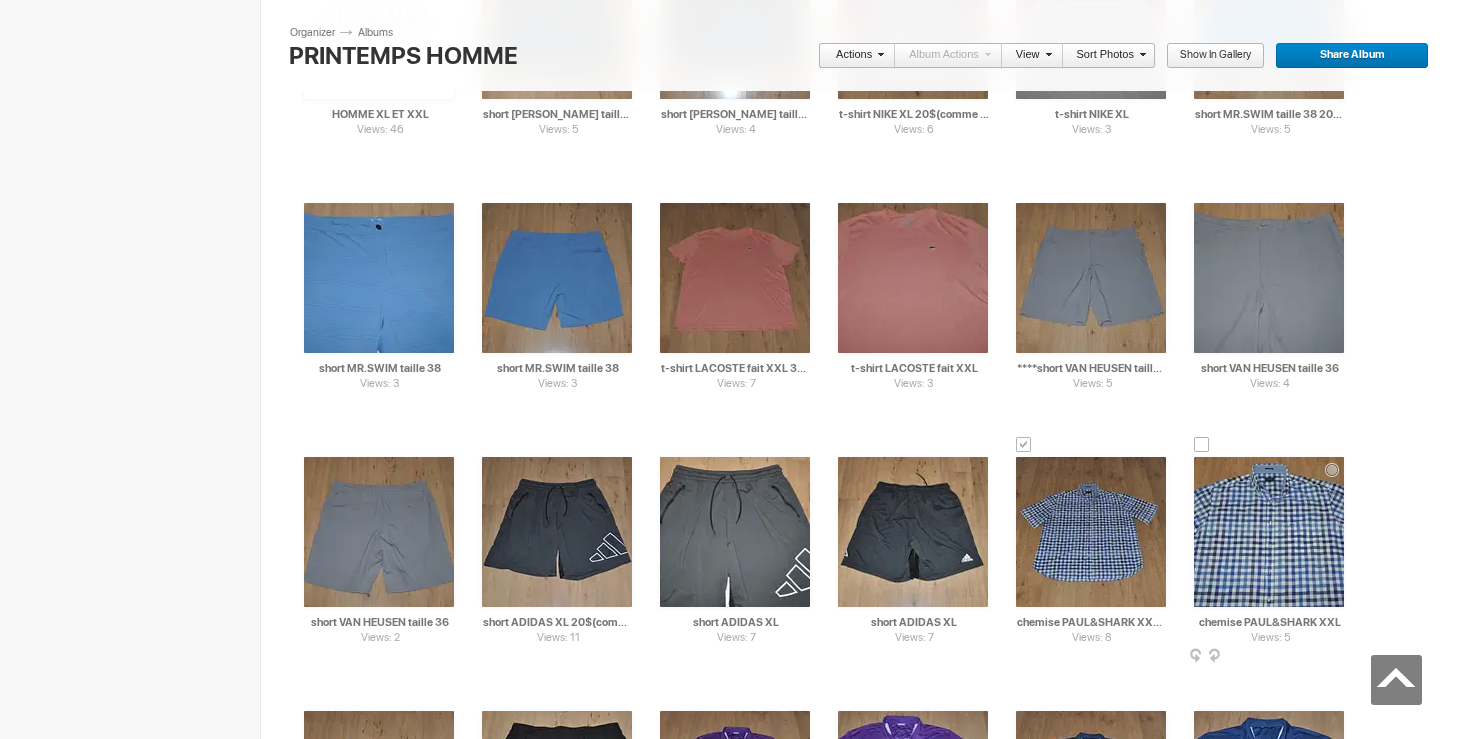 click at bounding box center [1202, 445] 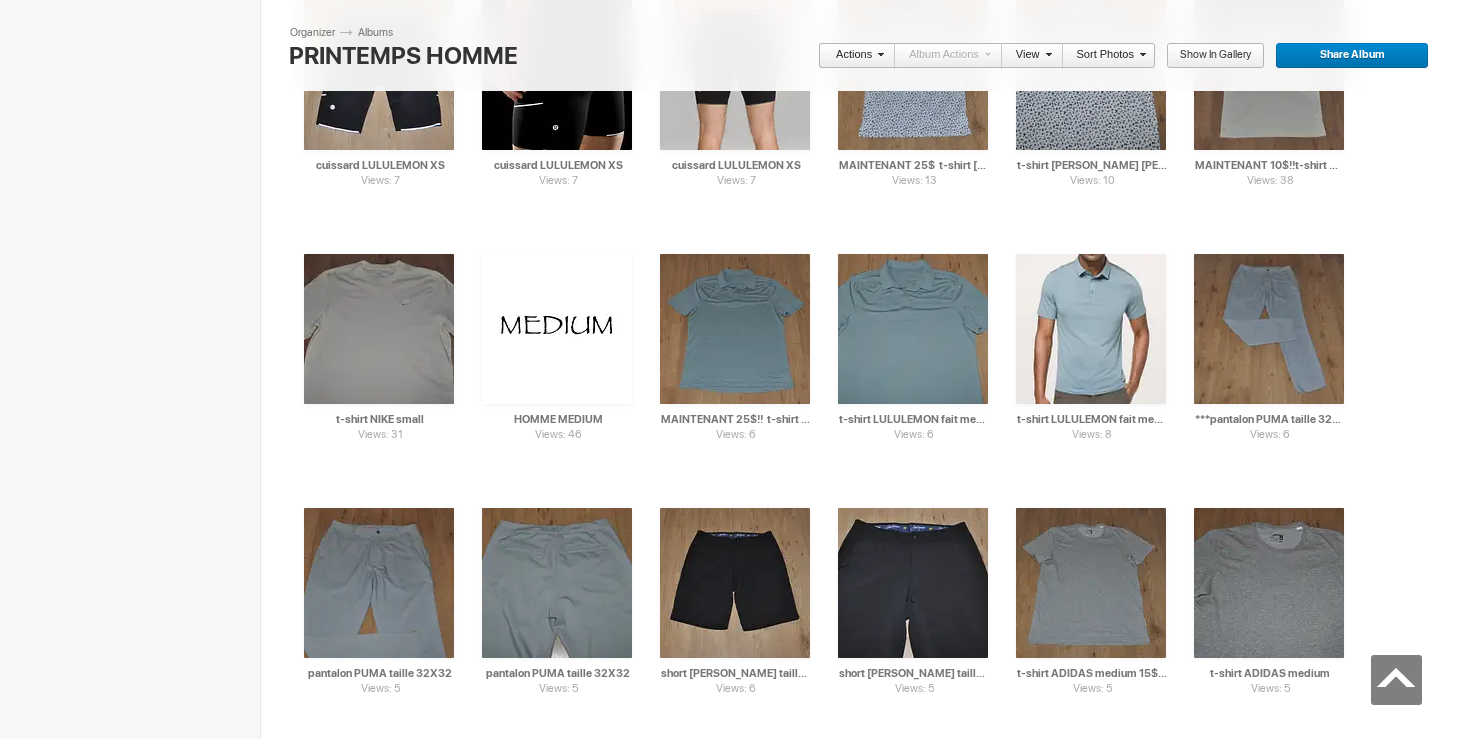 scroll, scrollTop: 0, scrollLeft: 0, axis: both 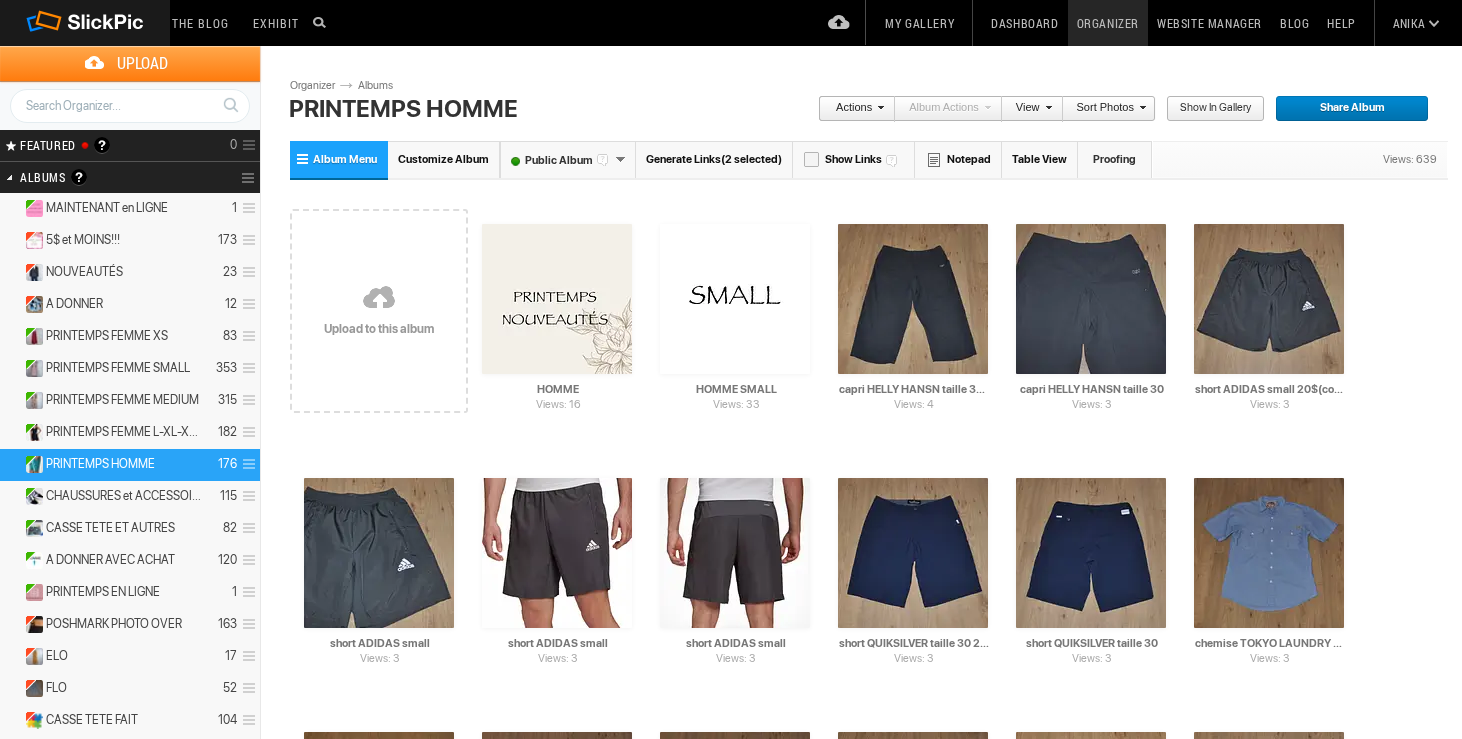 click on "Actions" at bounding box center [851, 109] 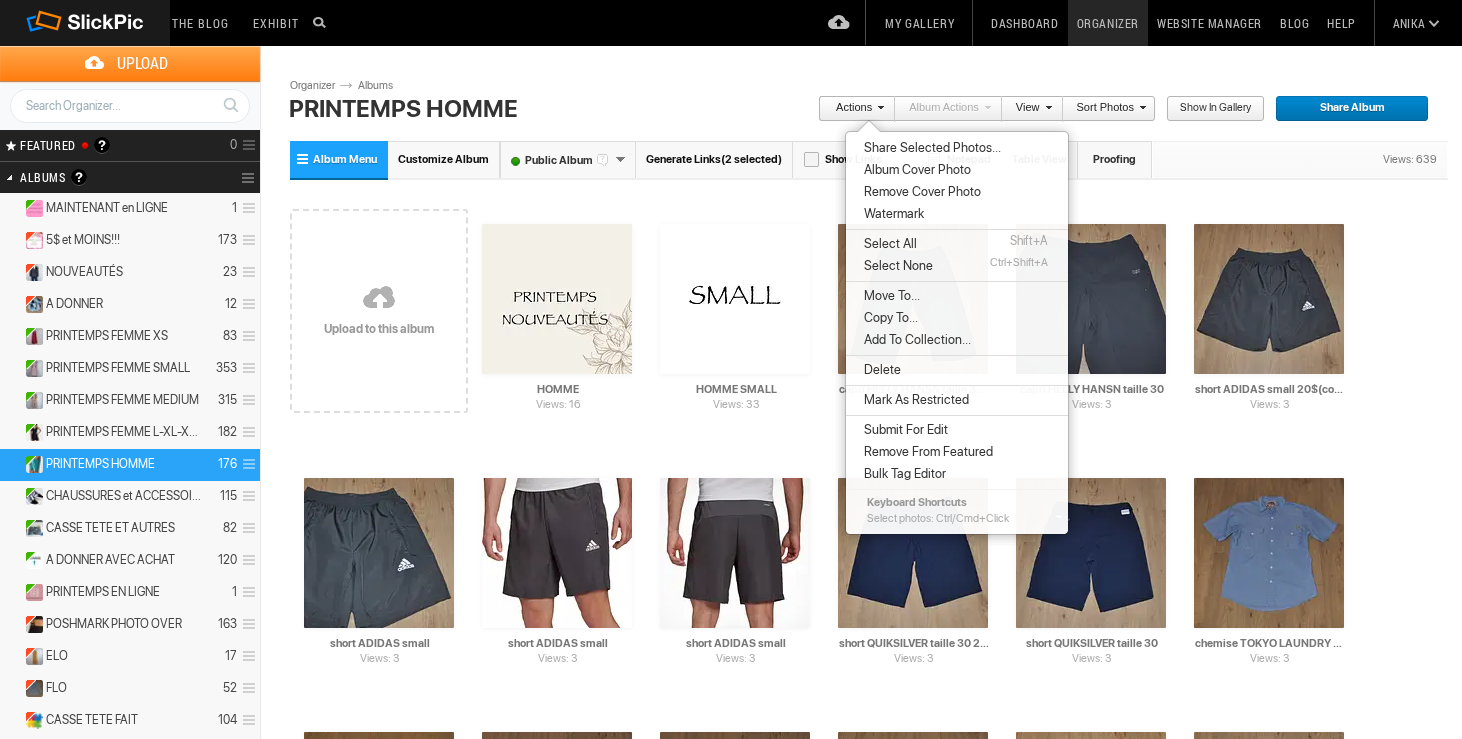 click on "Move To..." at bounding box center [889, 296] 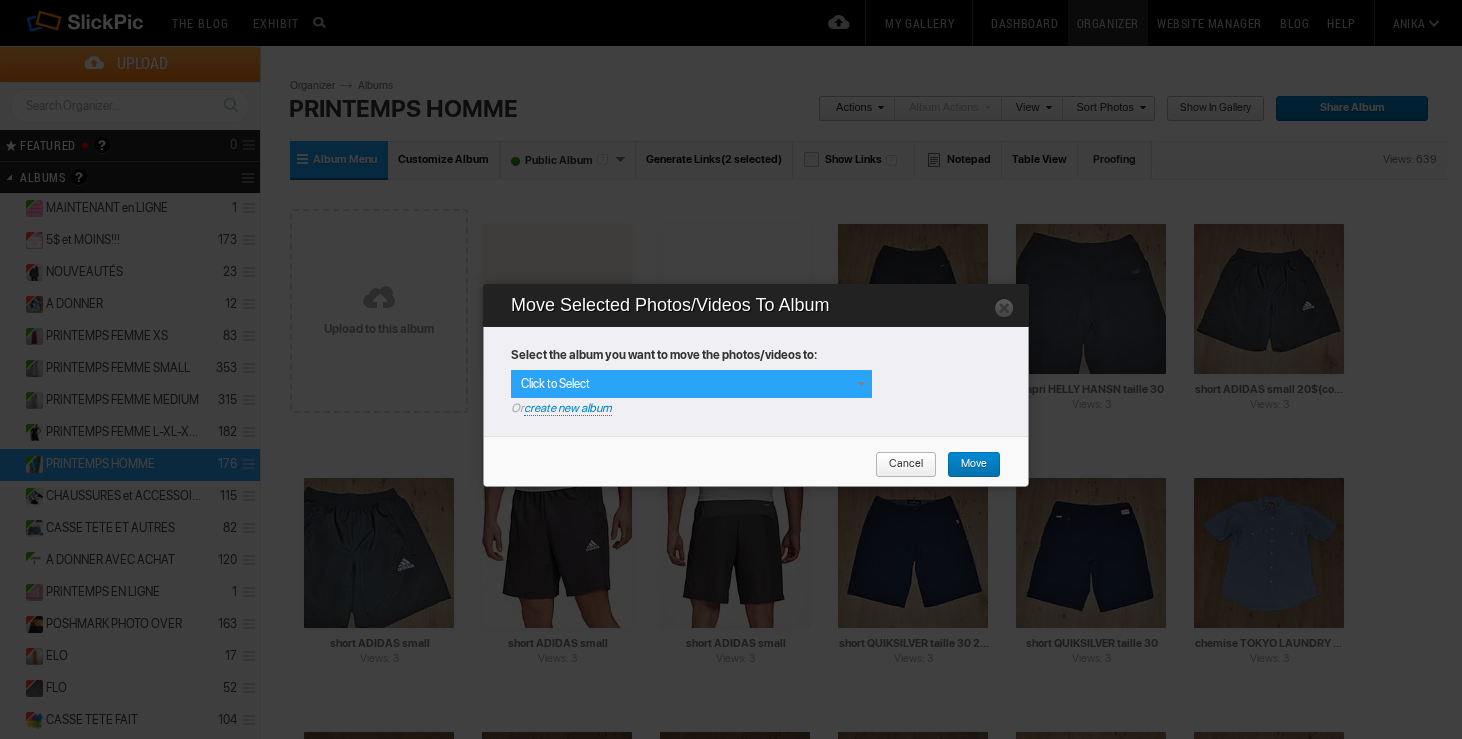 click at bounding box center (861, 384) 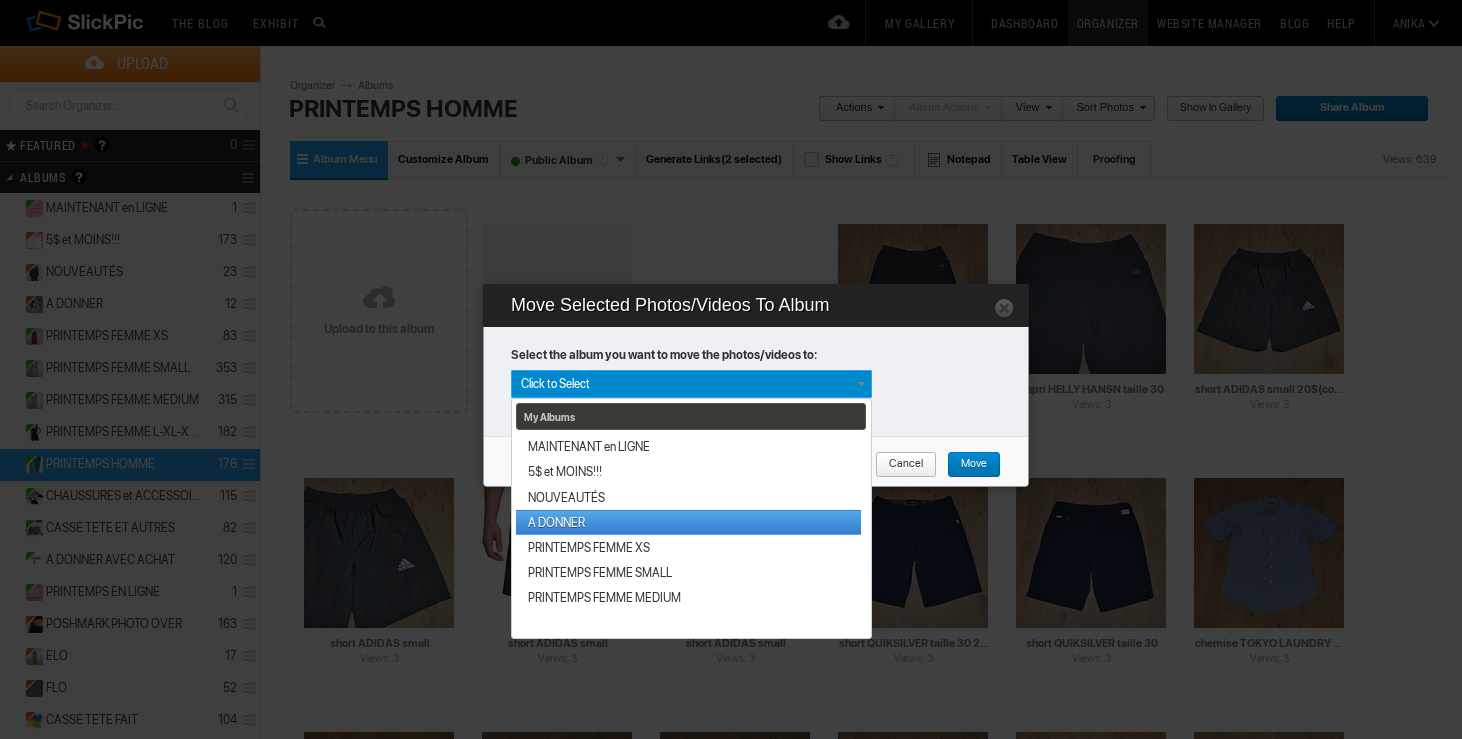 scroll, scrollTop: 365, scrollLeft: 0, axis: vertical 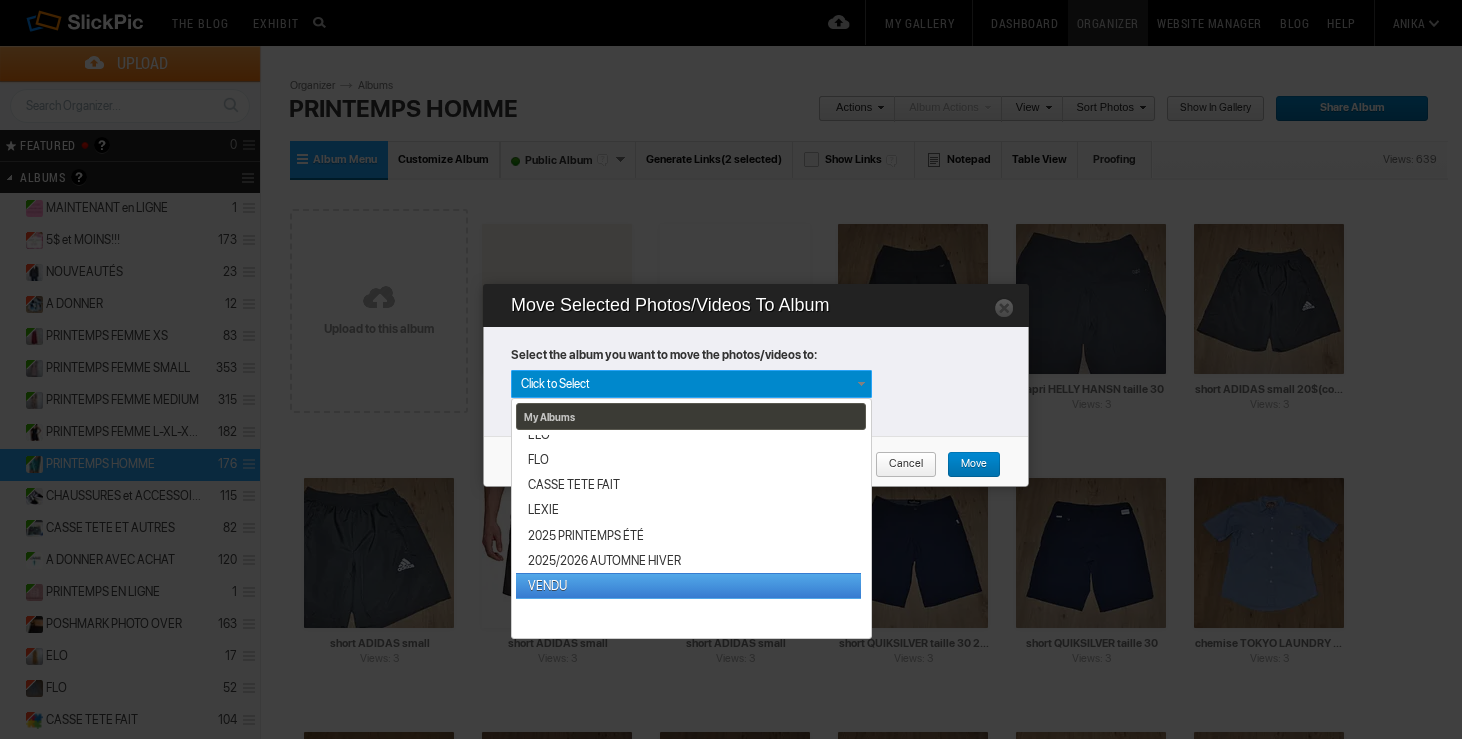 click on "VENDU" at bounding box center (688, 585) 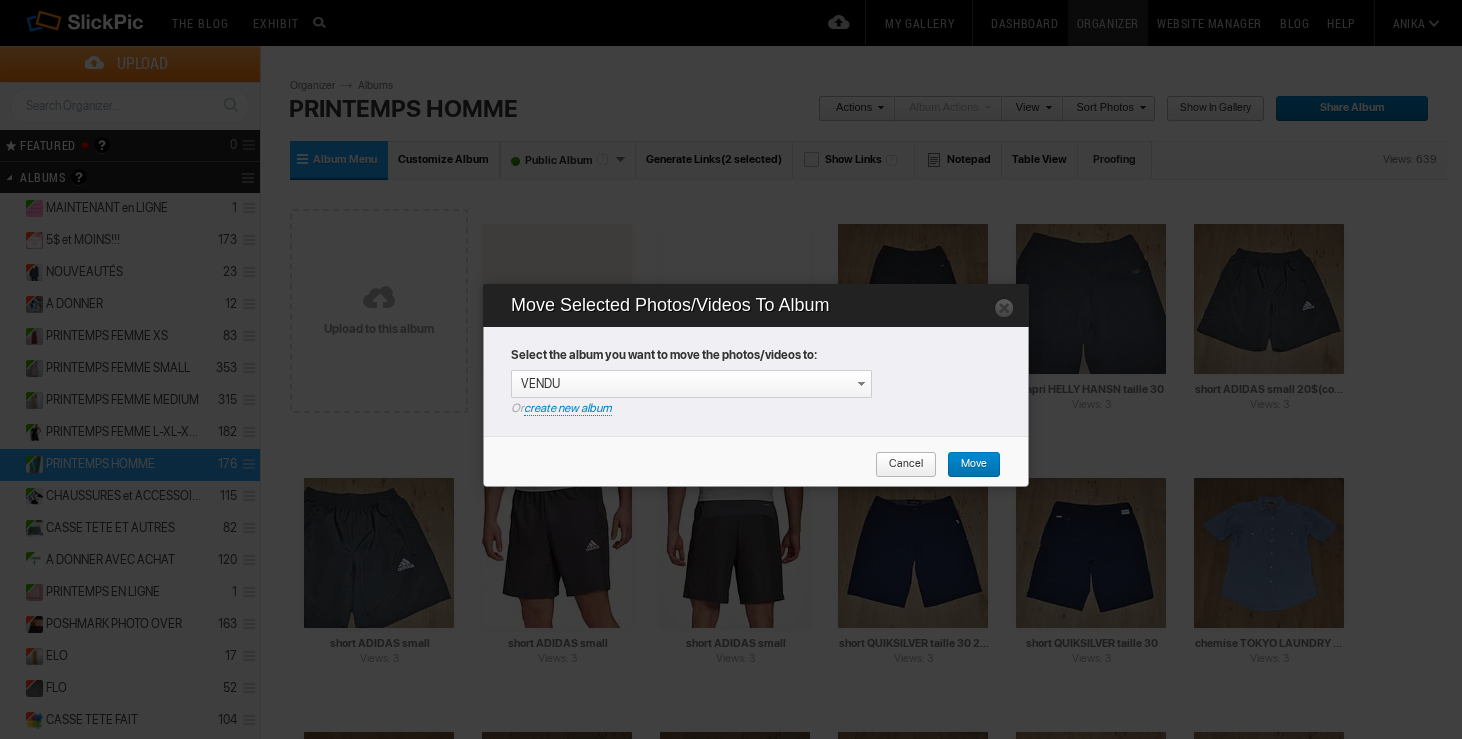 click on "Move" at bounding box center (967, 465) 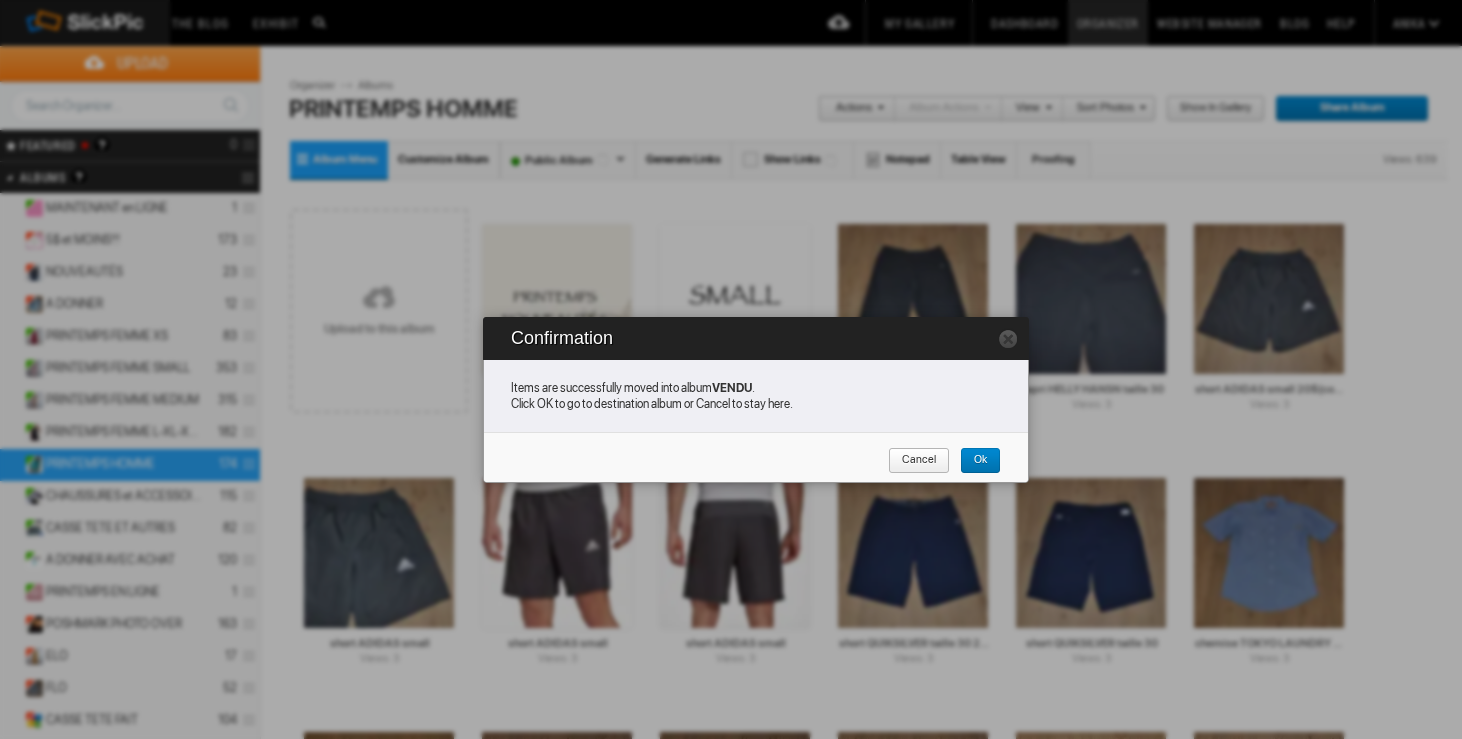 click on "Cancel" at bounding box center [912, 461] 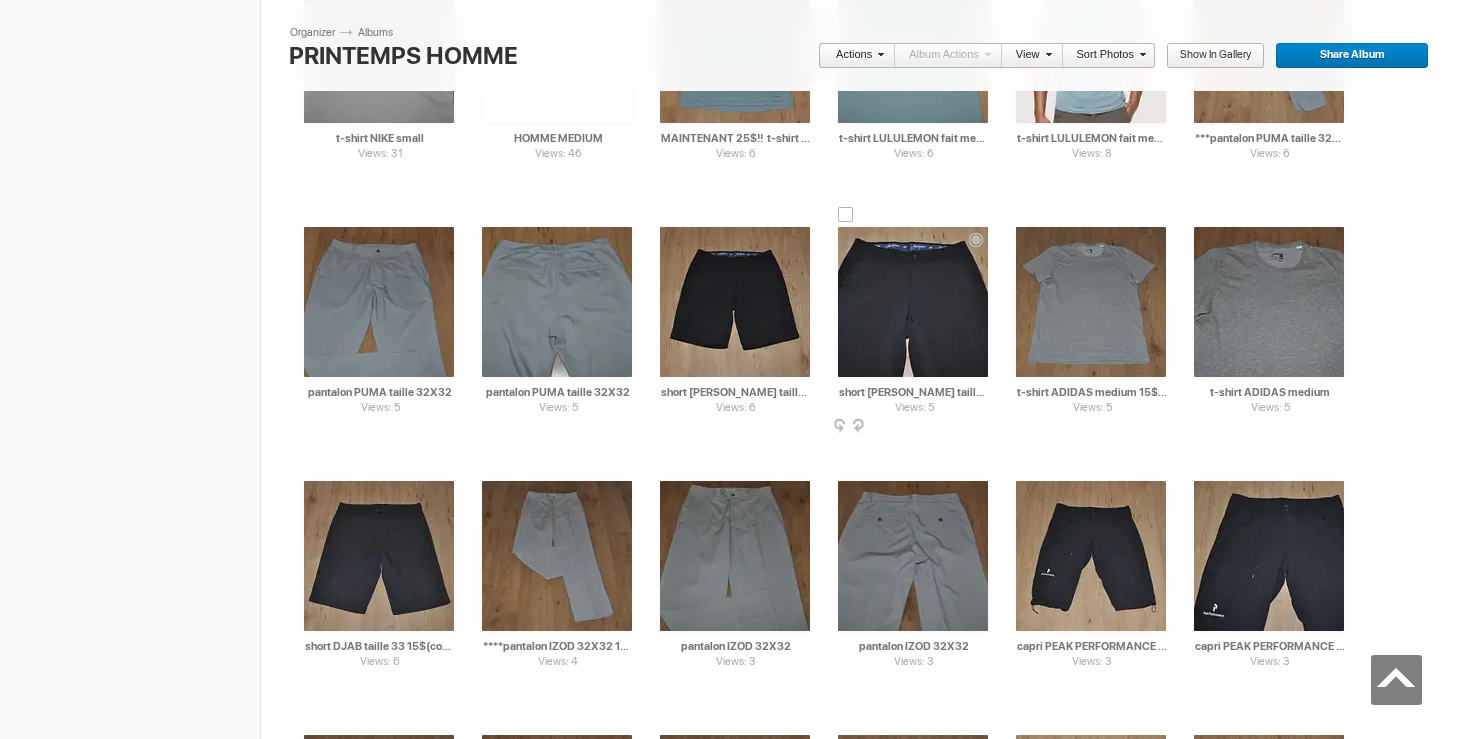 scroll, scrollTop: 1546, scrollLeft: 0, axis: vertical 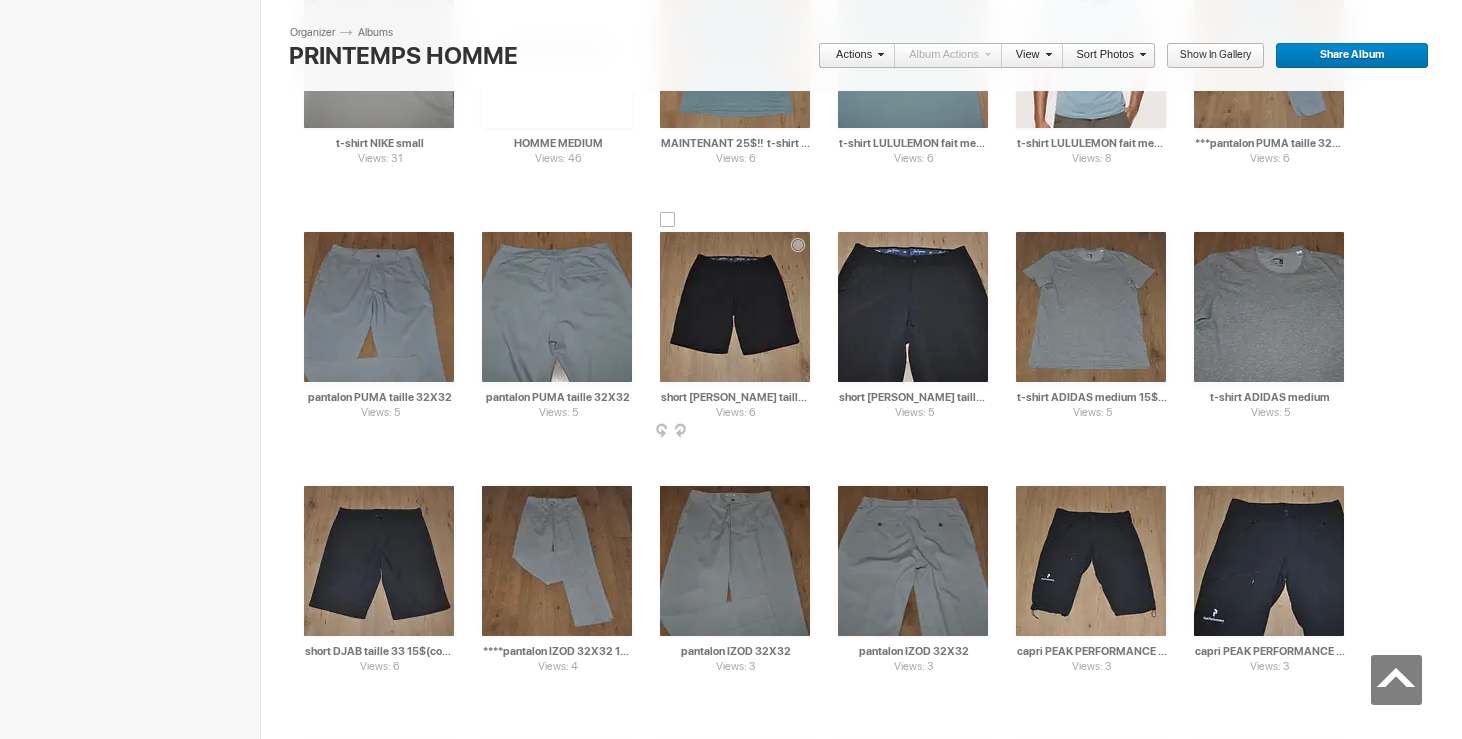 click at bounding box center (735, 307) 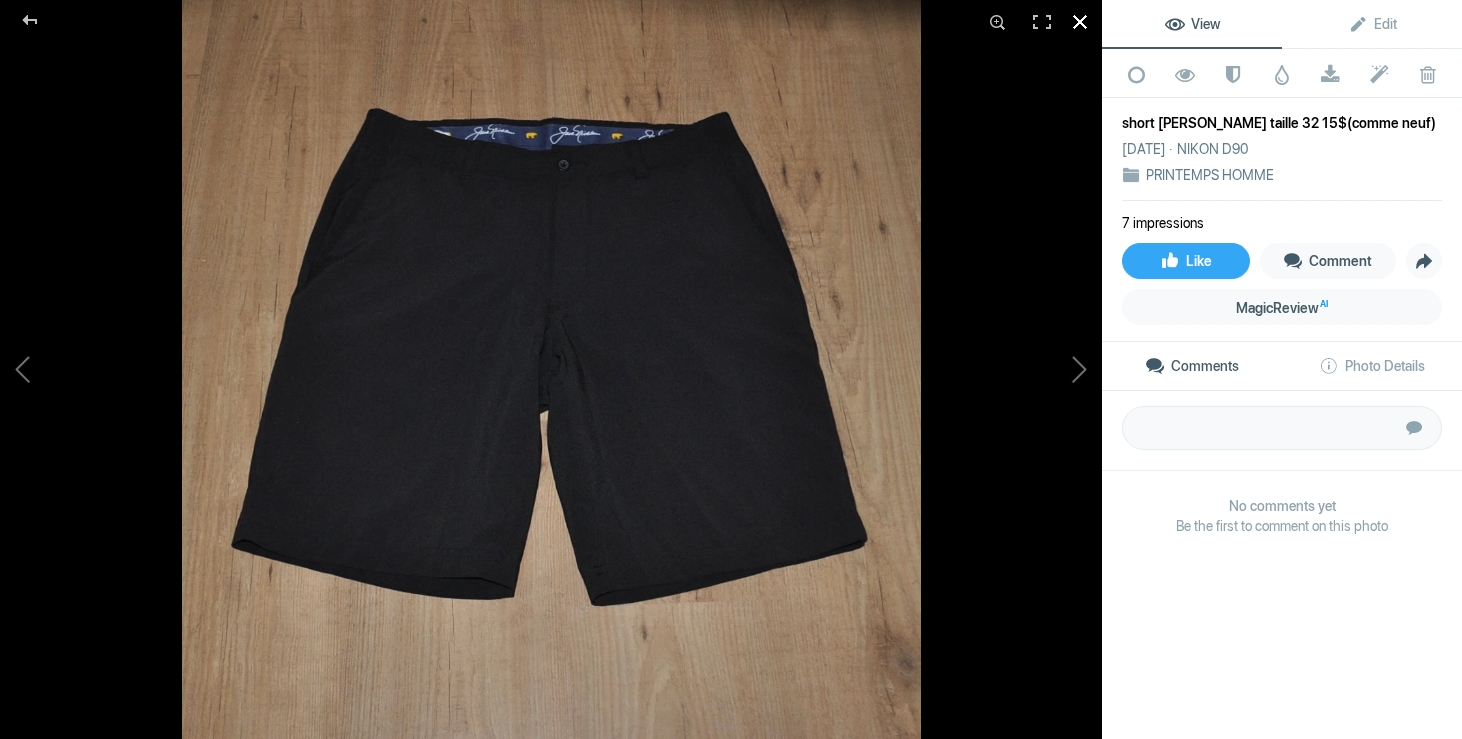 click 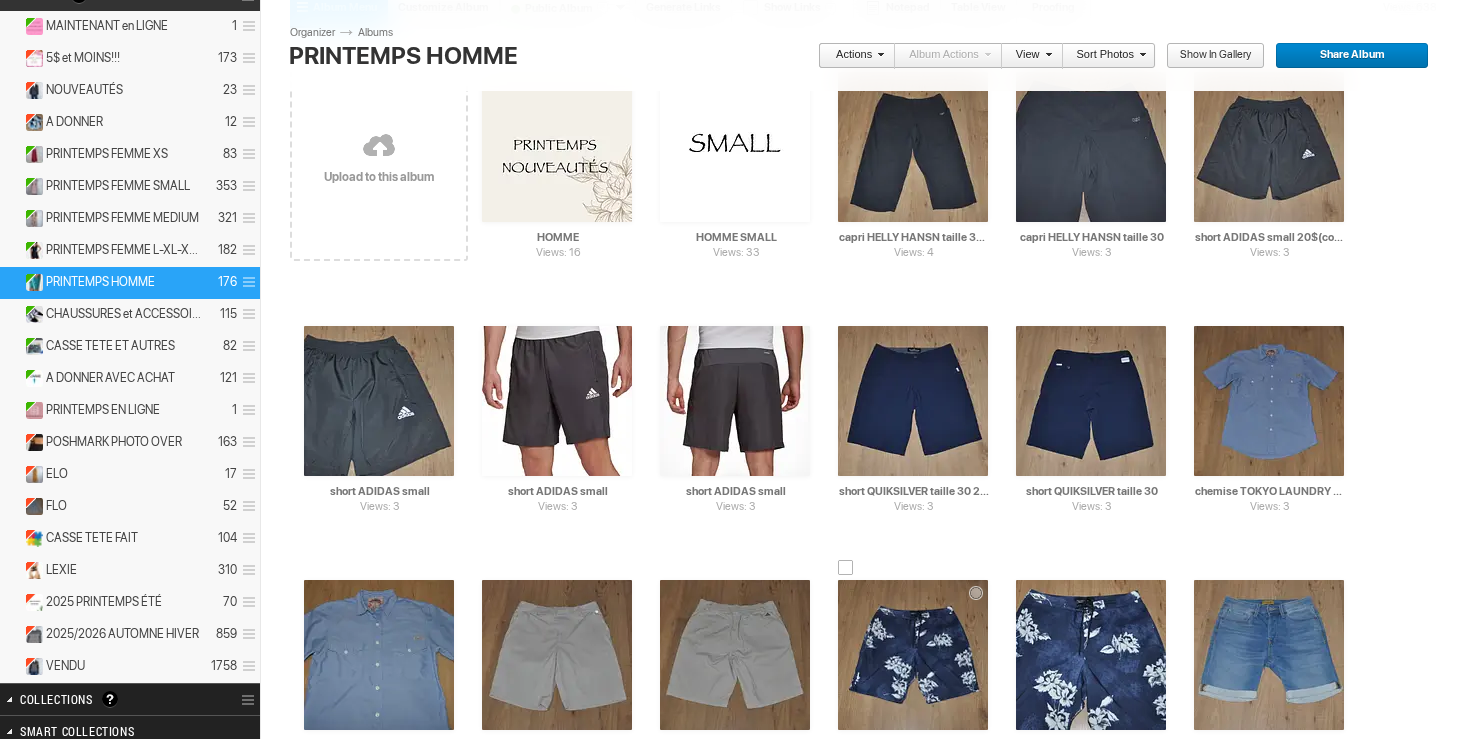 scroll, scrollTop: 0, scrollLeft: 0, axis: both 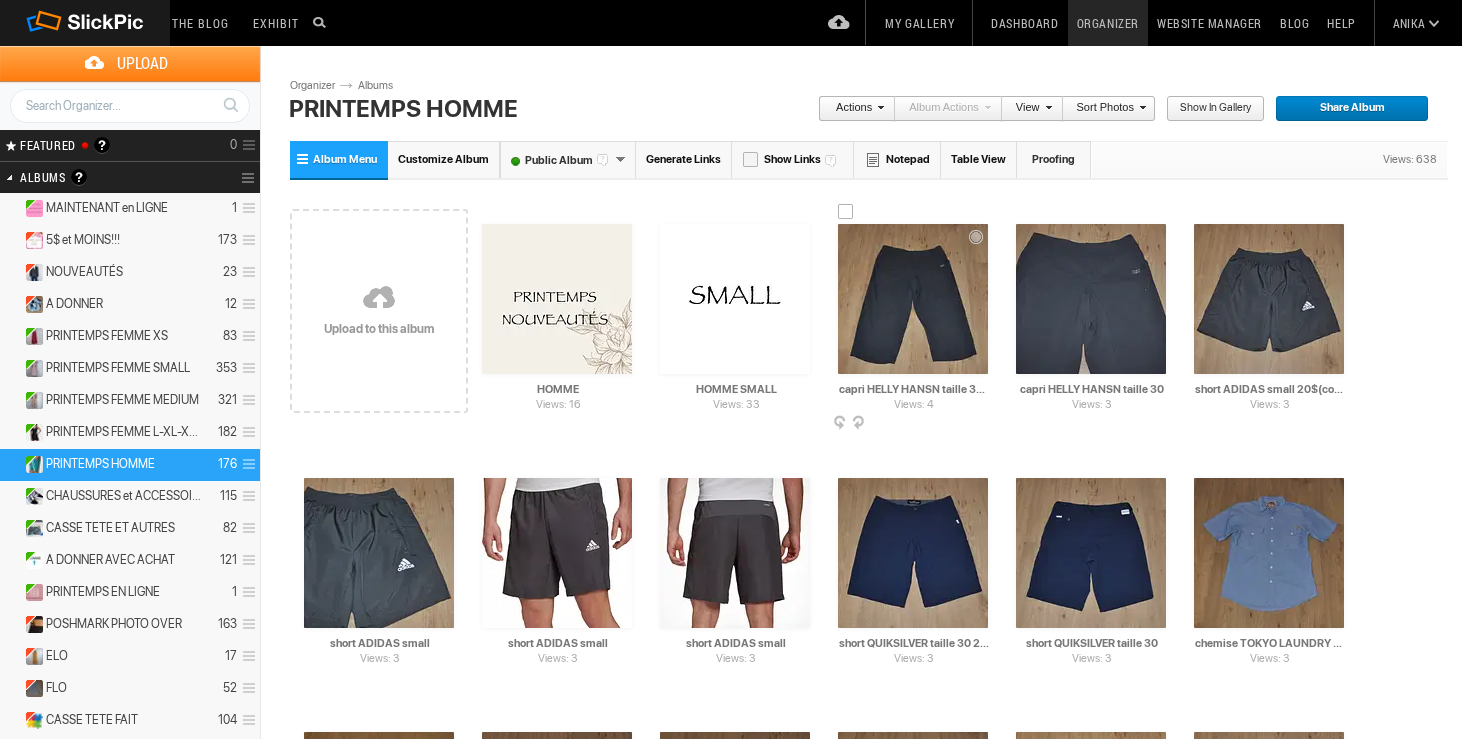 click on "capri HELLY HANSN taille 30 25$(comme neuf)" at bounding box center [914, 389] 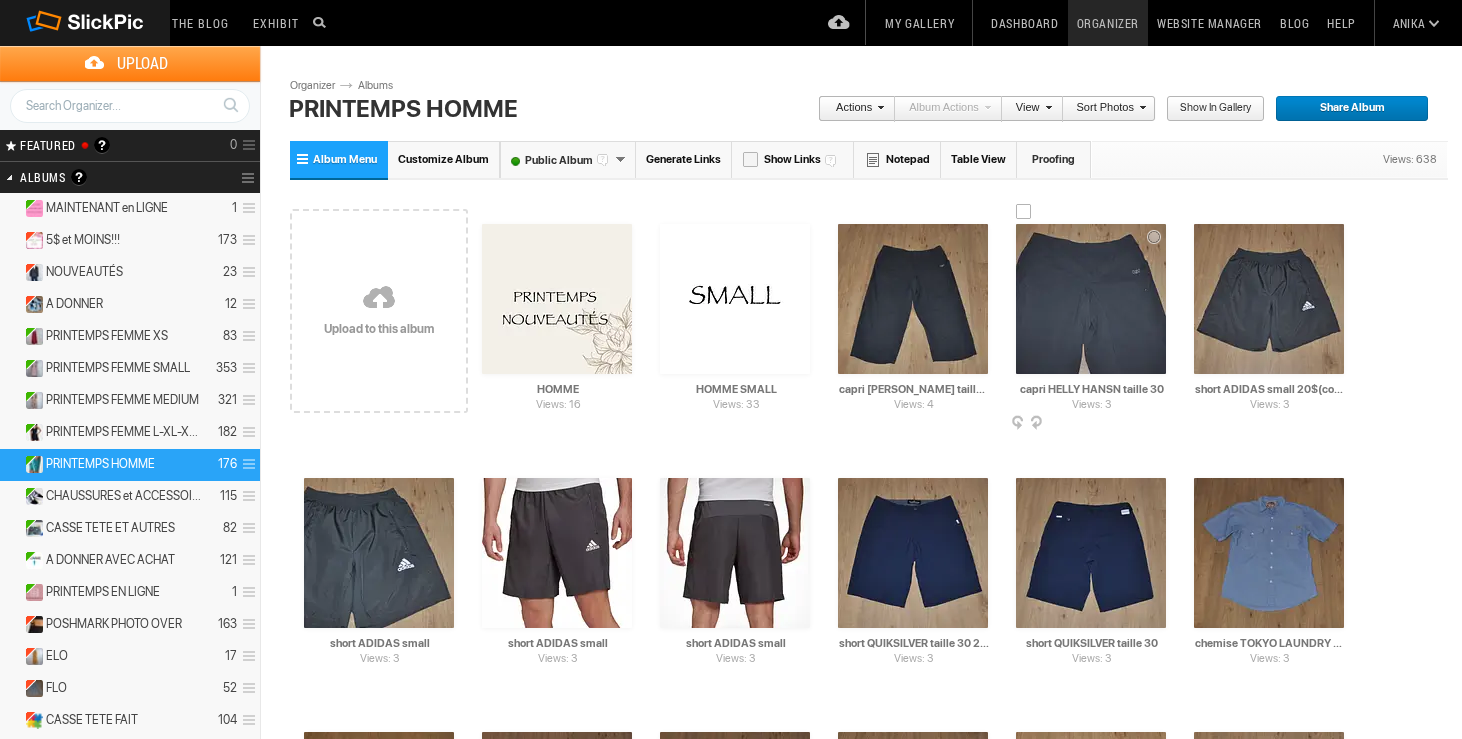 type on "capri HELLY HANSEN taille 30 25$(comme neuf)" 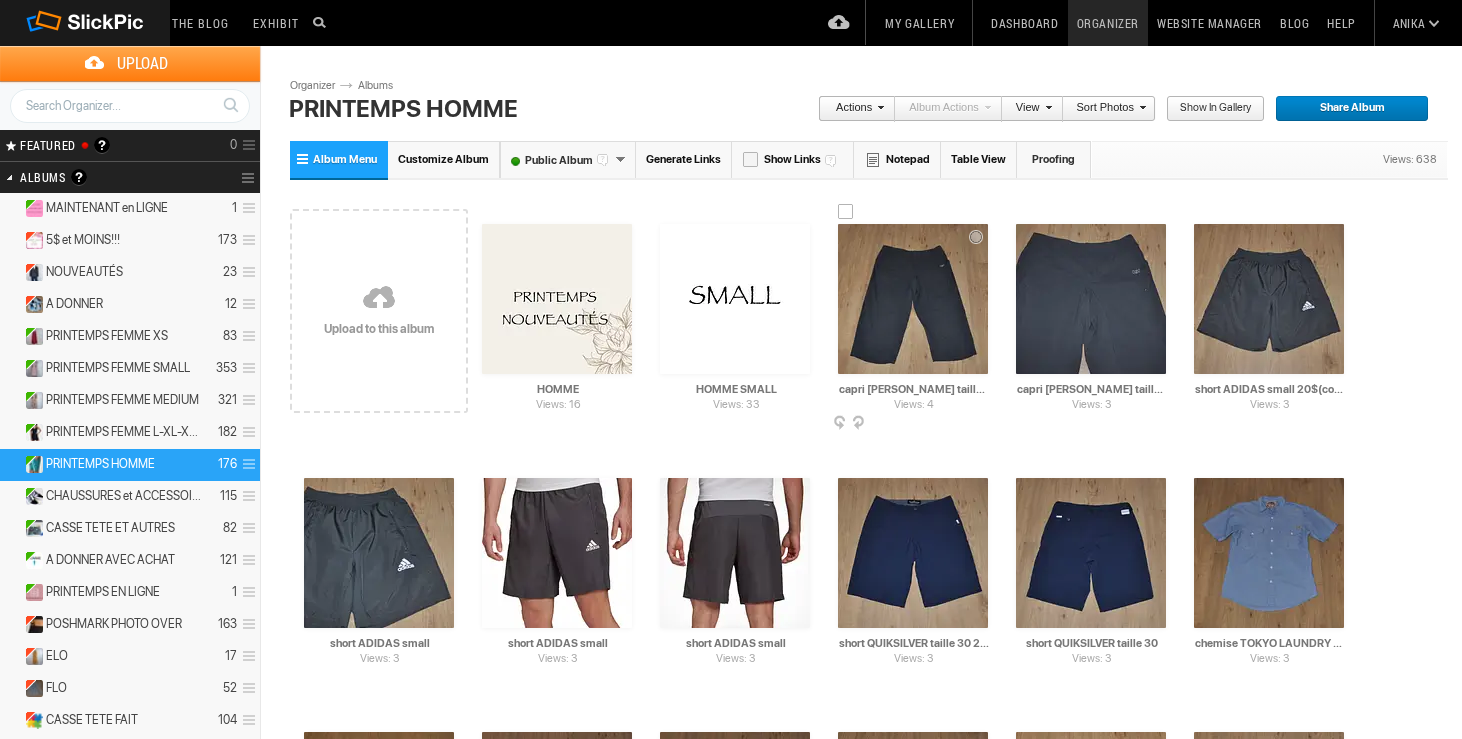 click at bounding box center [913, 299] 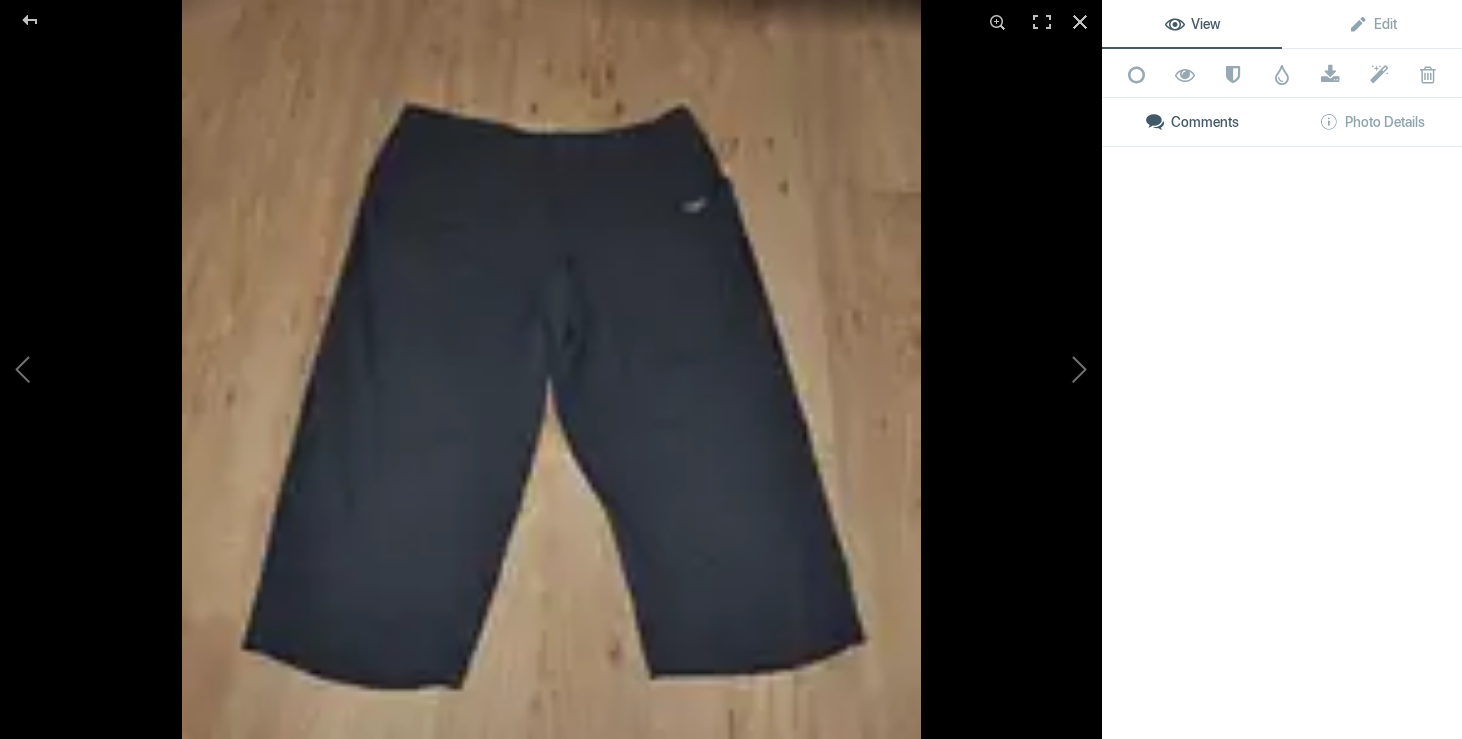 type on "capri HELLY HANSEN taille 30" 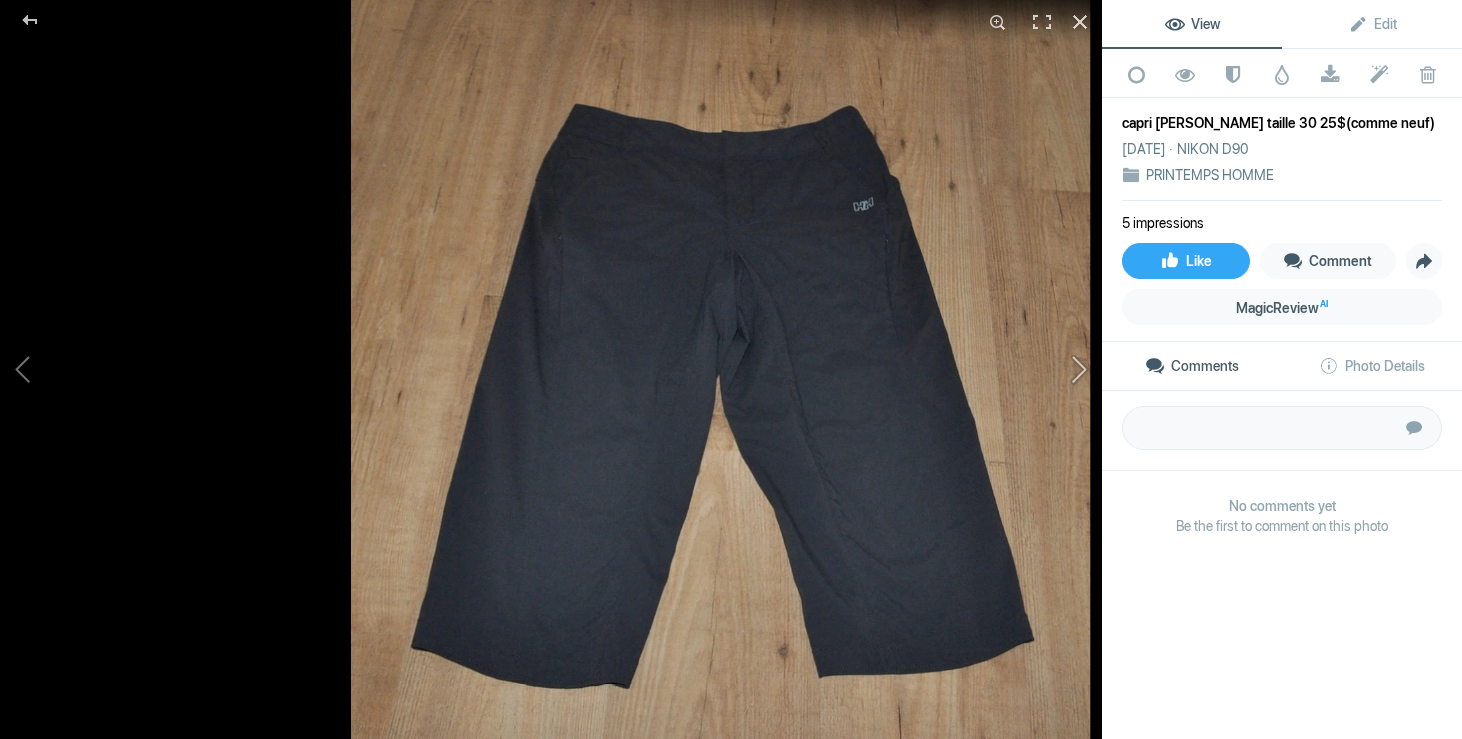click 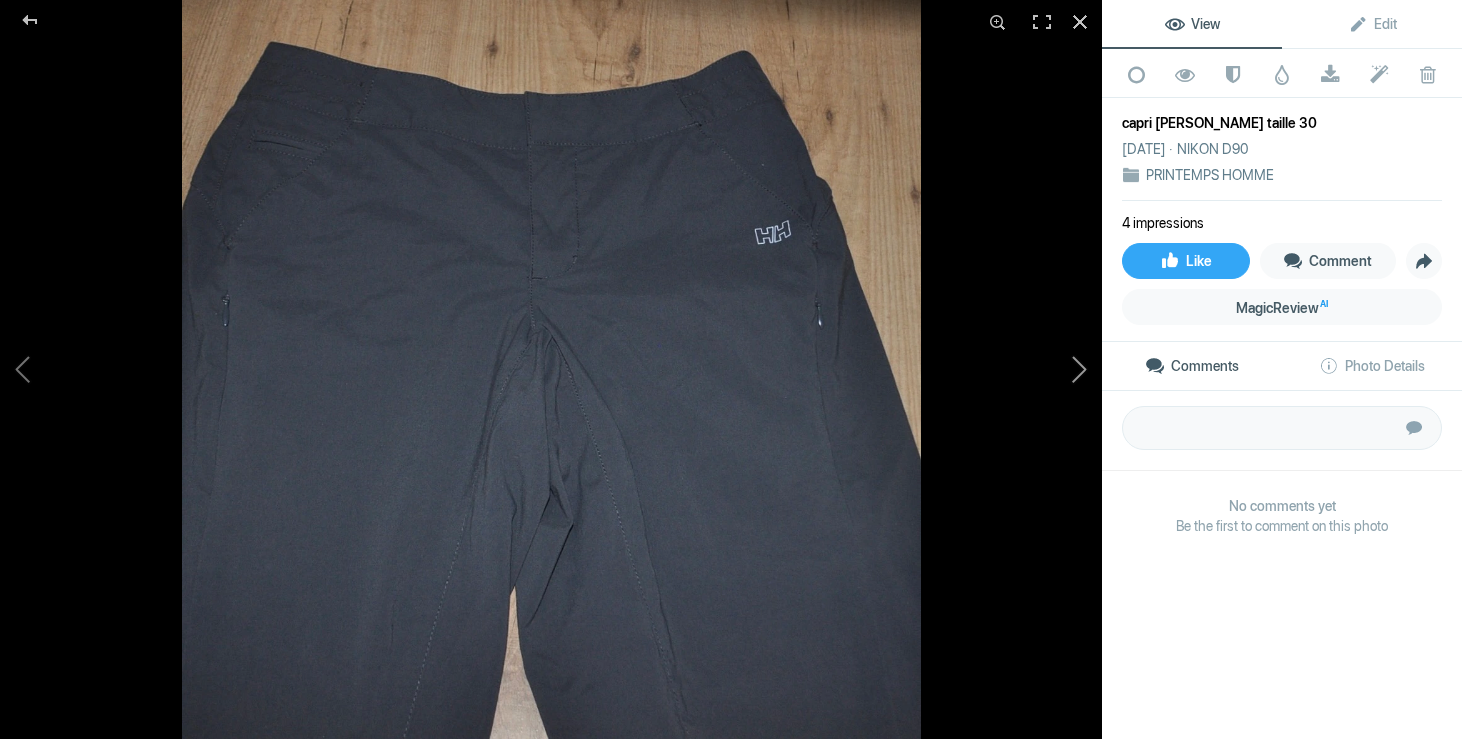 click 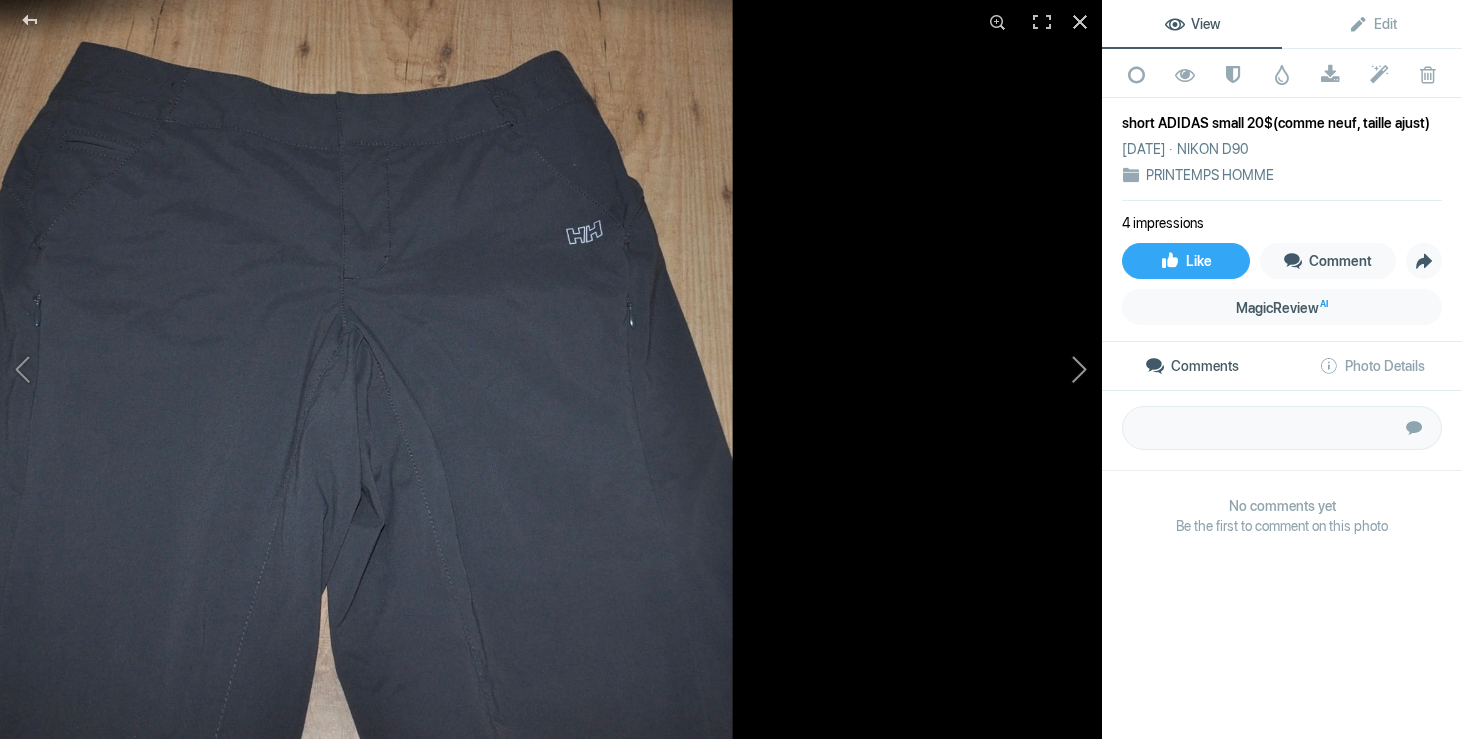 click 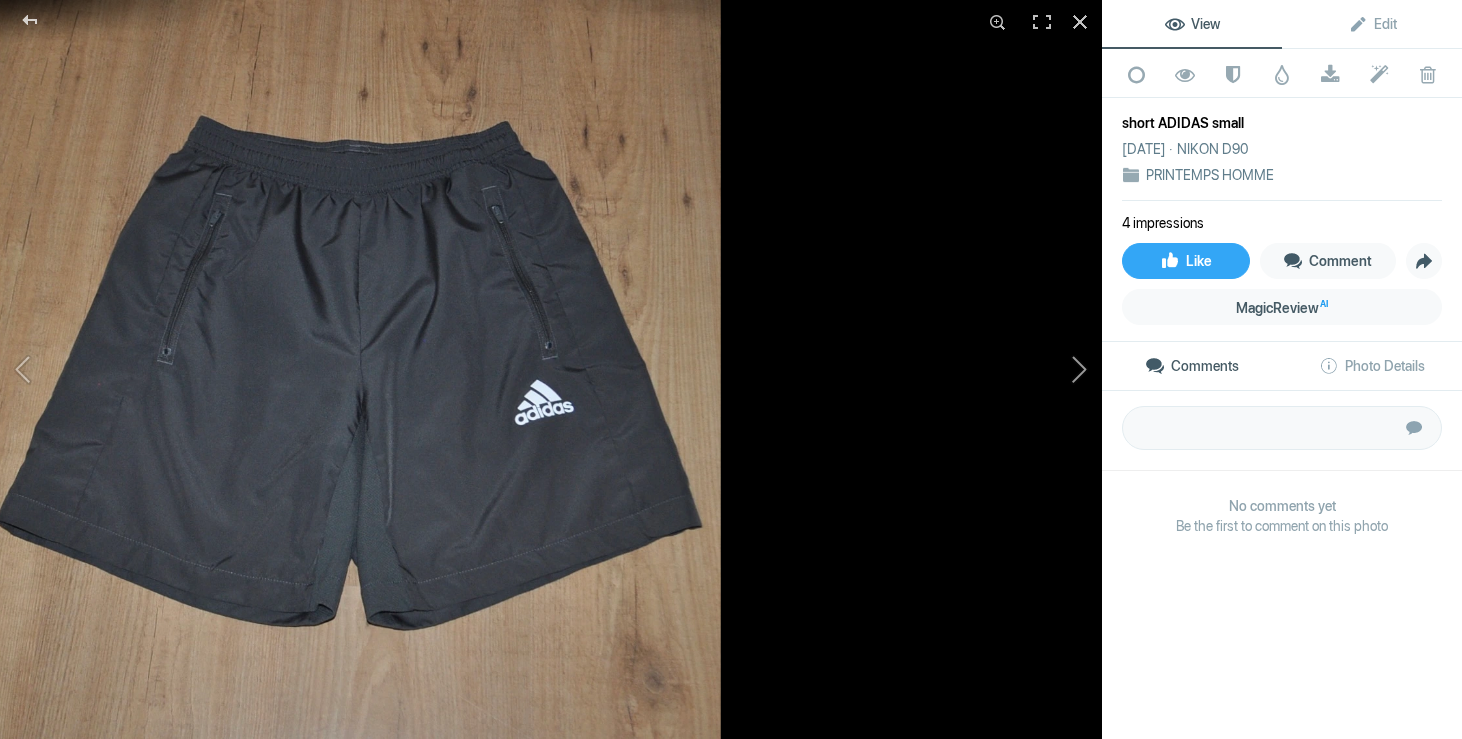 click 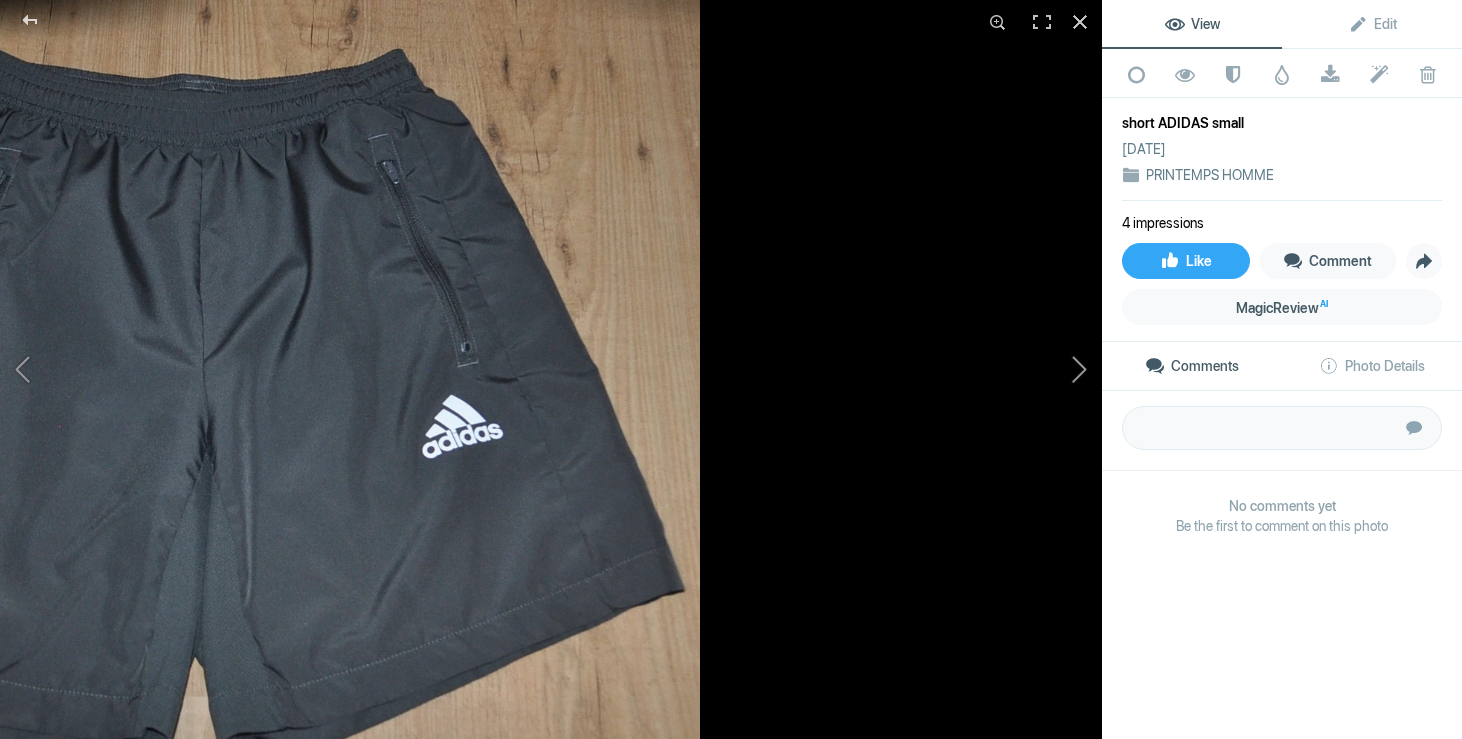 click 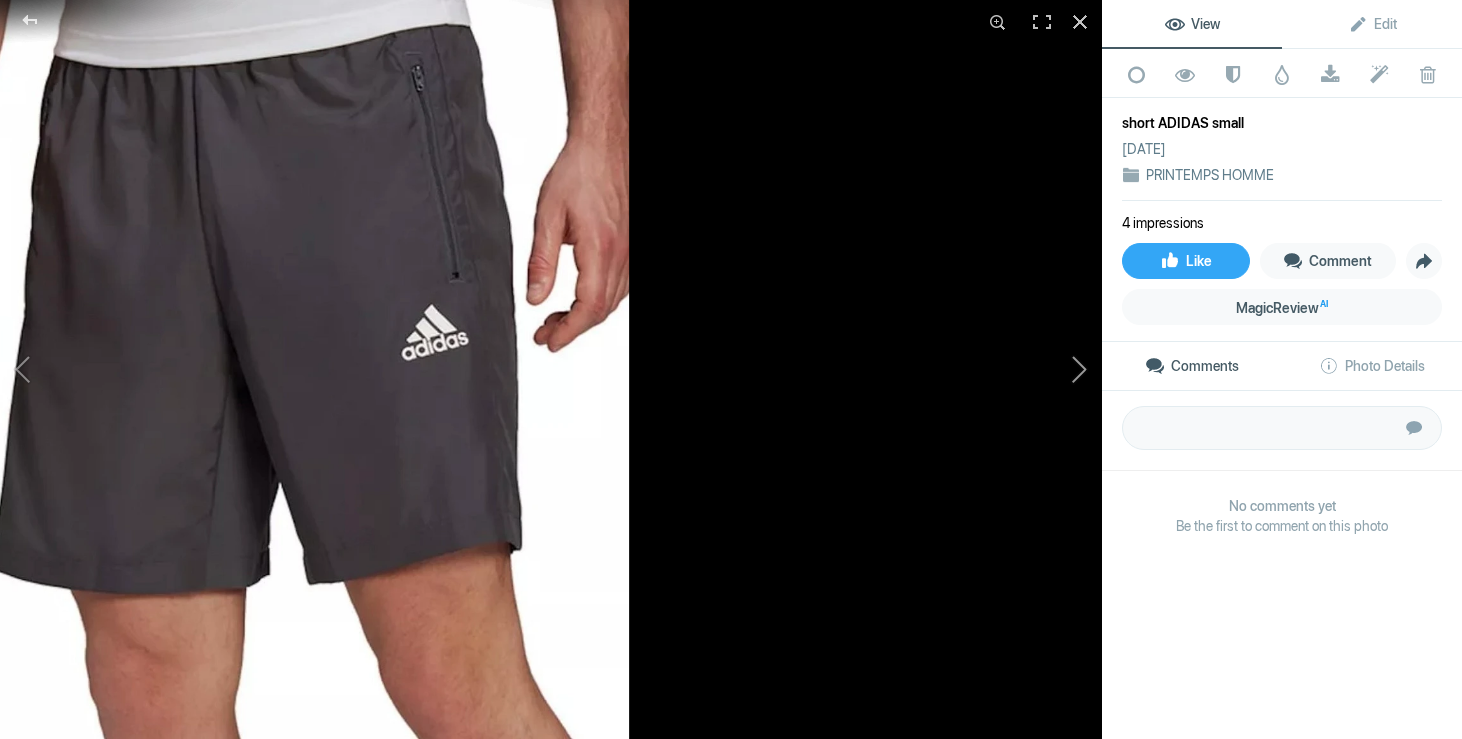 click 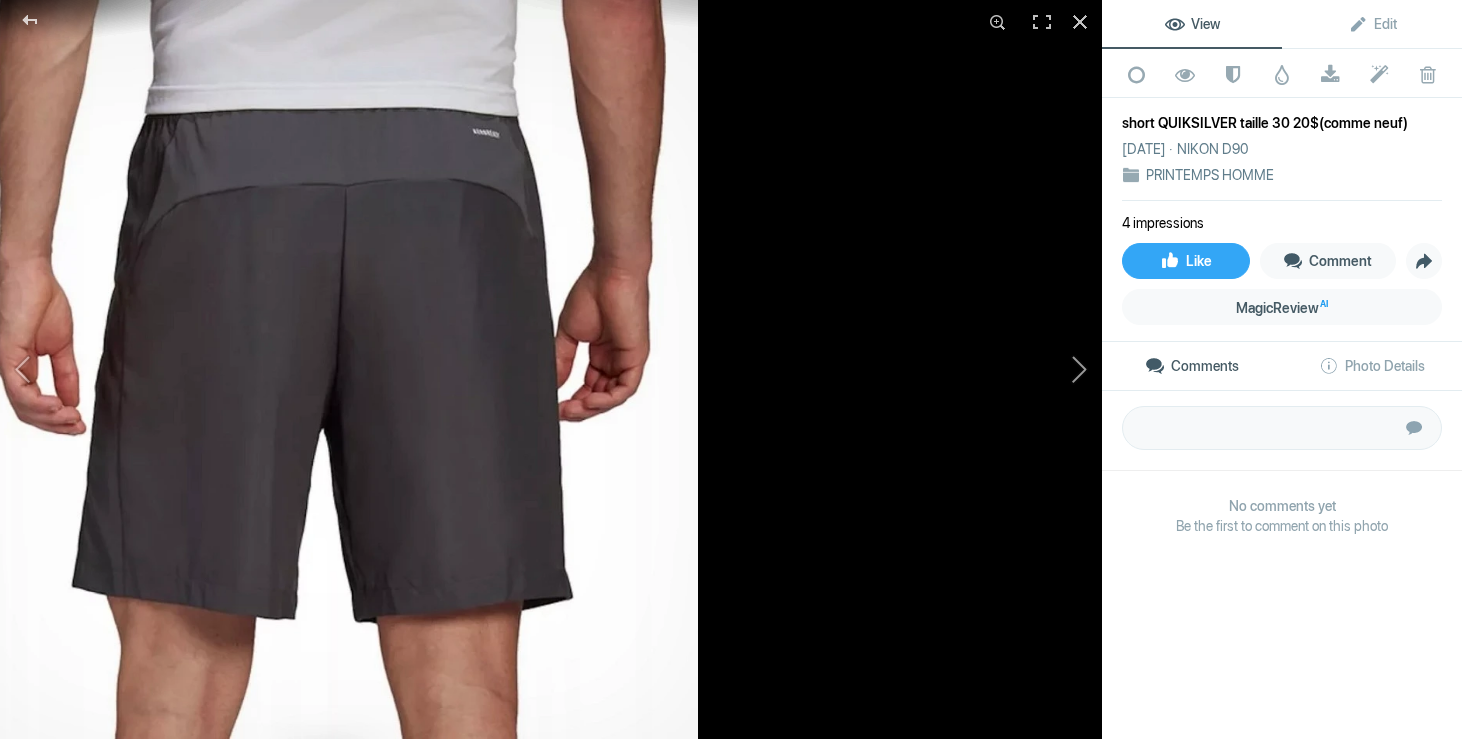 click 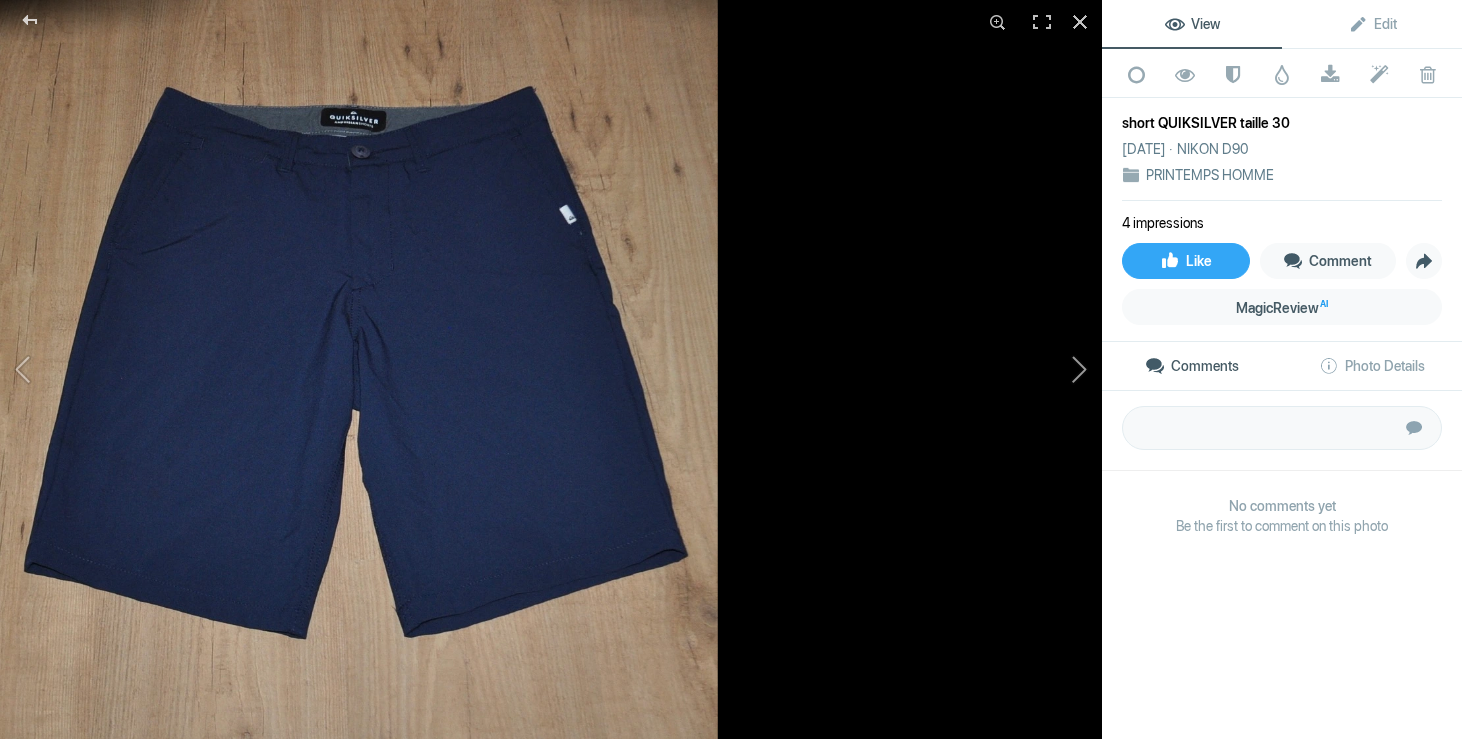 click 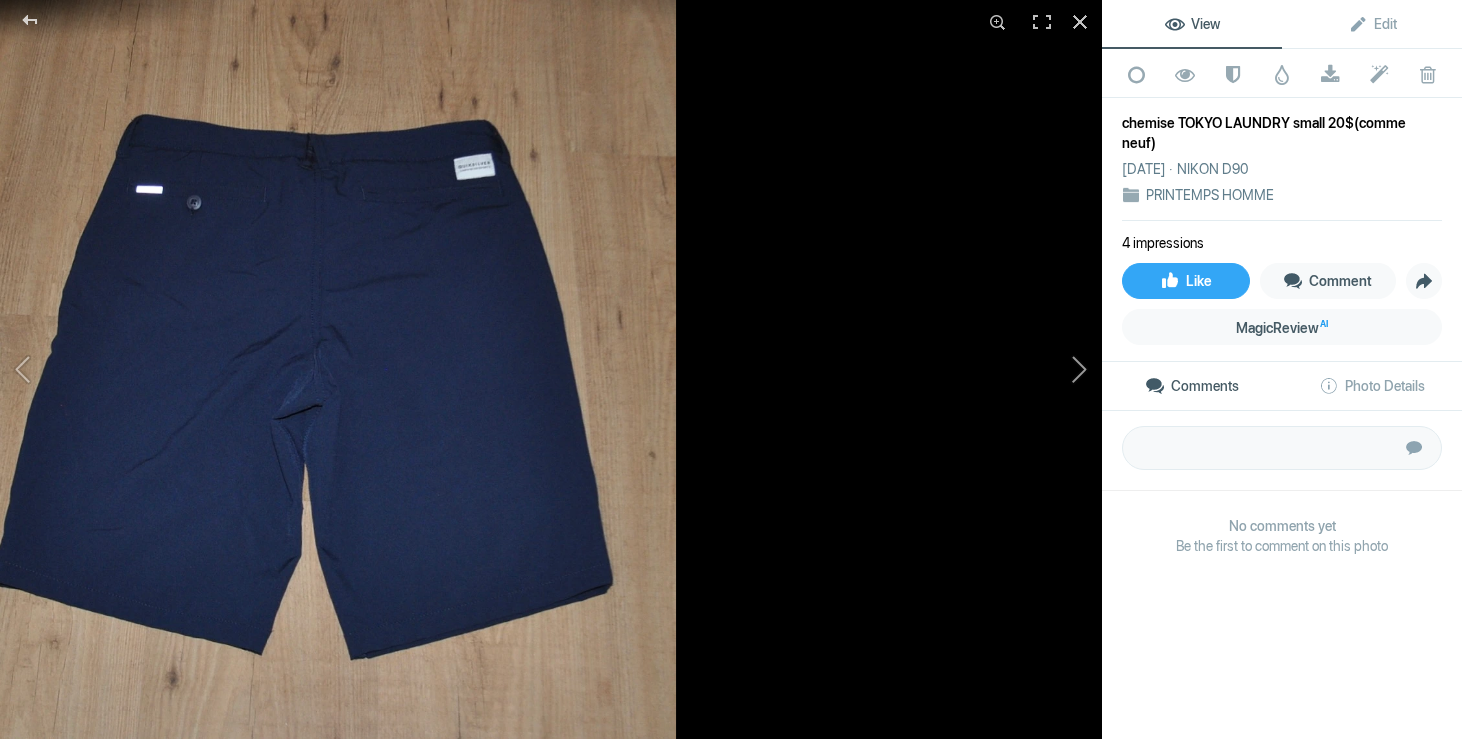 click 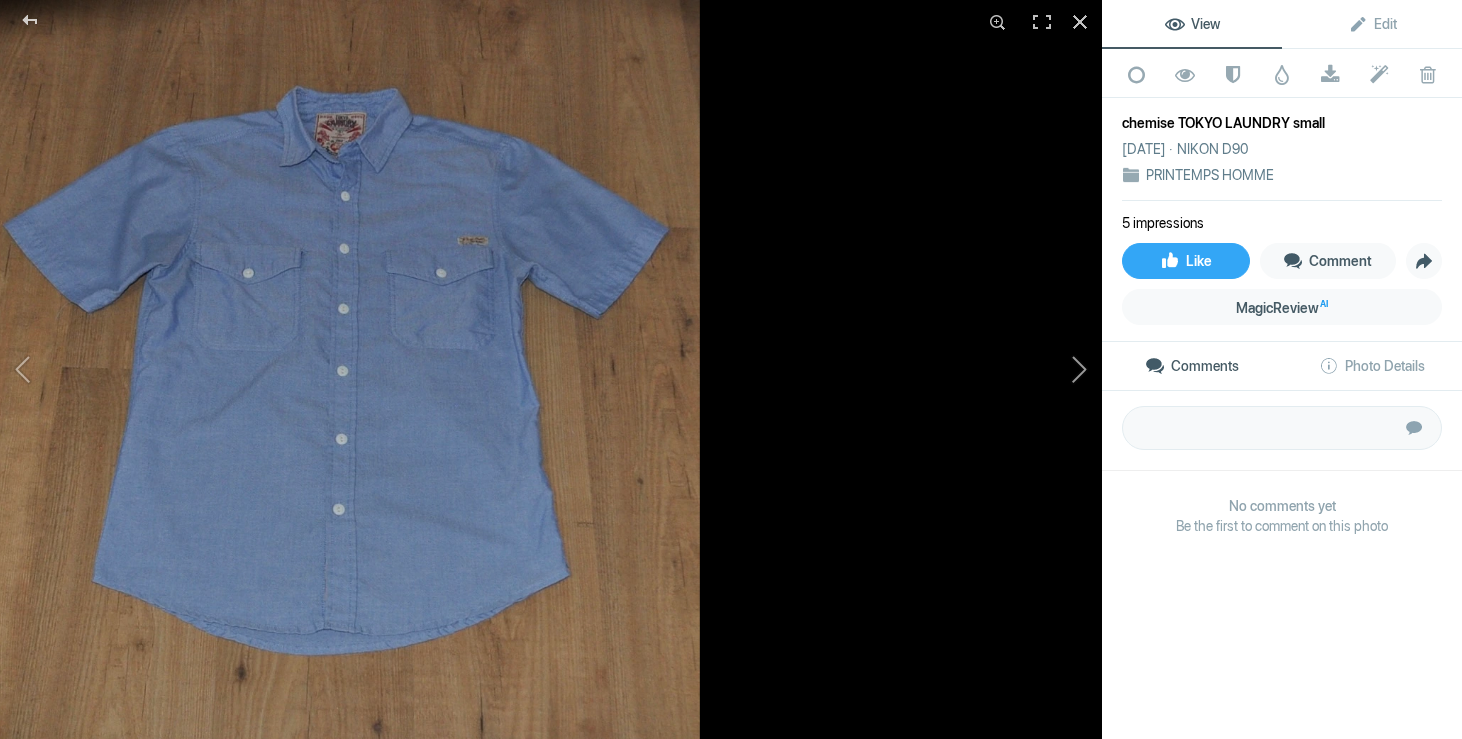 click 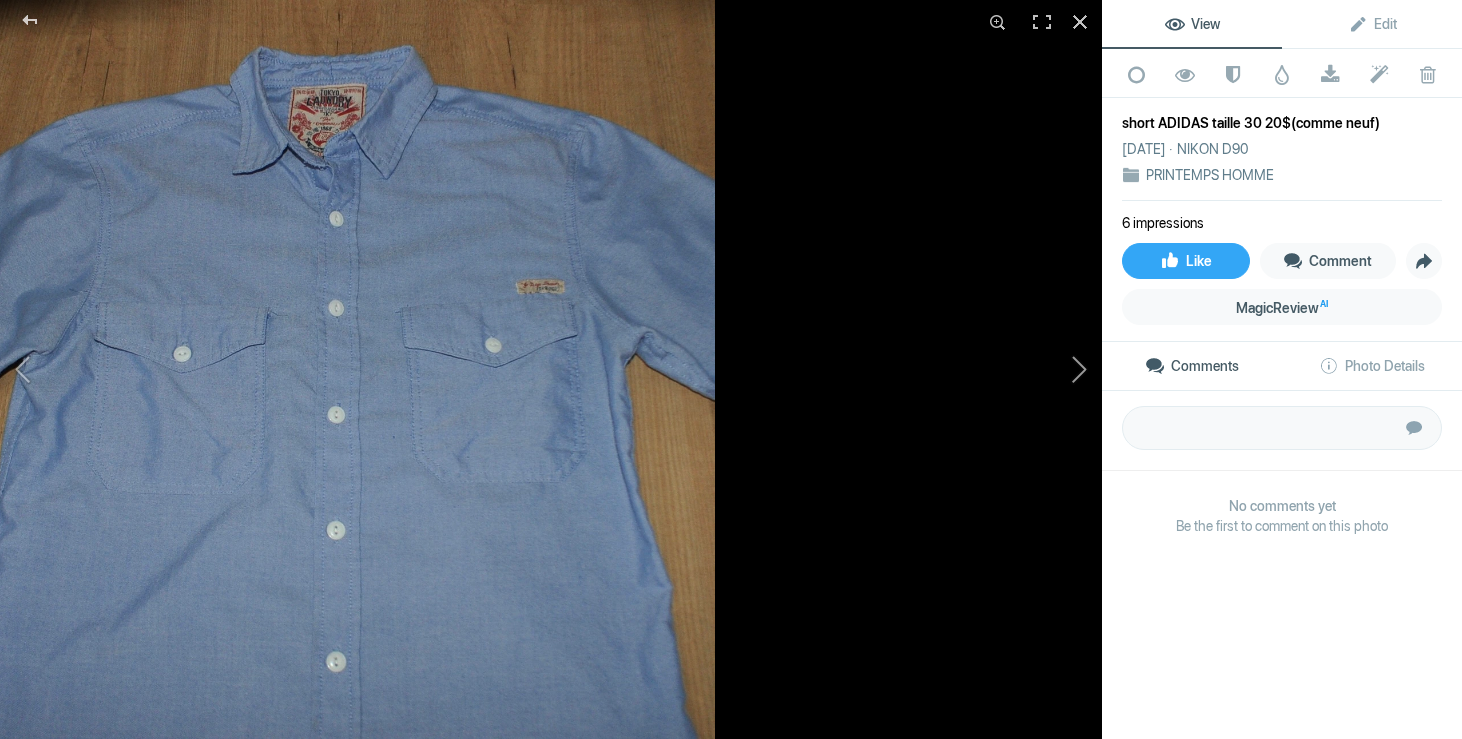 click 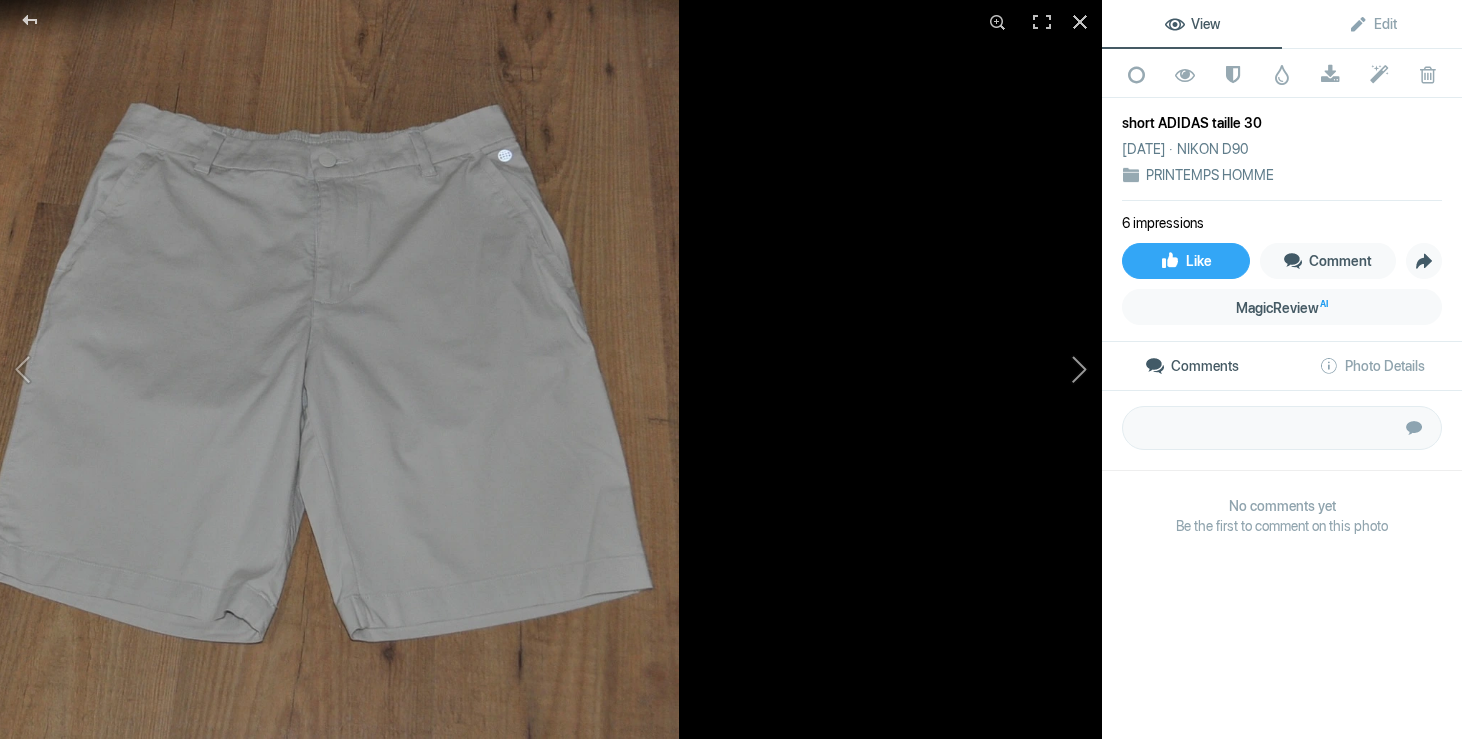 click 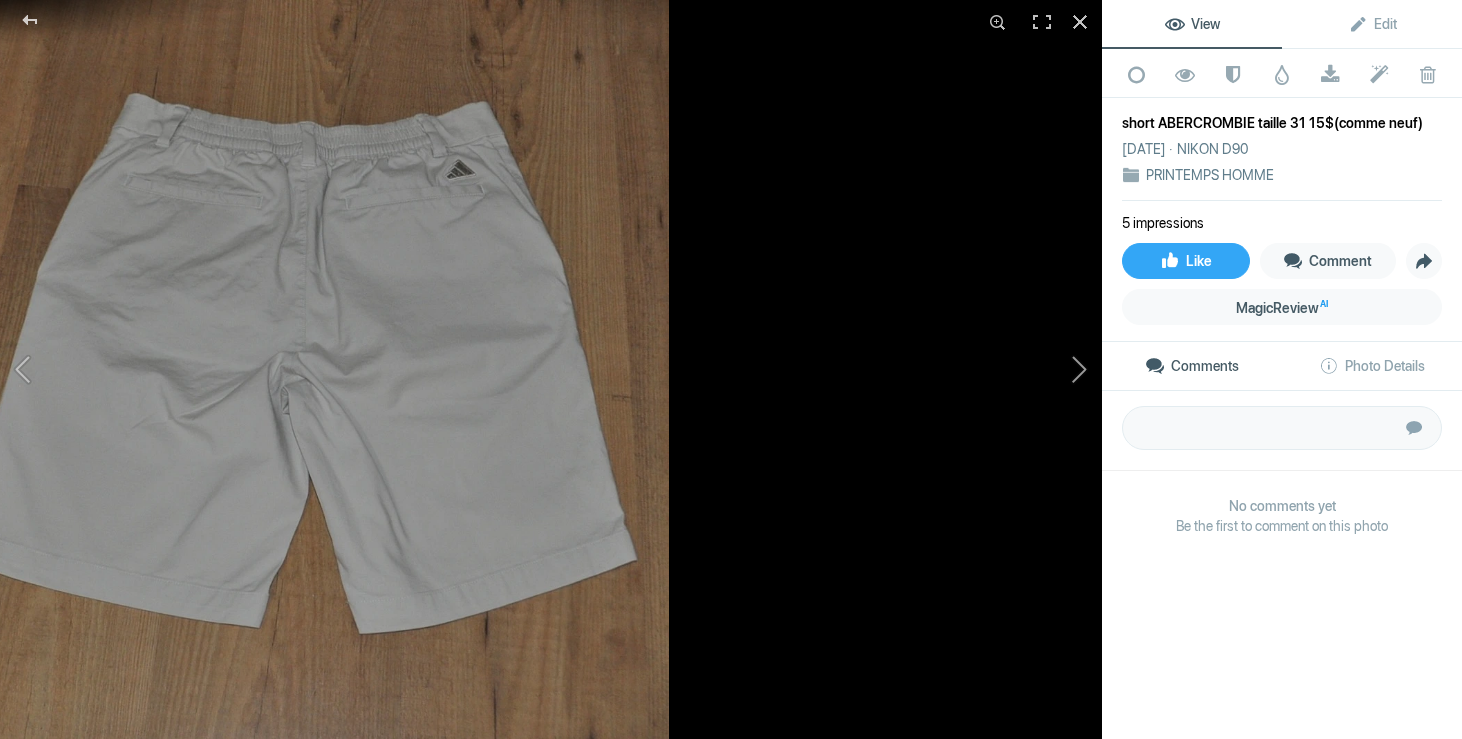 click 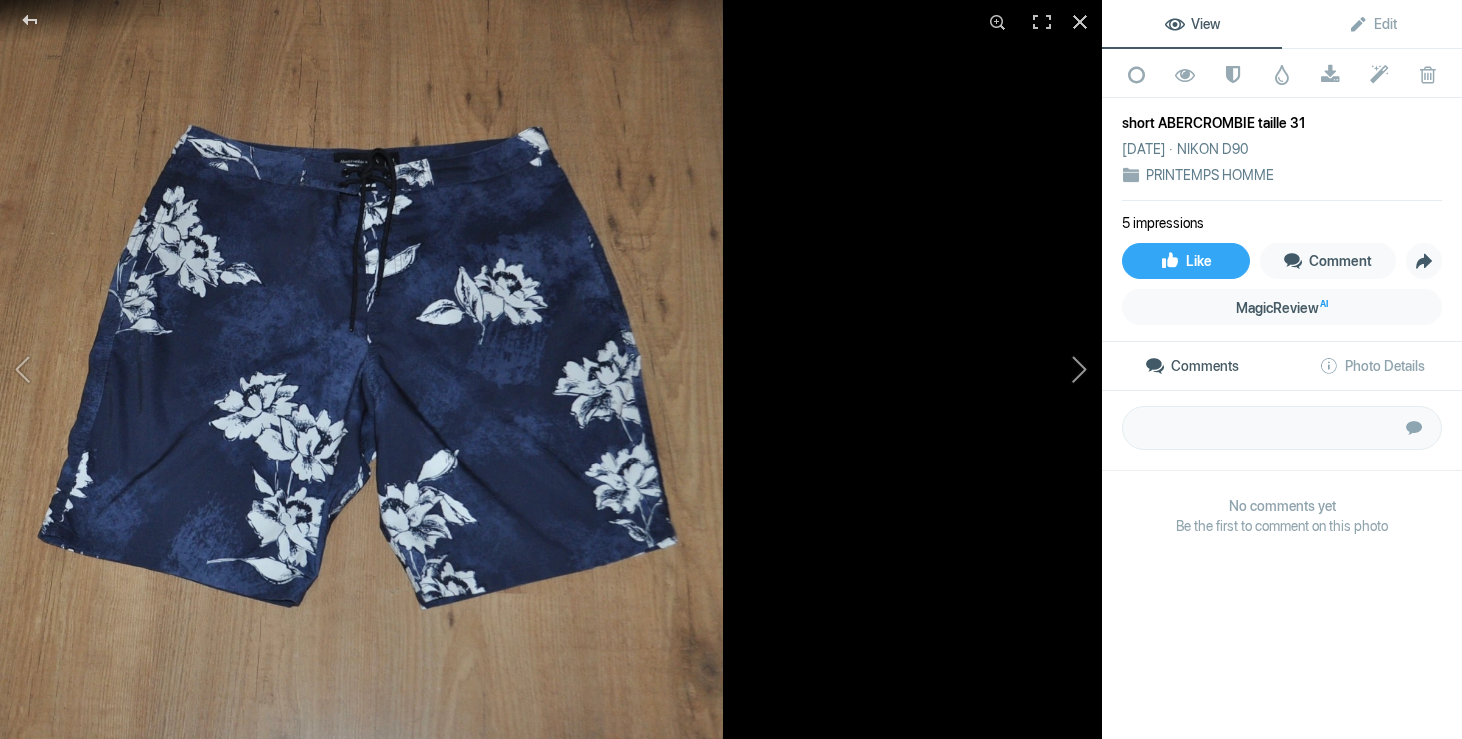 click 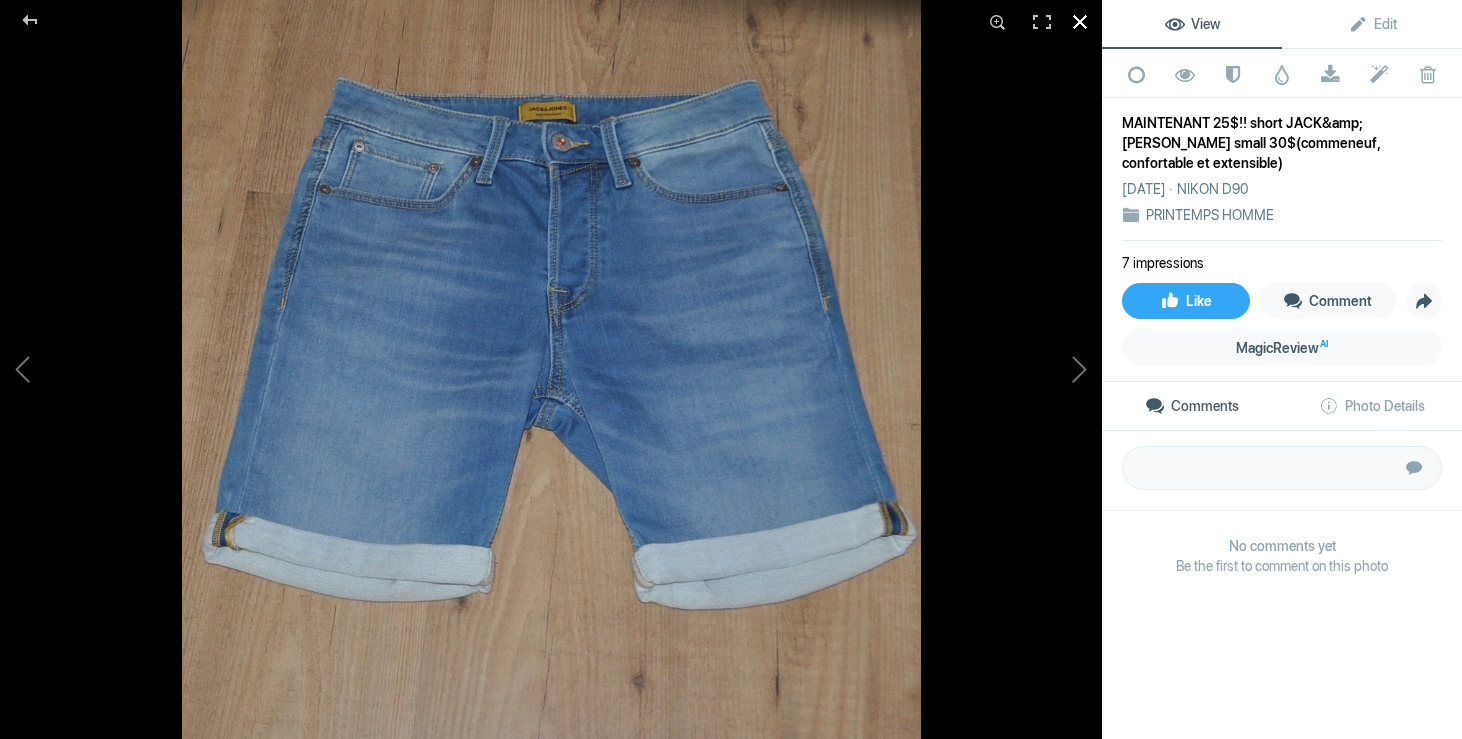 click 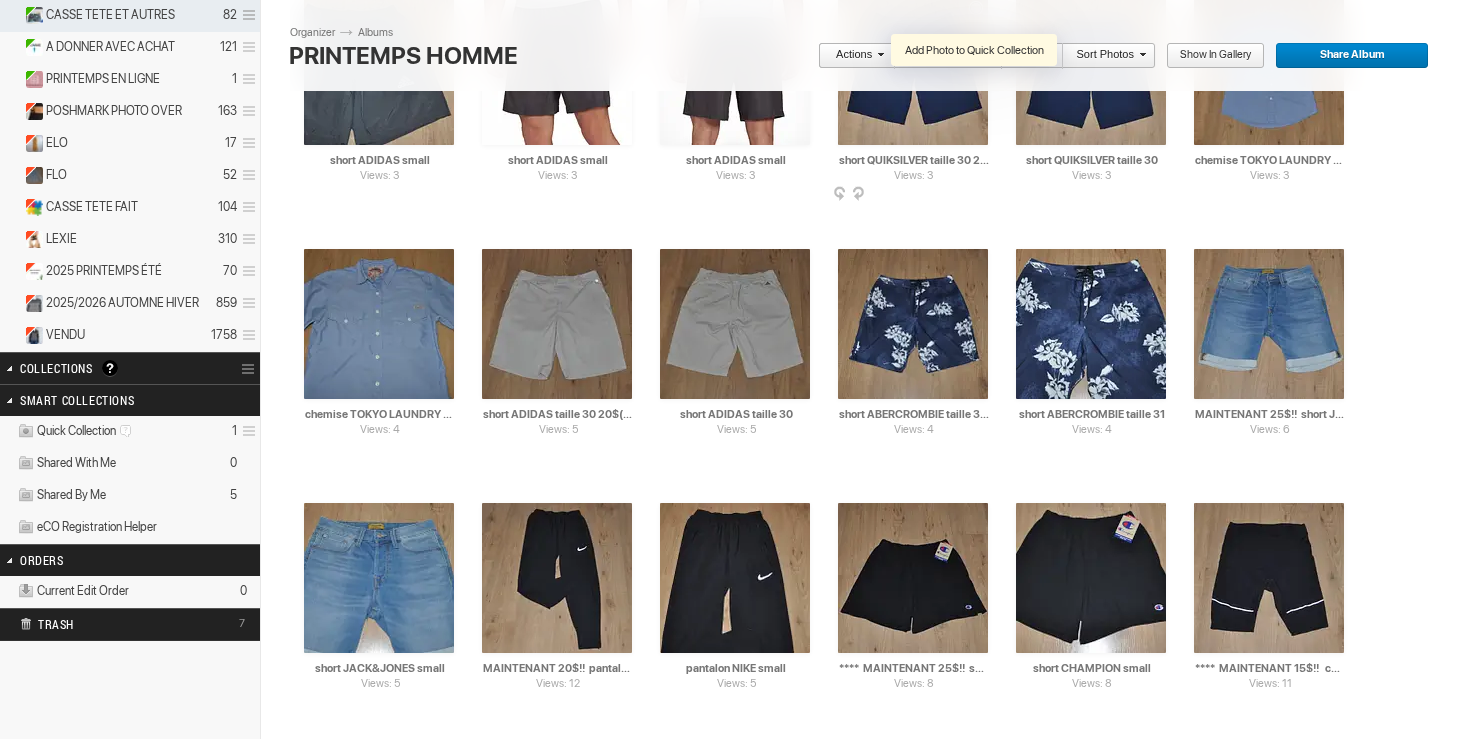 scroll, scrollTop: 606, scrollLeft: 0, axis: vertical 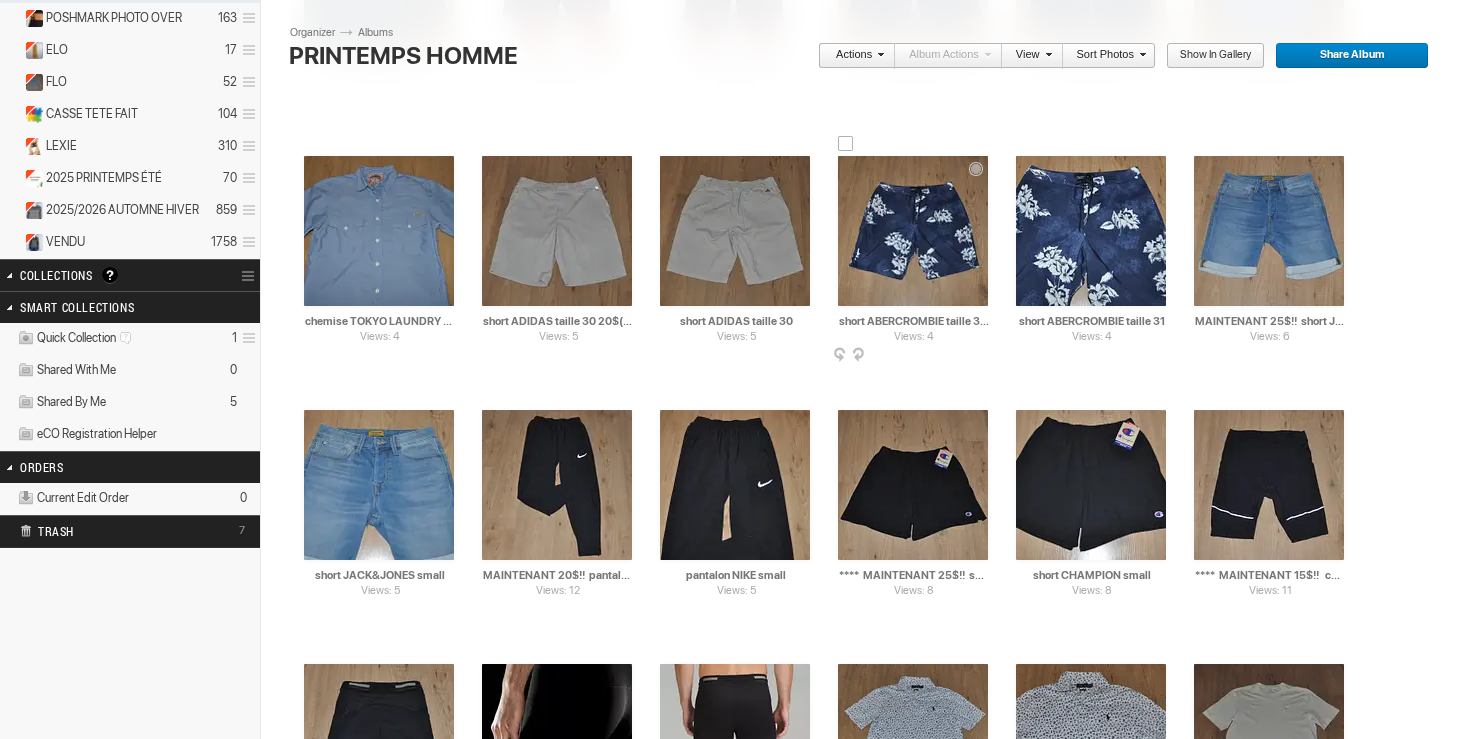 click at bounding box center [913, 231] 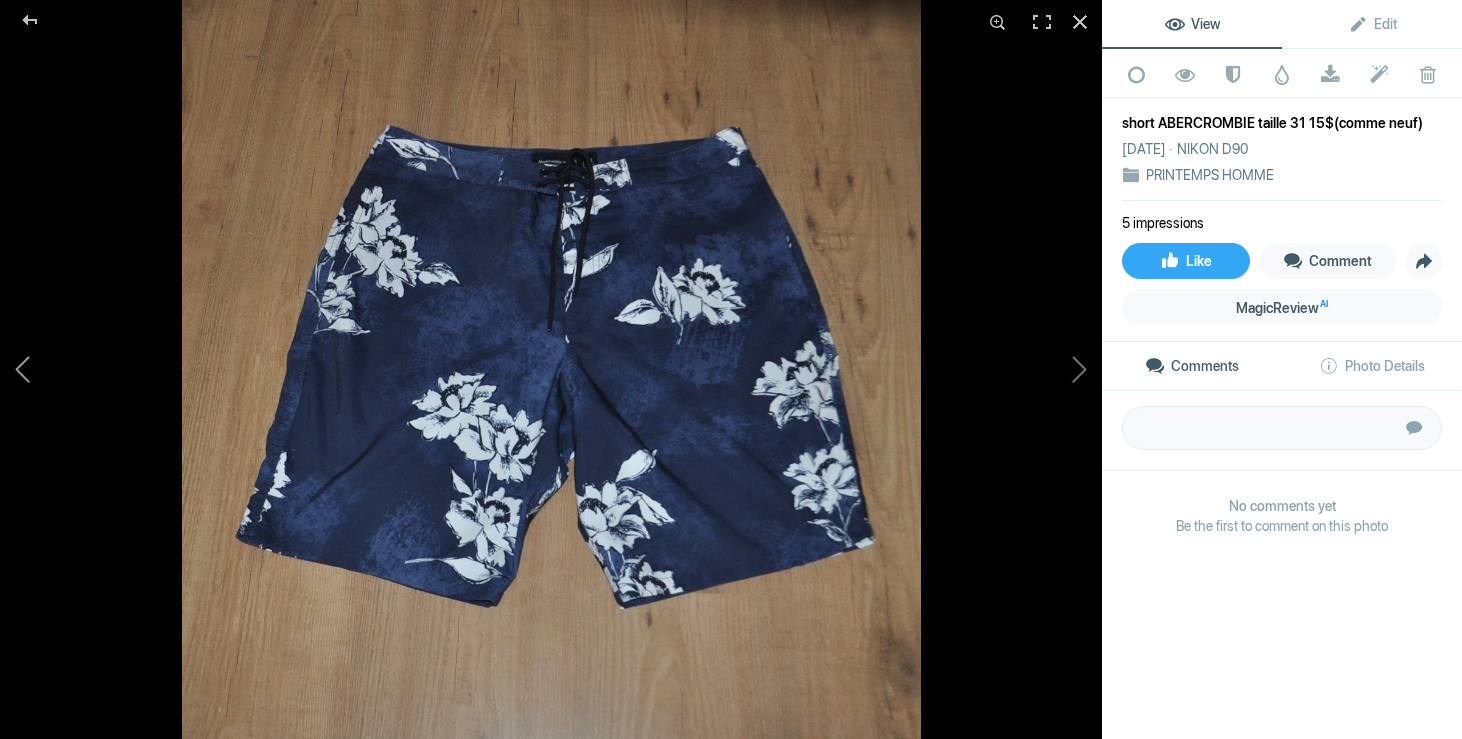 click 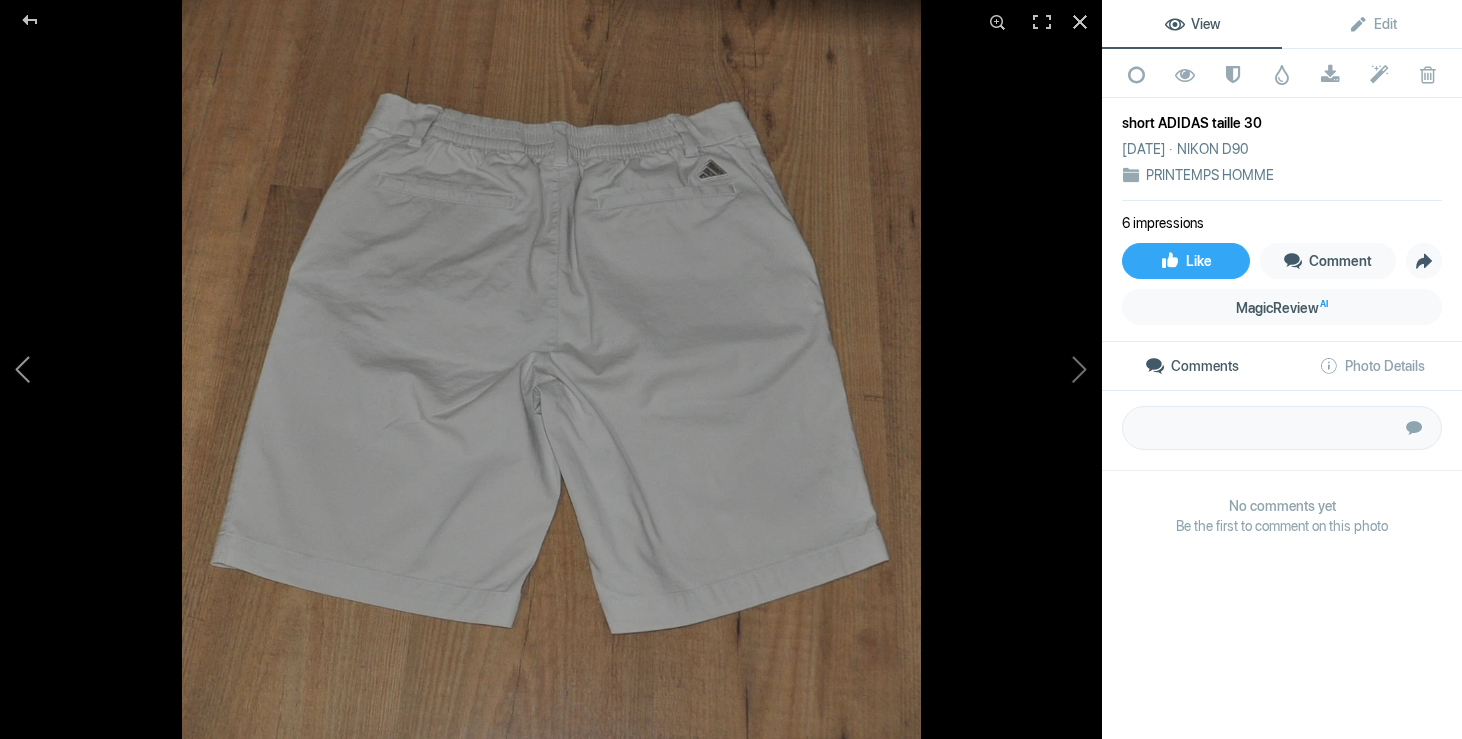 click 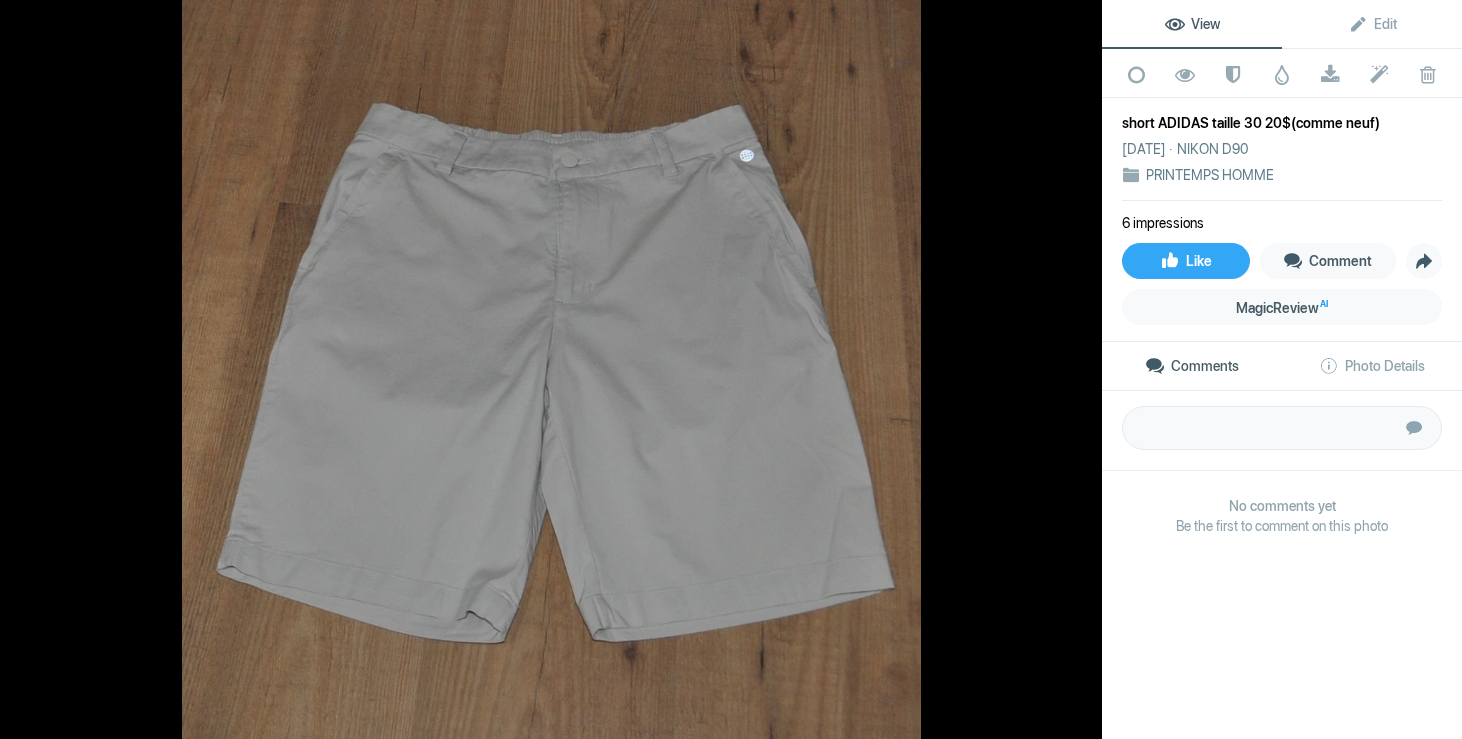 click 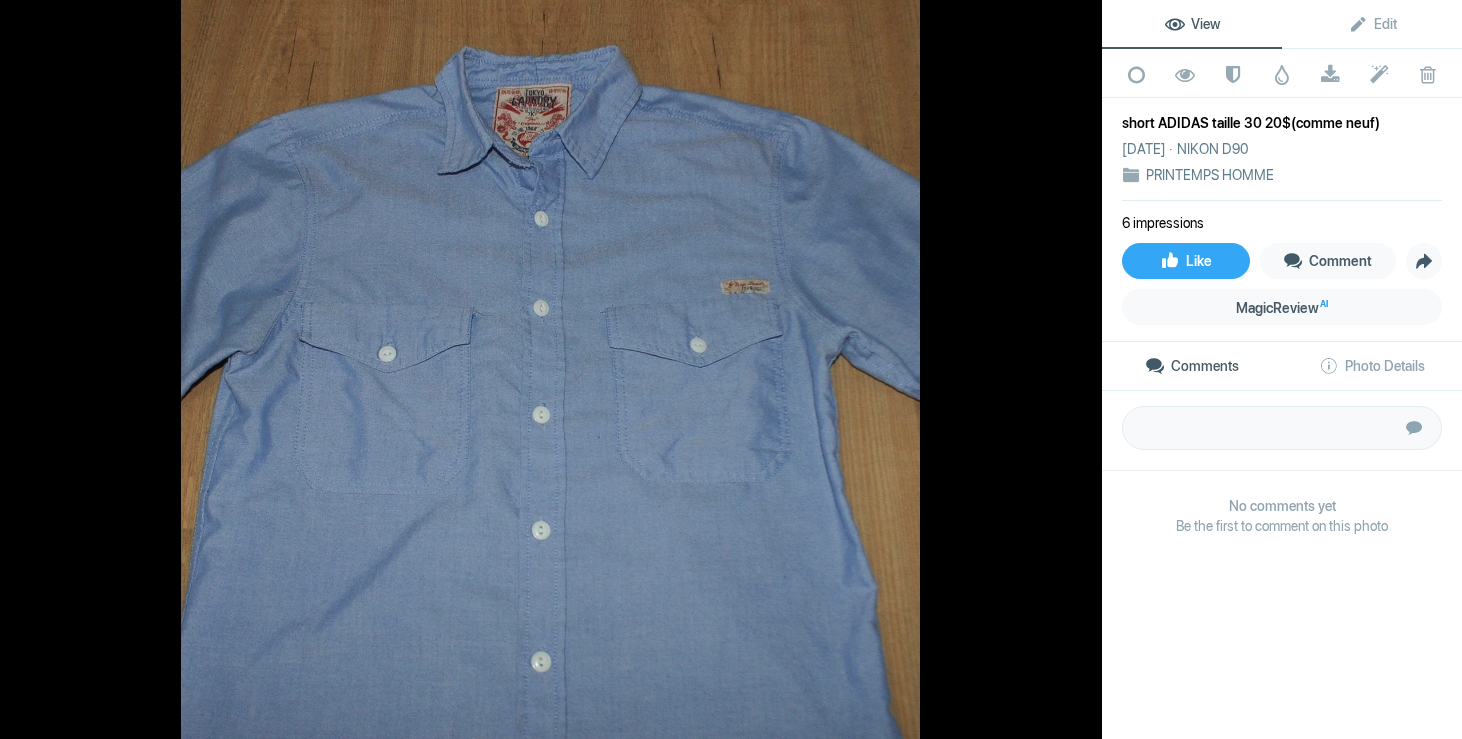 click 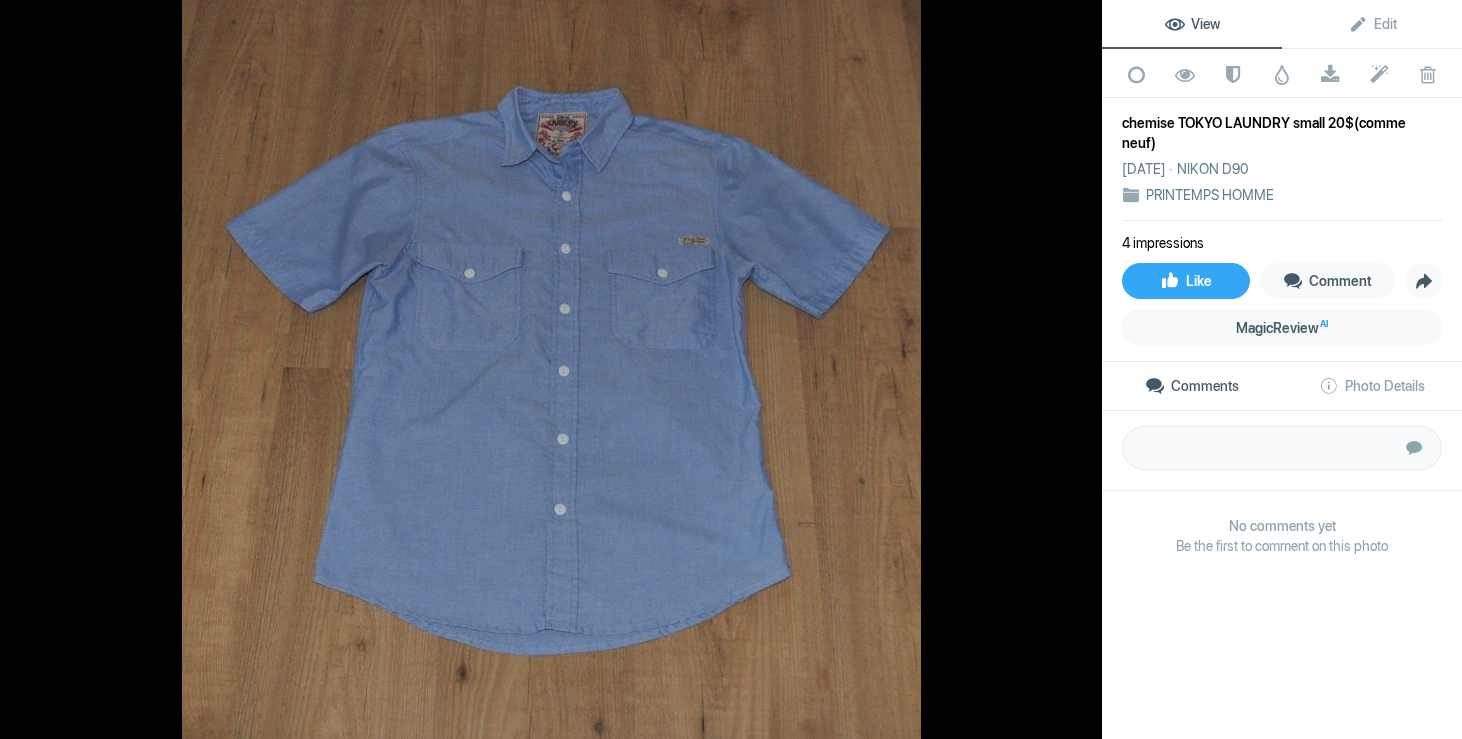 click 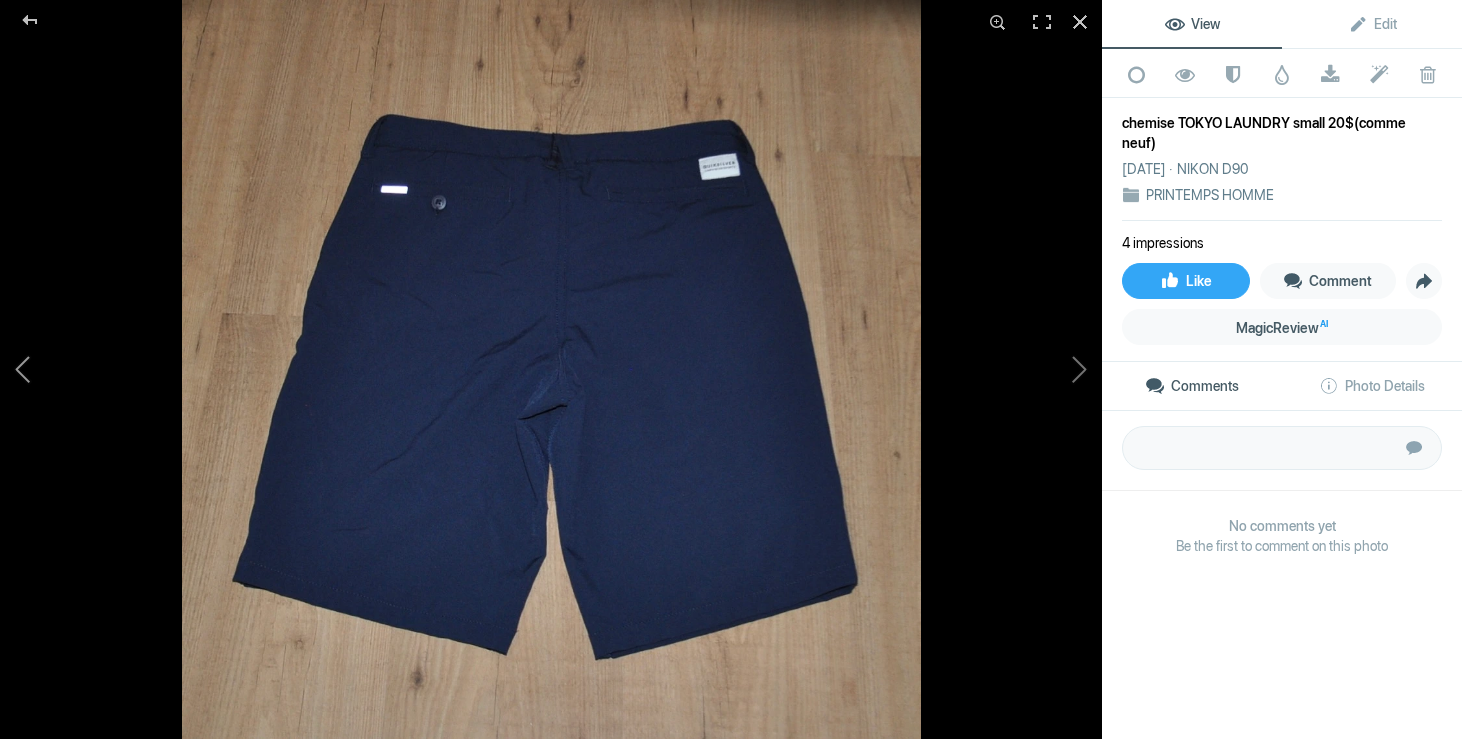 click 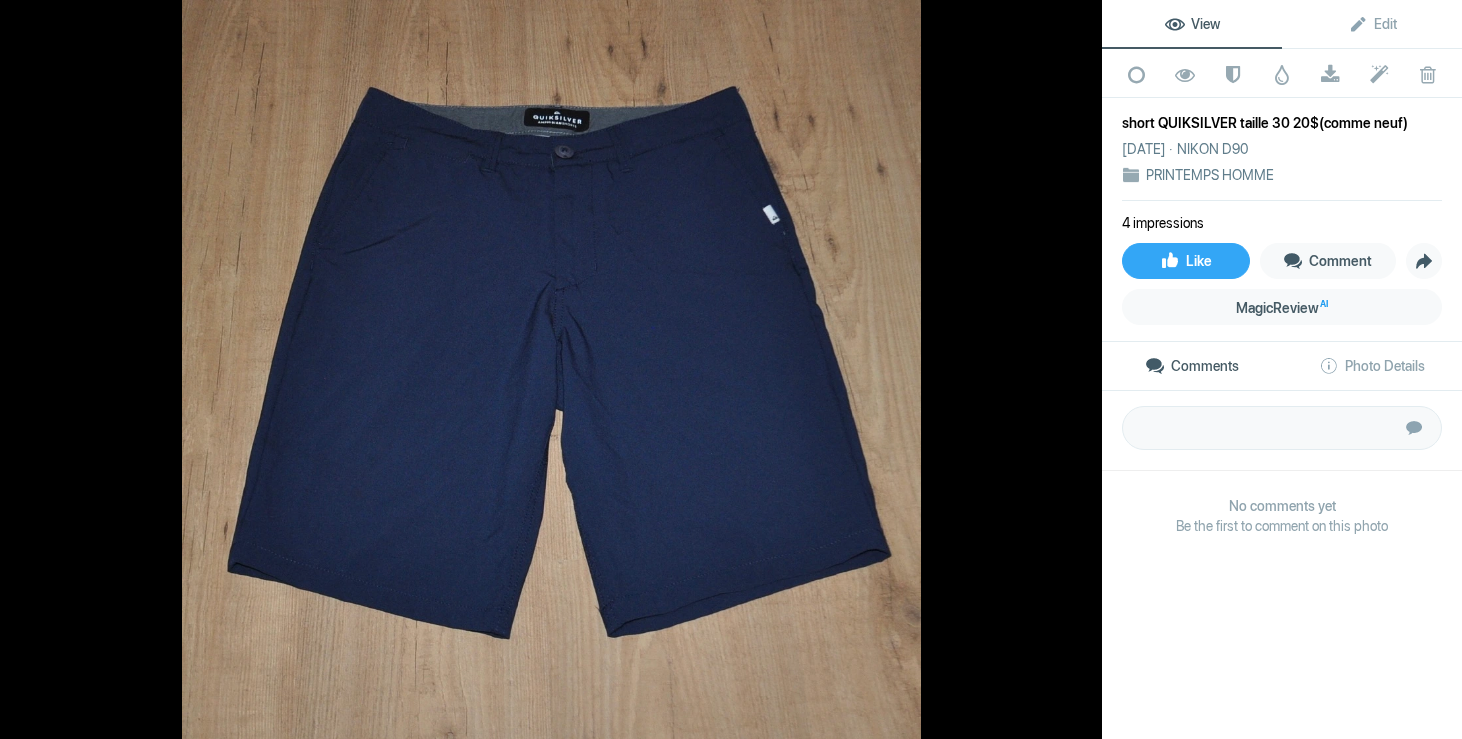 click 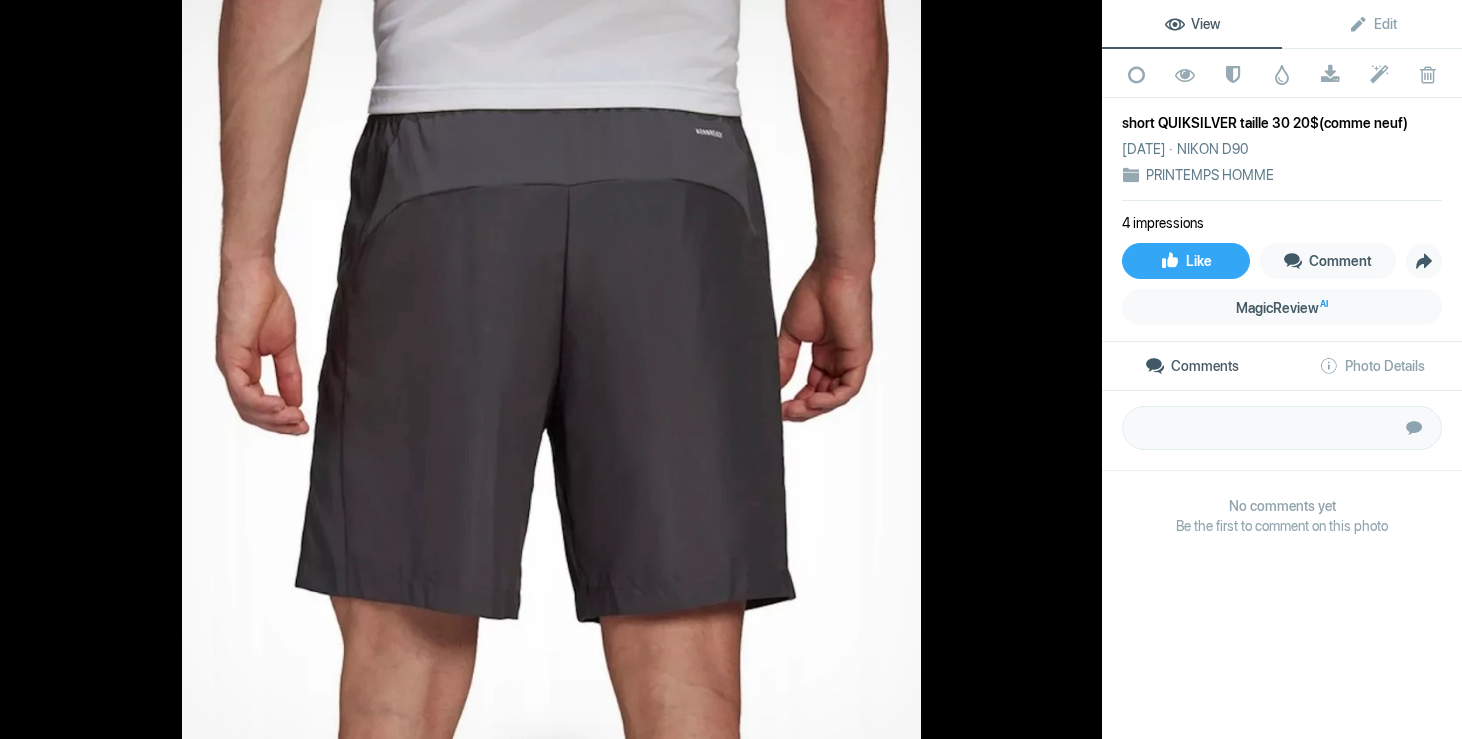 click 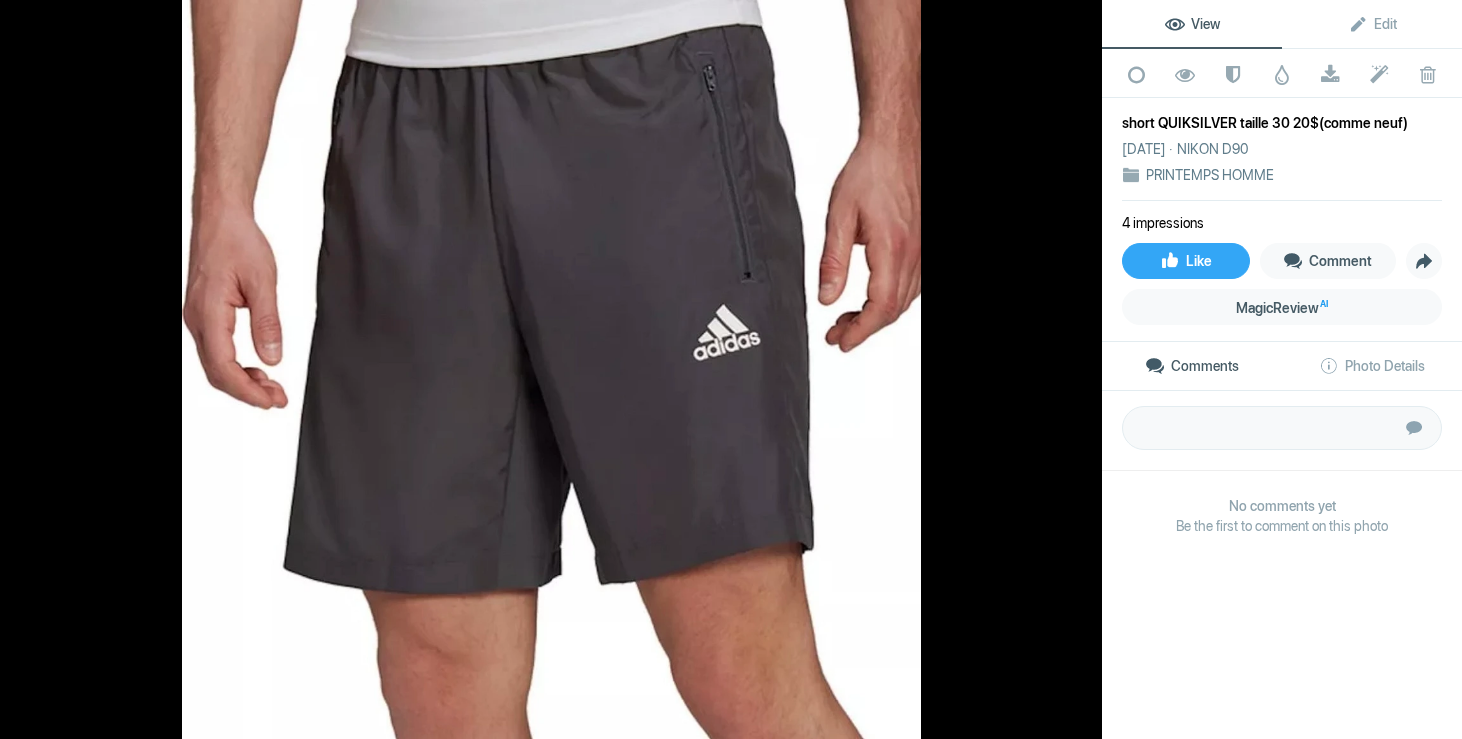 click 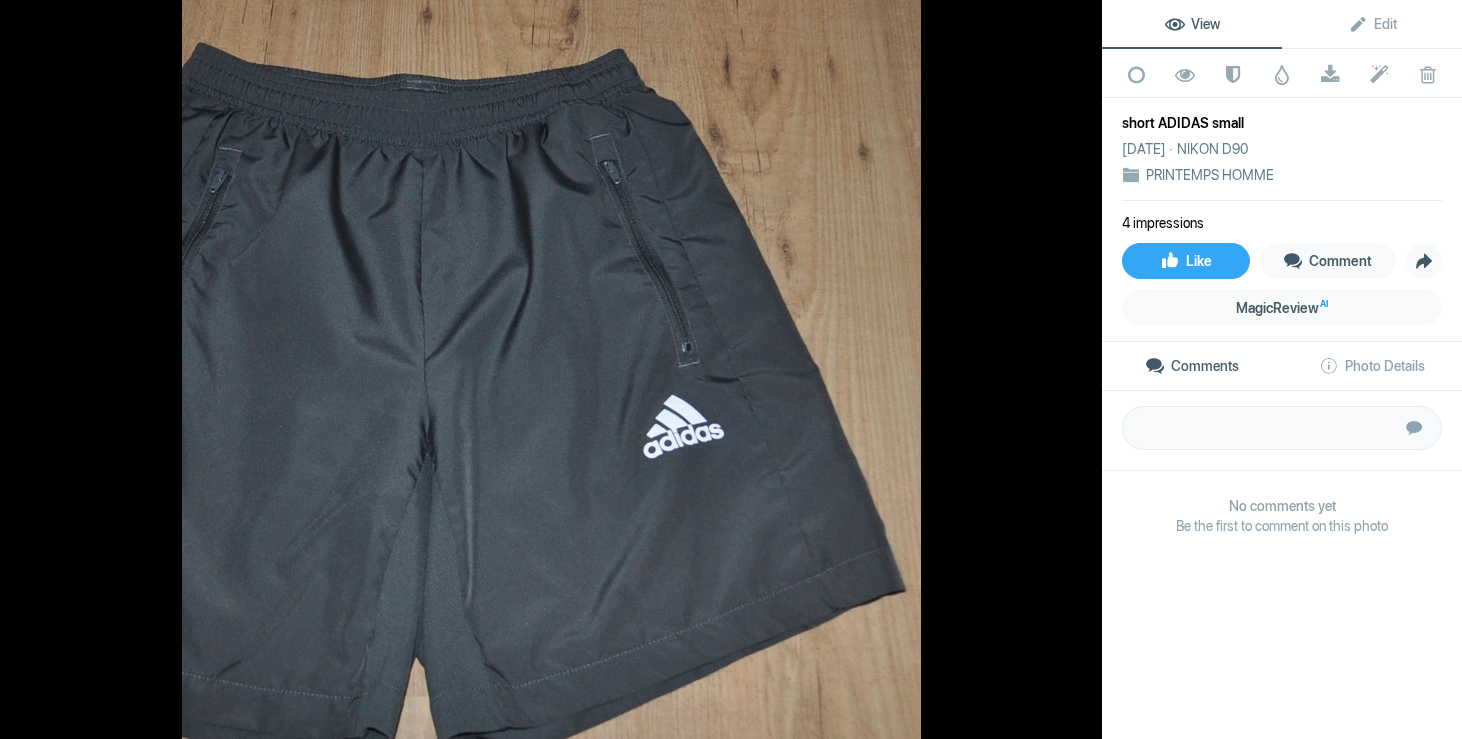 click 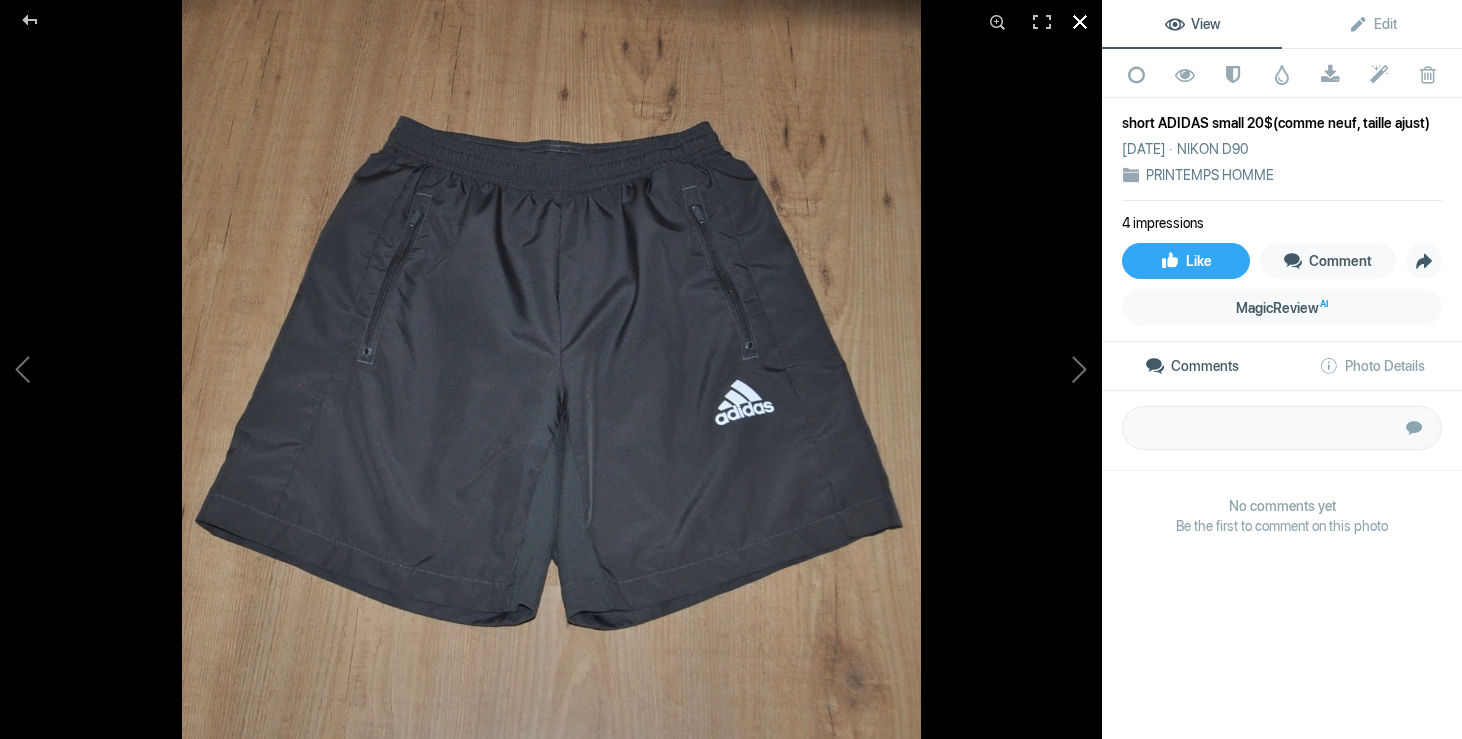 click 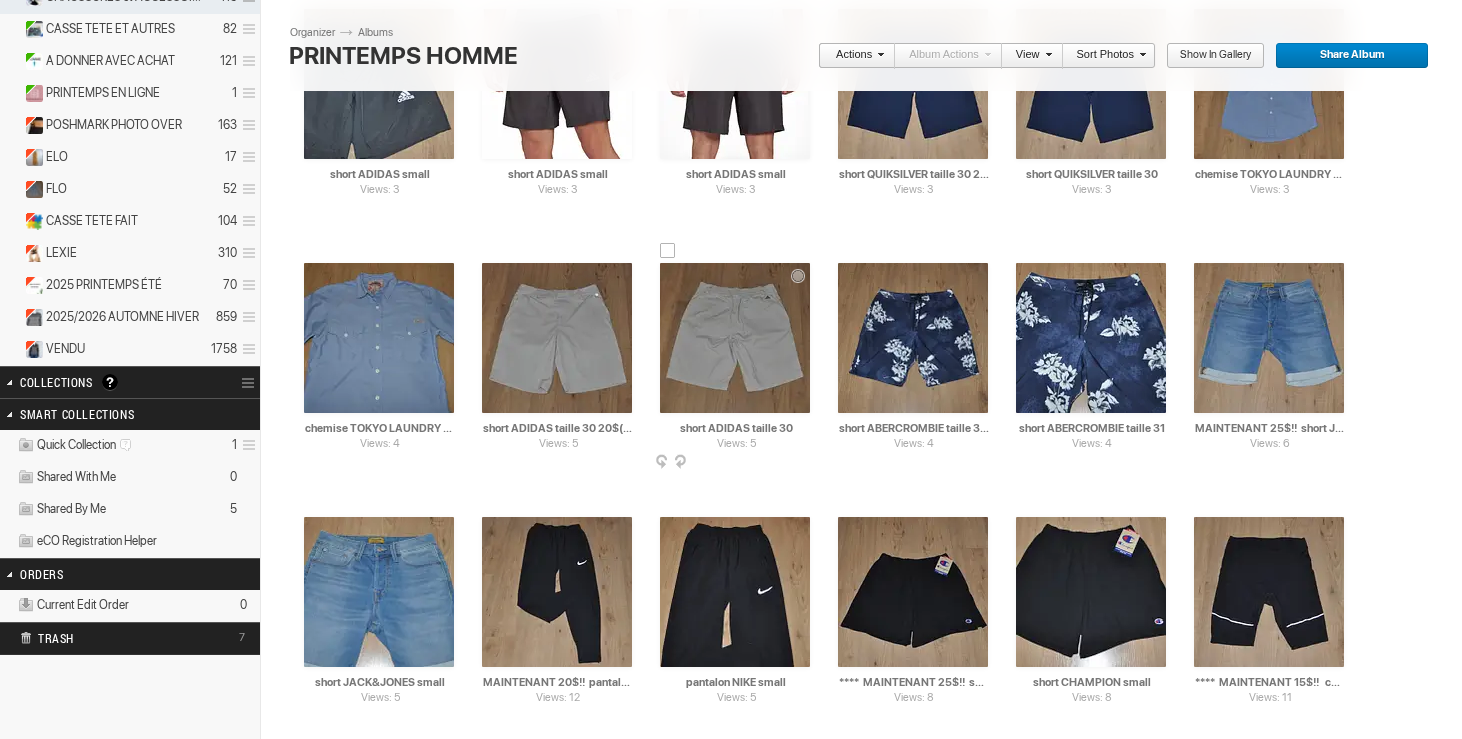 scroll, scrollTop: 0, scrollLeft: 0, axis: both 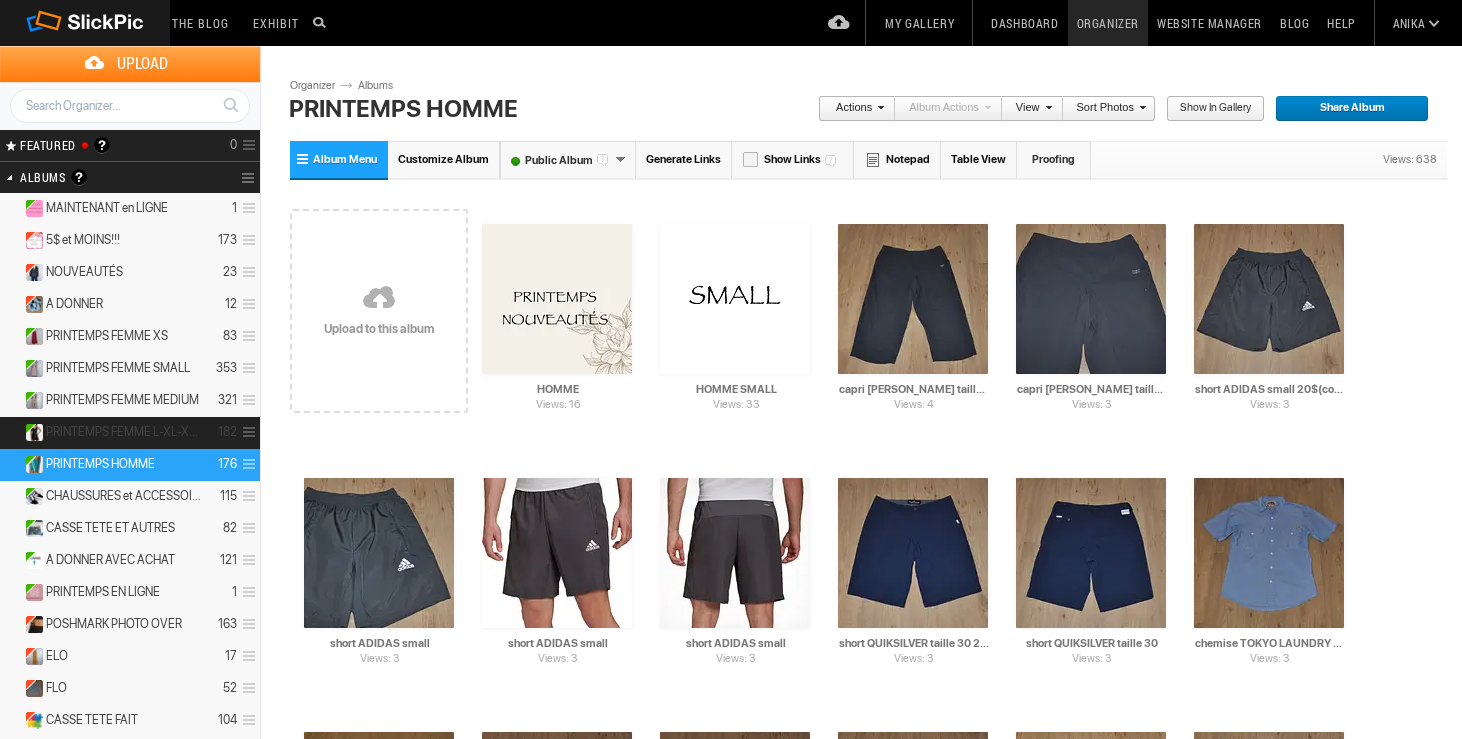 click on "PRINTEMPS FEMME L-XL-XXL" at bounding box center (124, 432) 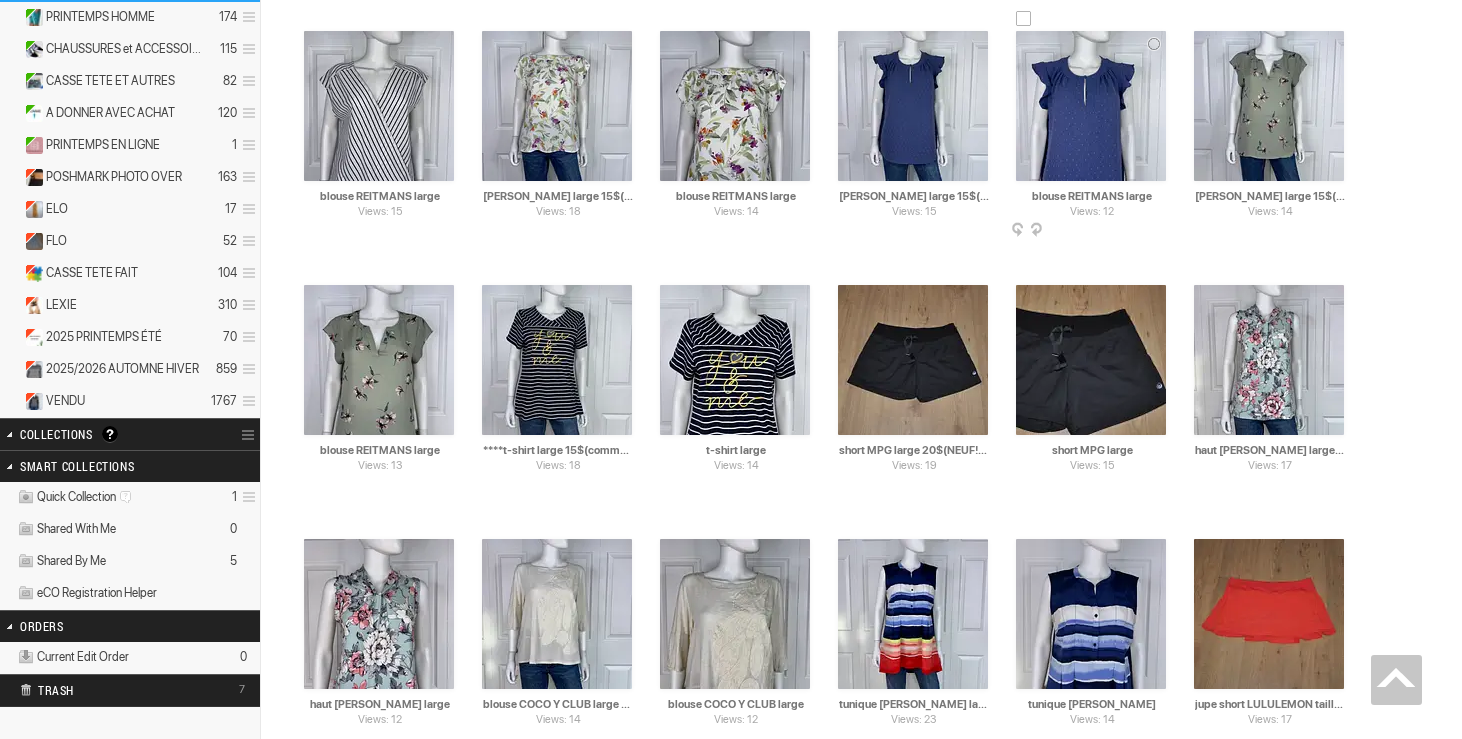 scroll, scrollTop: 0, scrollLeft: 0, axis: both 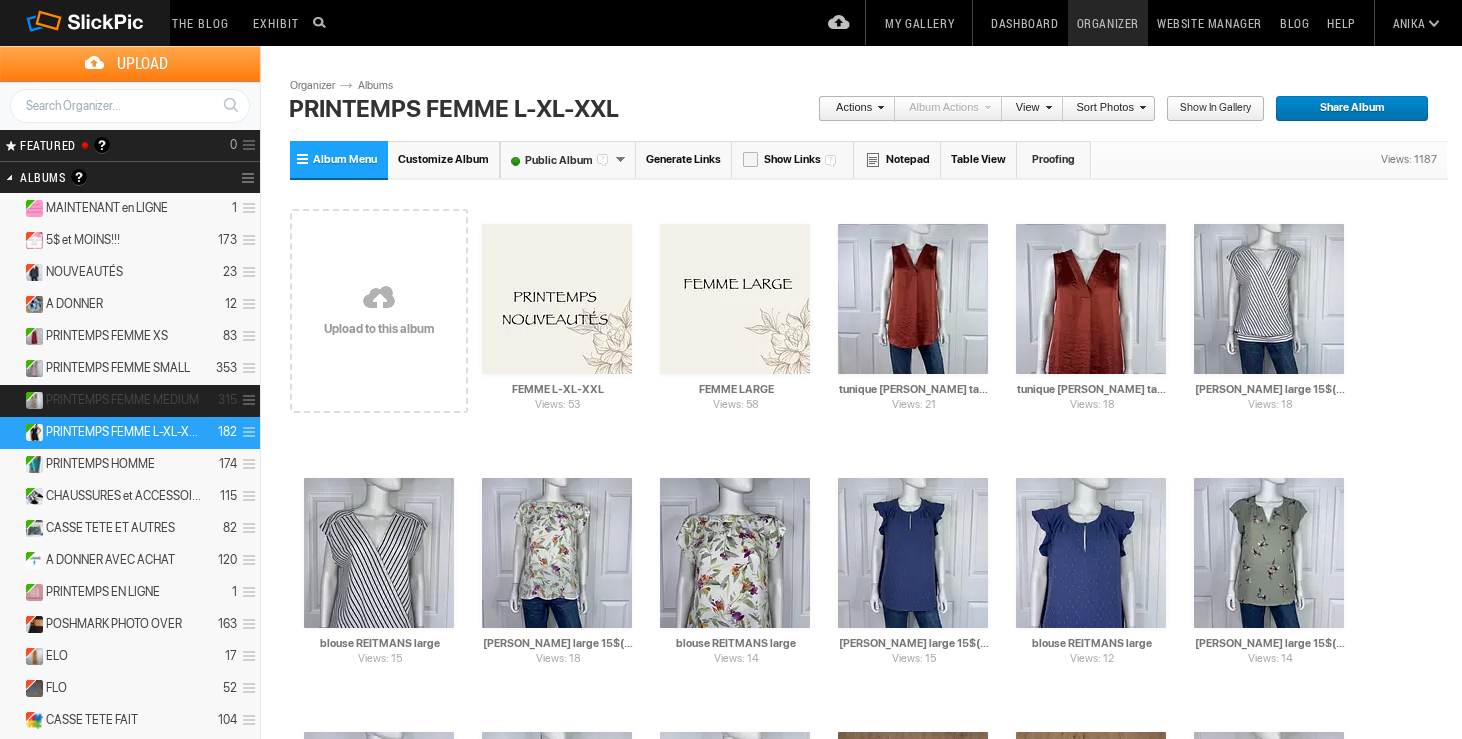 click on "PRINTEMPS FEMME MEDIUM" at bounding box center (122, 400) 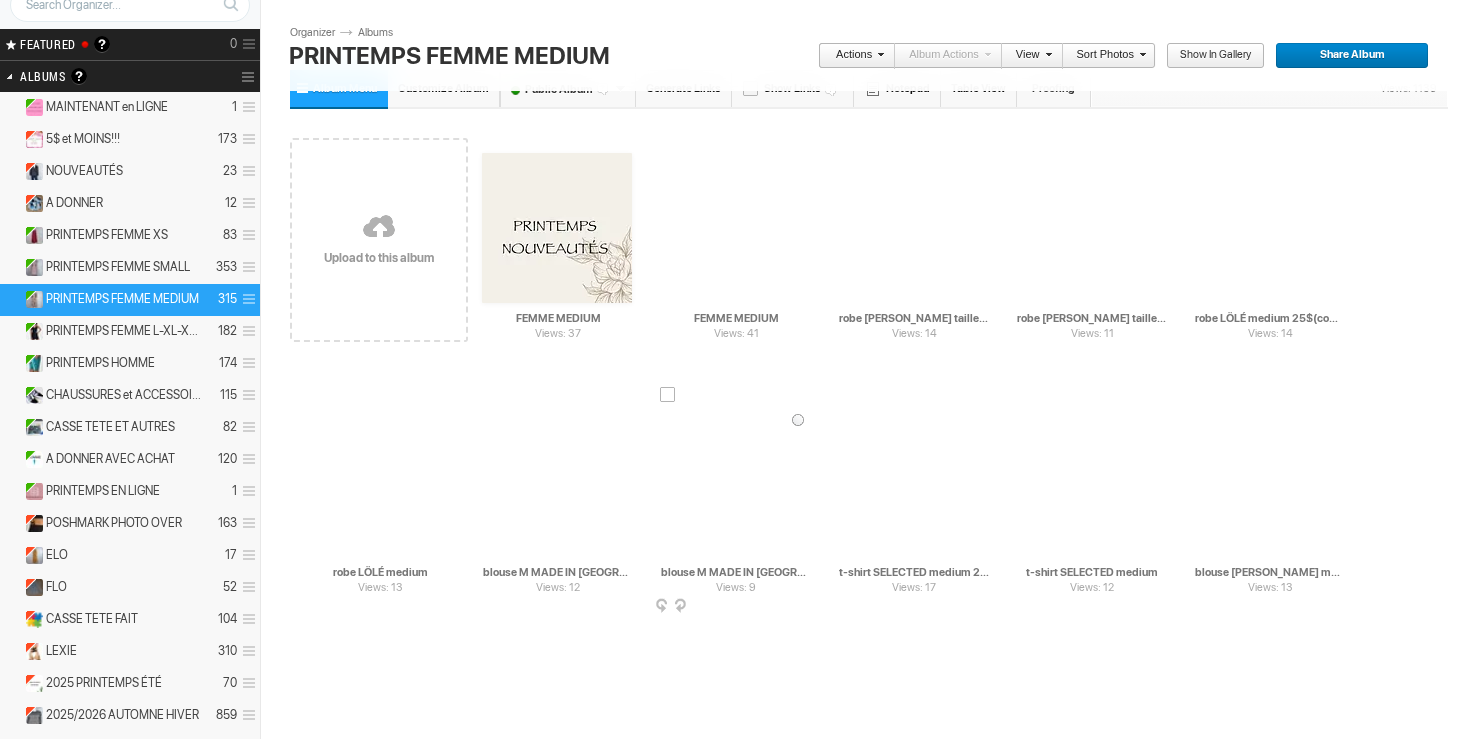 scroll, scrollTop: 91, scrollLeft: 0, axis: vertical 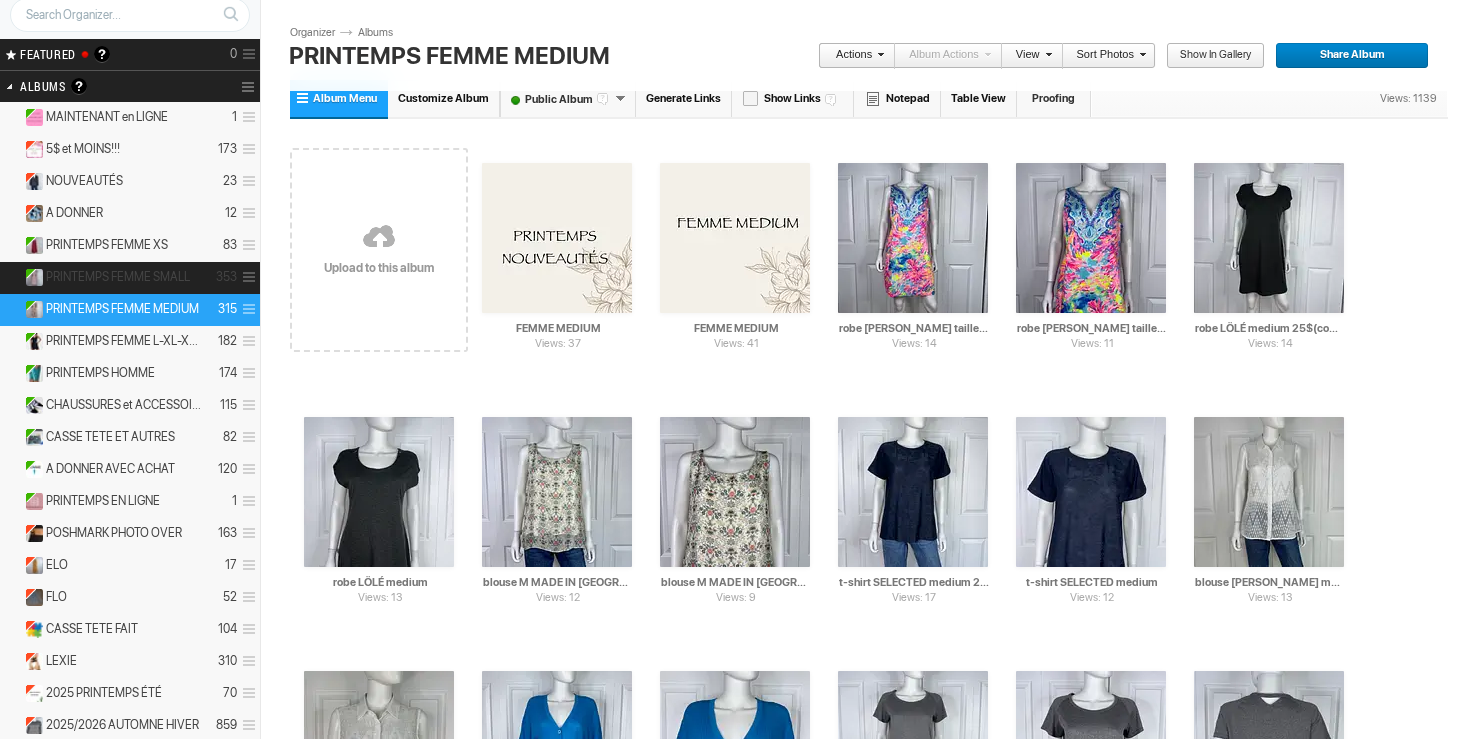 click on "PRINTEMPS FEMME SMALL" at bounding box center (118, 277) 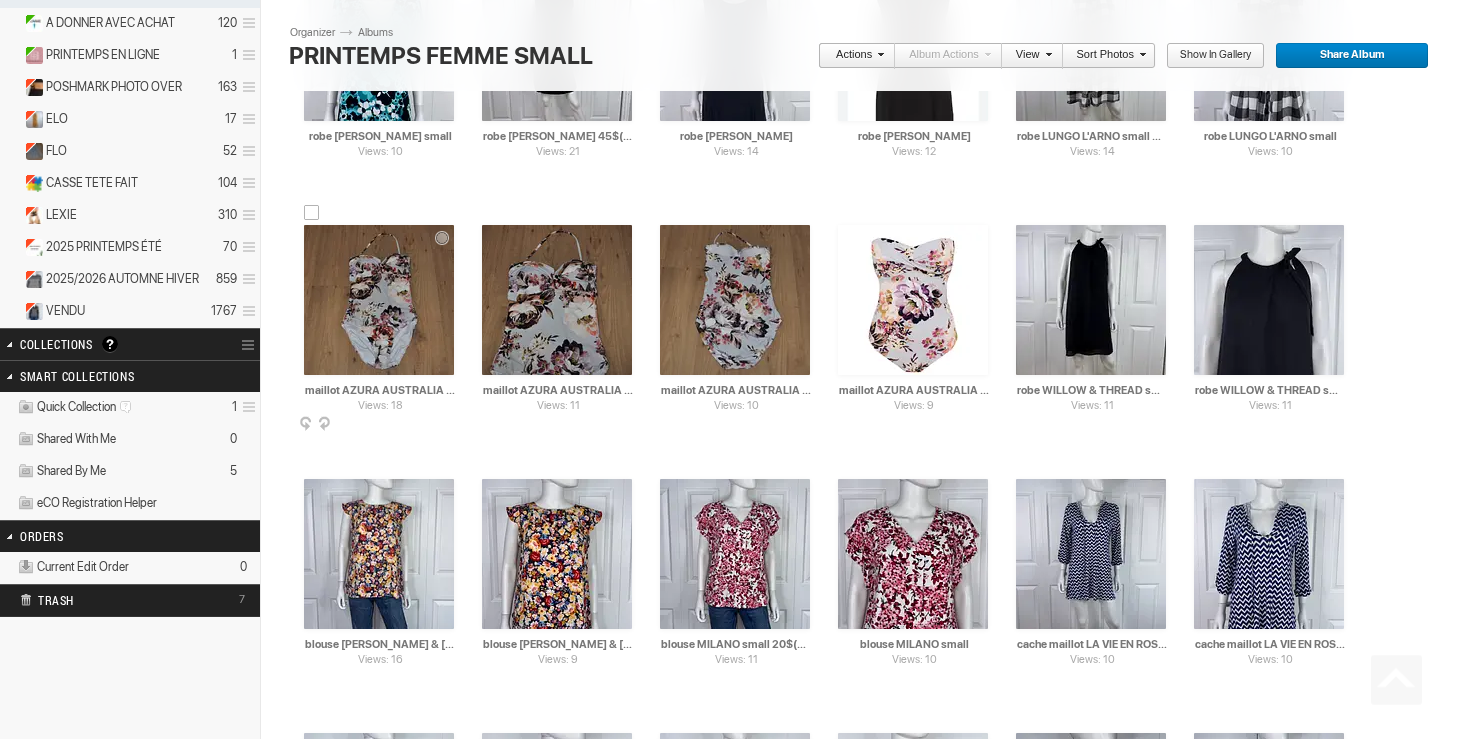 scroll, scrollTop: 0, scrollLeft: 0, axis: both 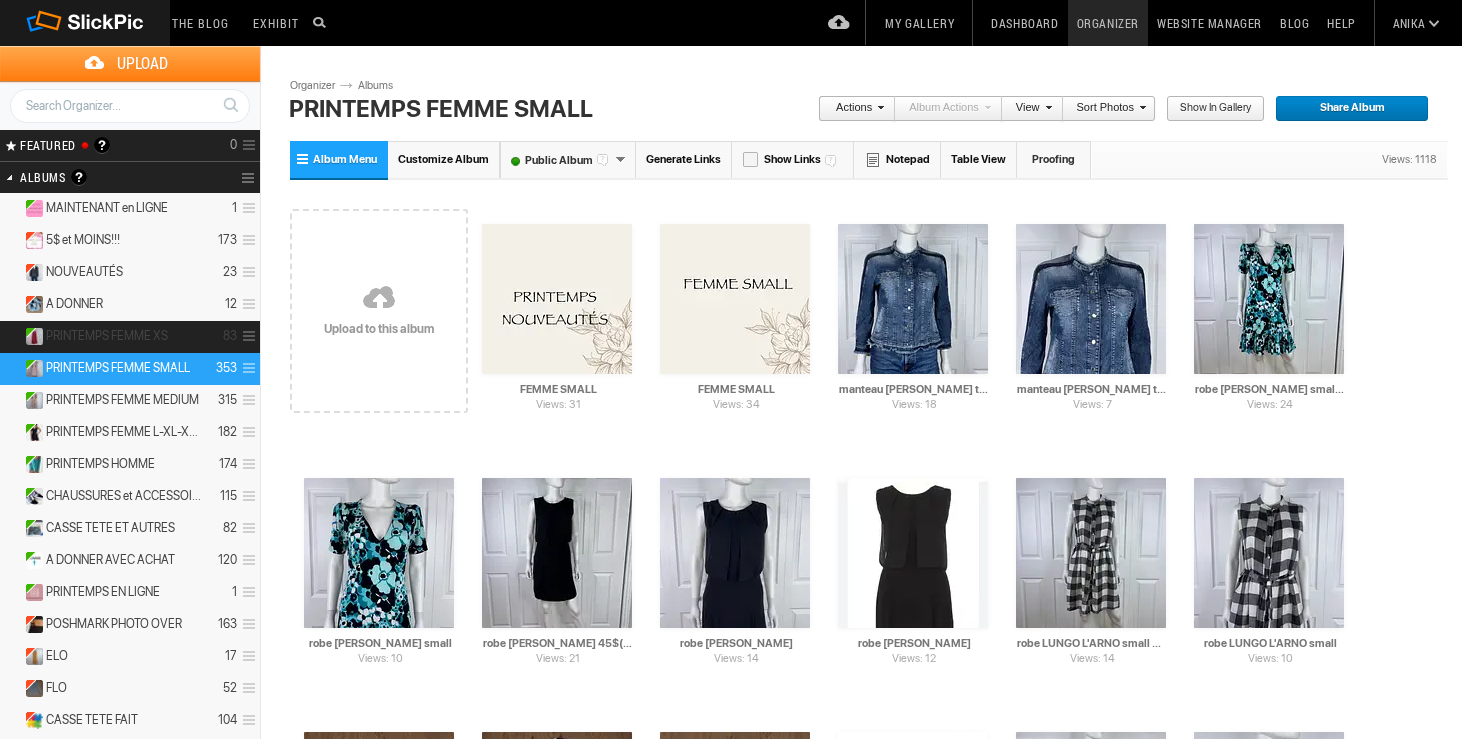click on "PRINTEMPS FEMME XS" at bounding box center [107, 336] 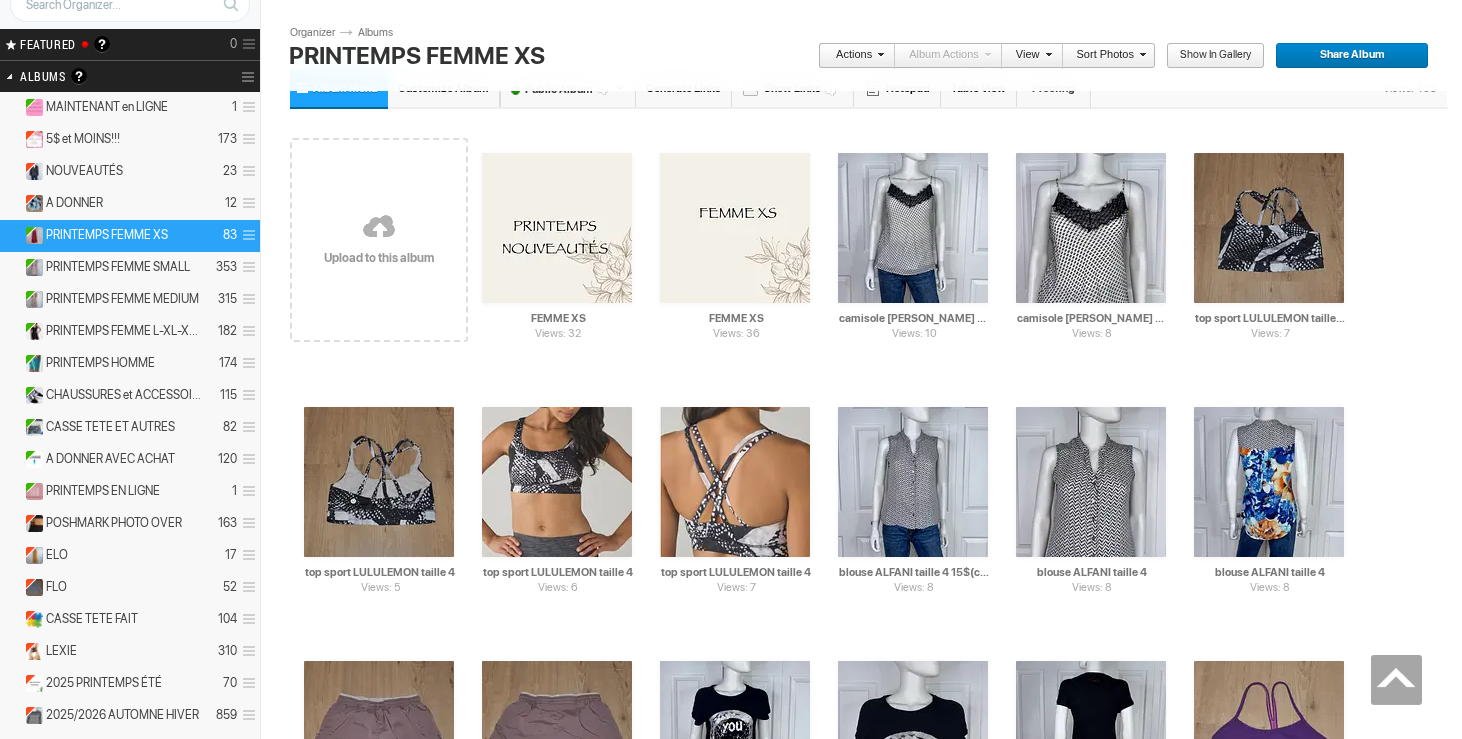 scroll, scrollTop: 0, scrollLeft: 0, axis: both 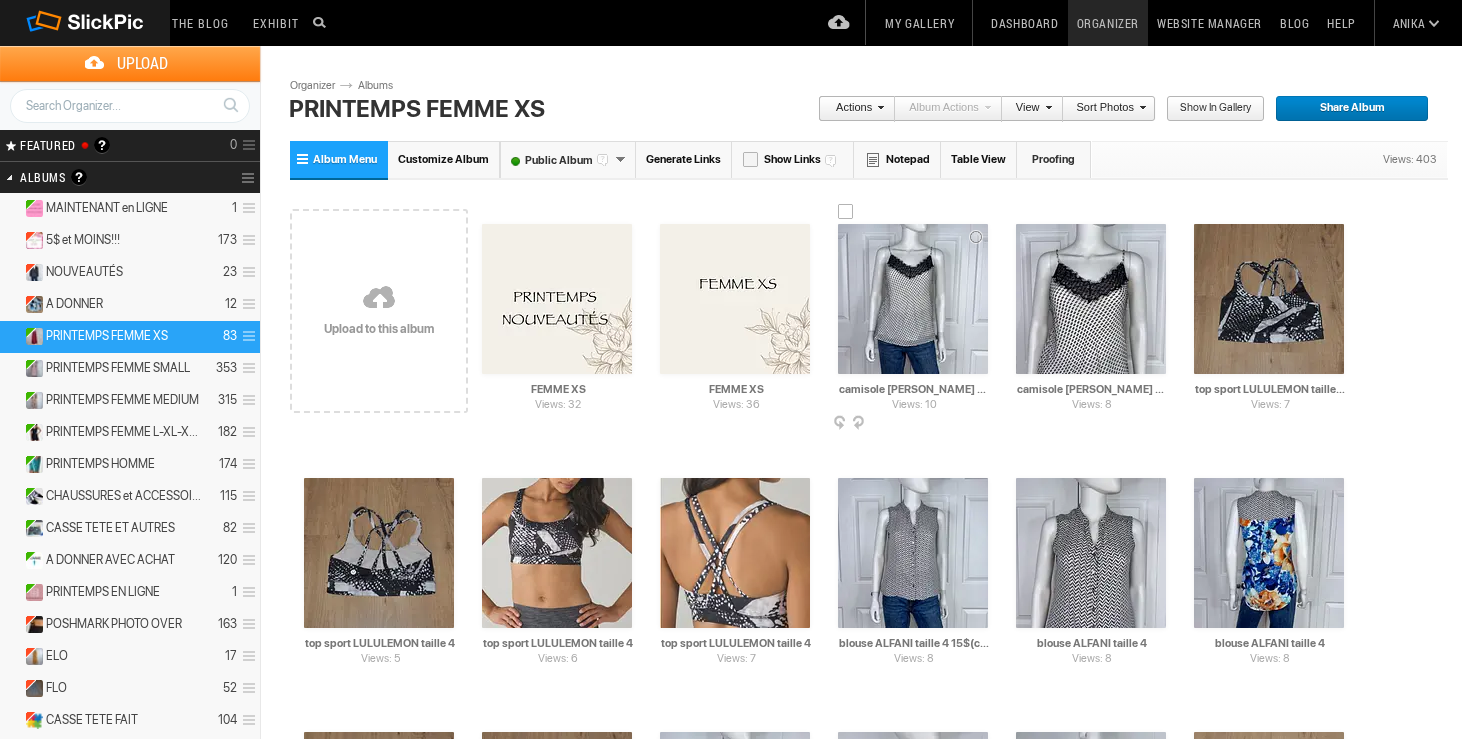 click at bounding box center [913, 299] 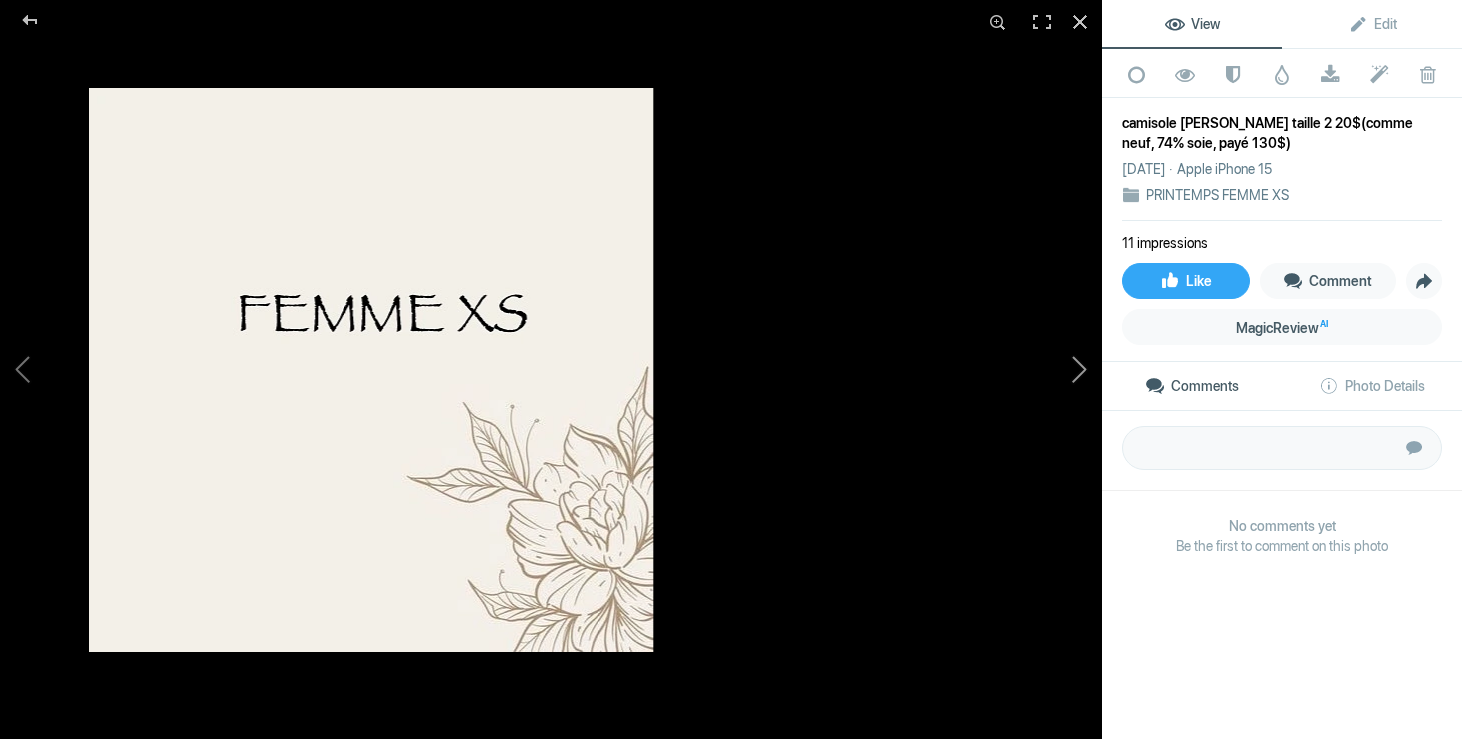 click 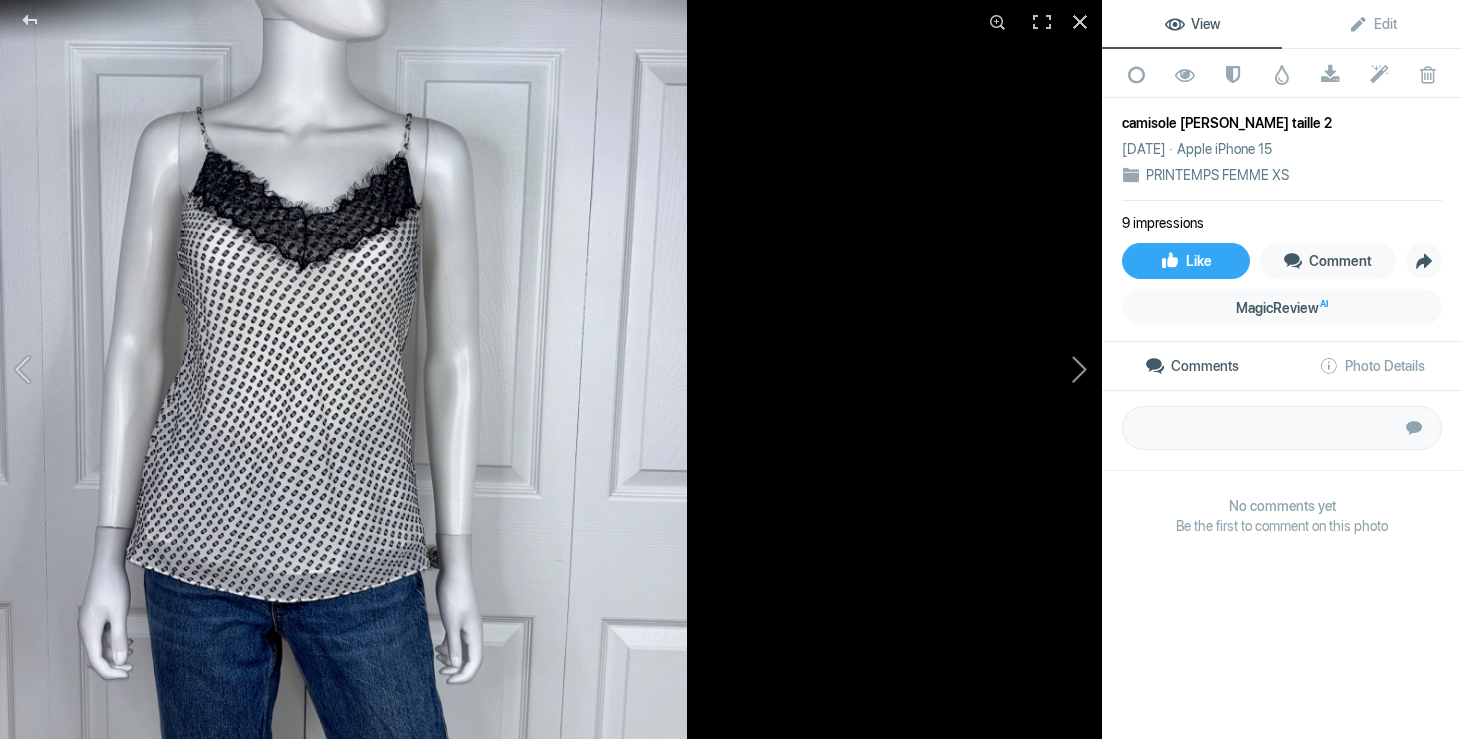 click 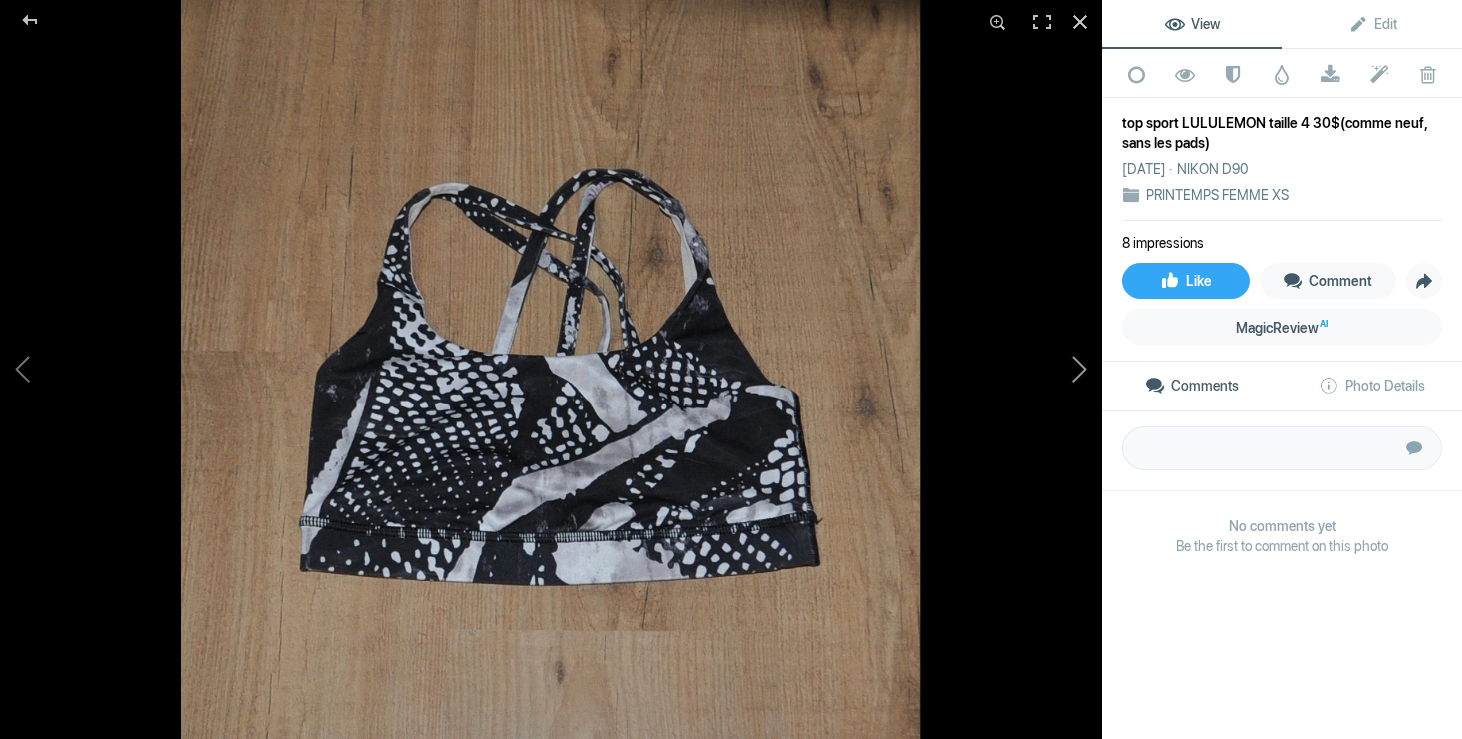 click 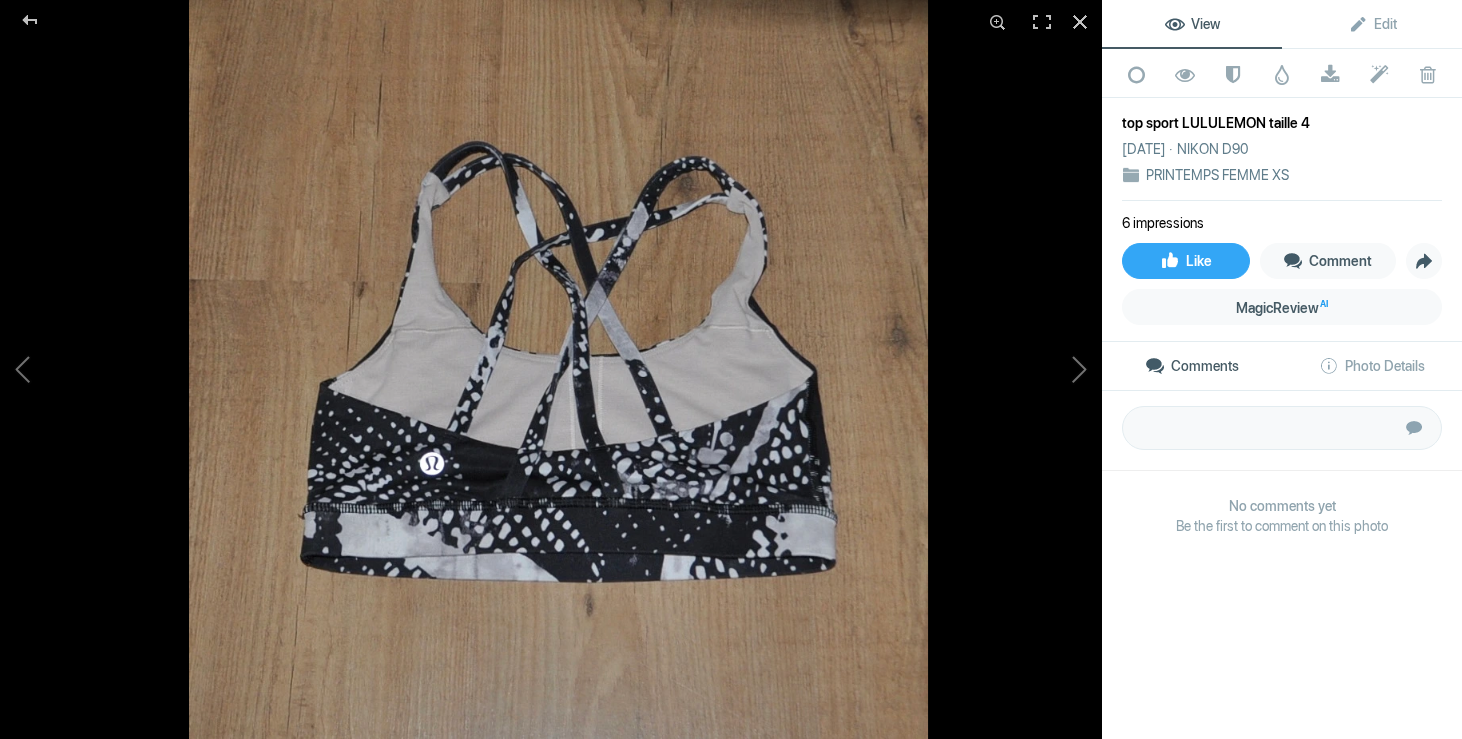 click 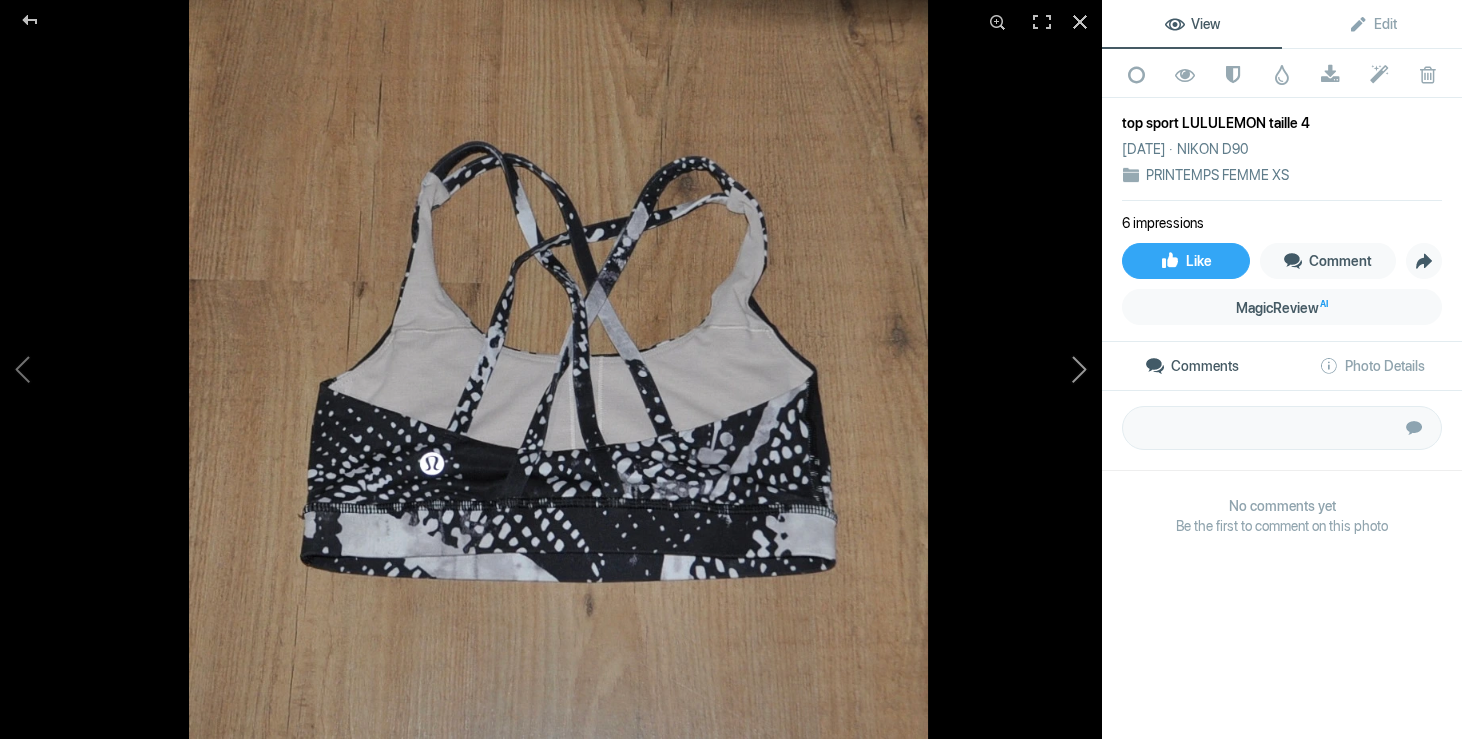 click 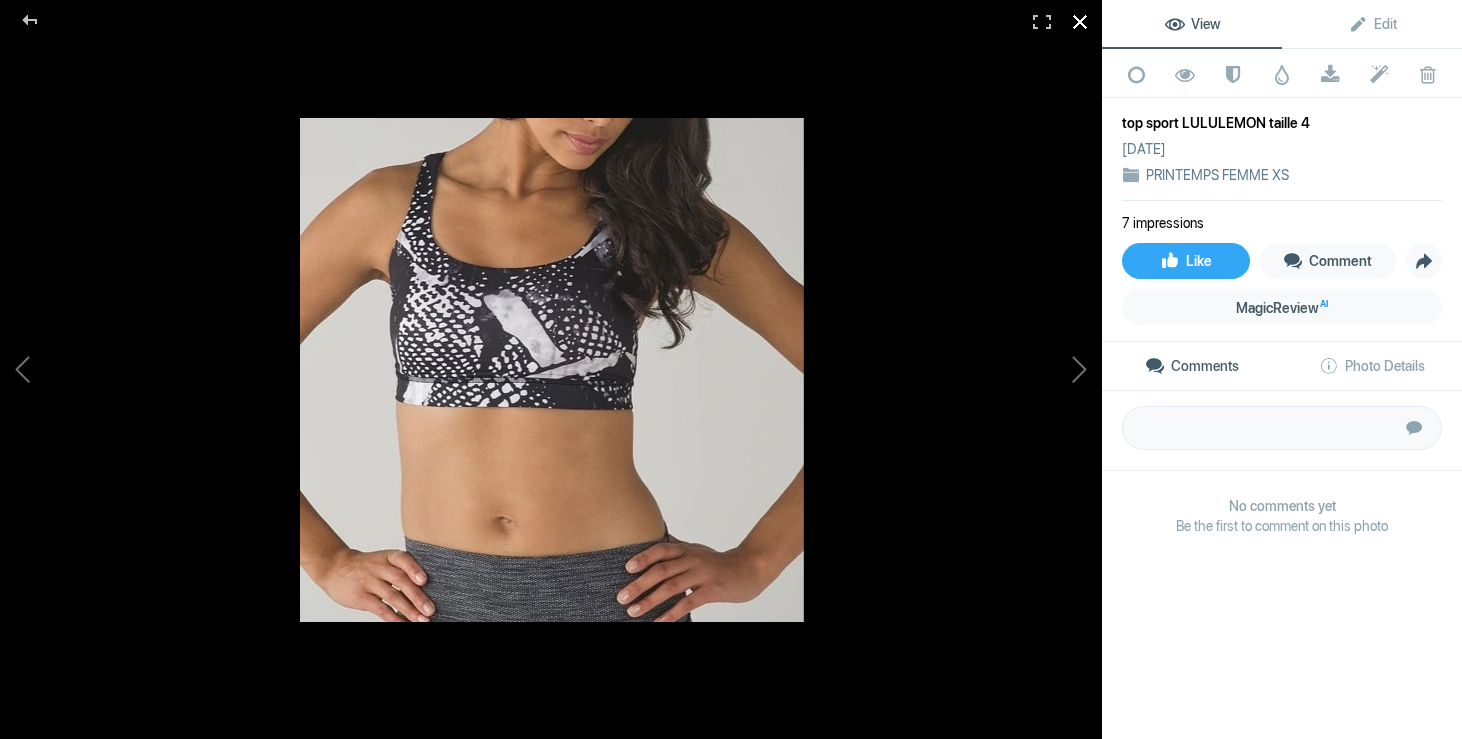 click 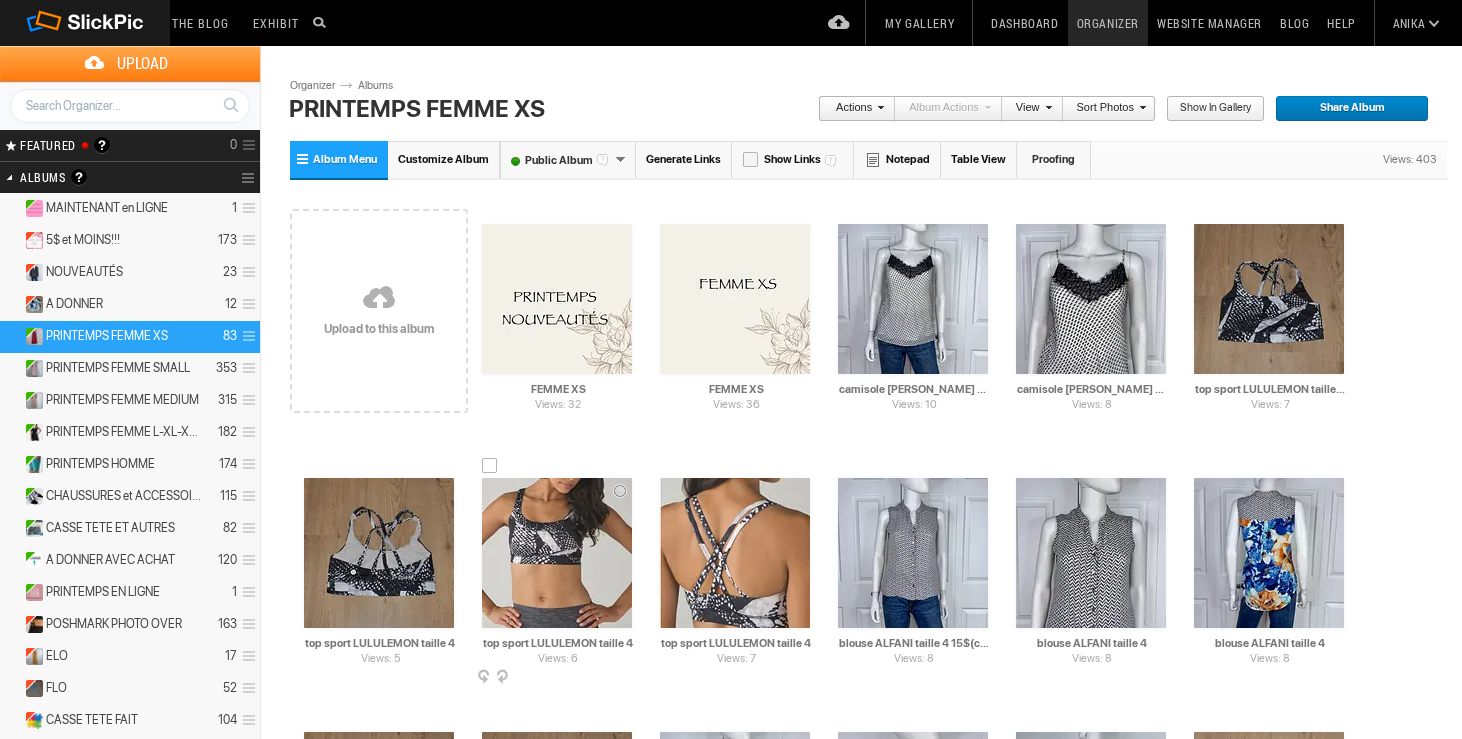 click at bounding box center [557, 553] 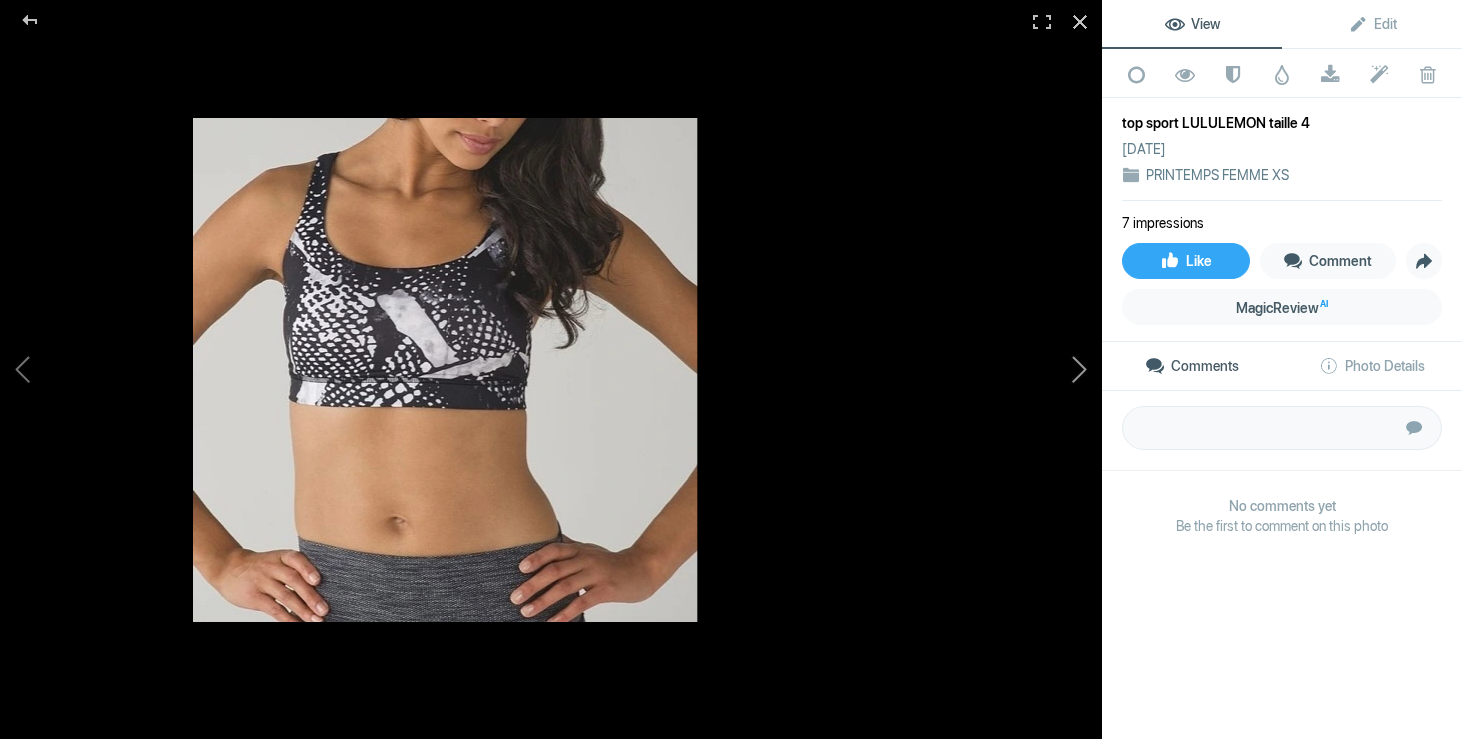 click 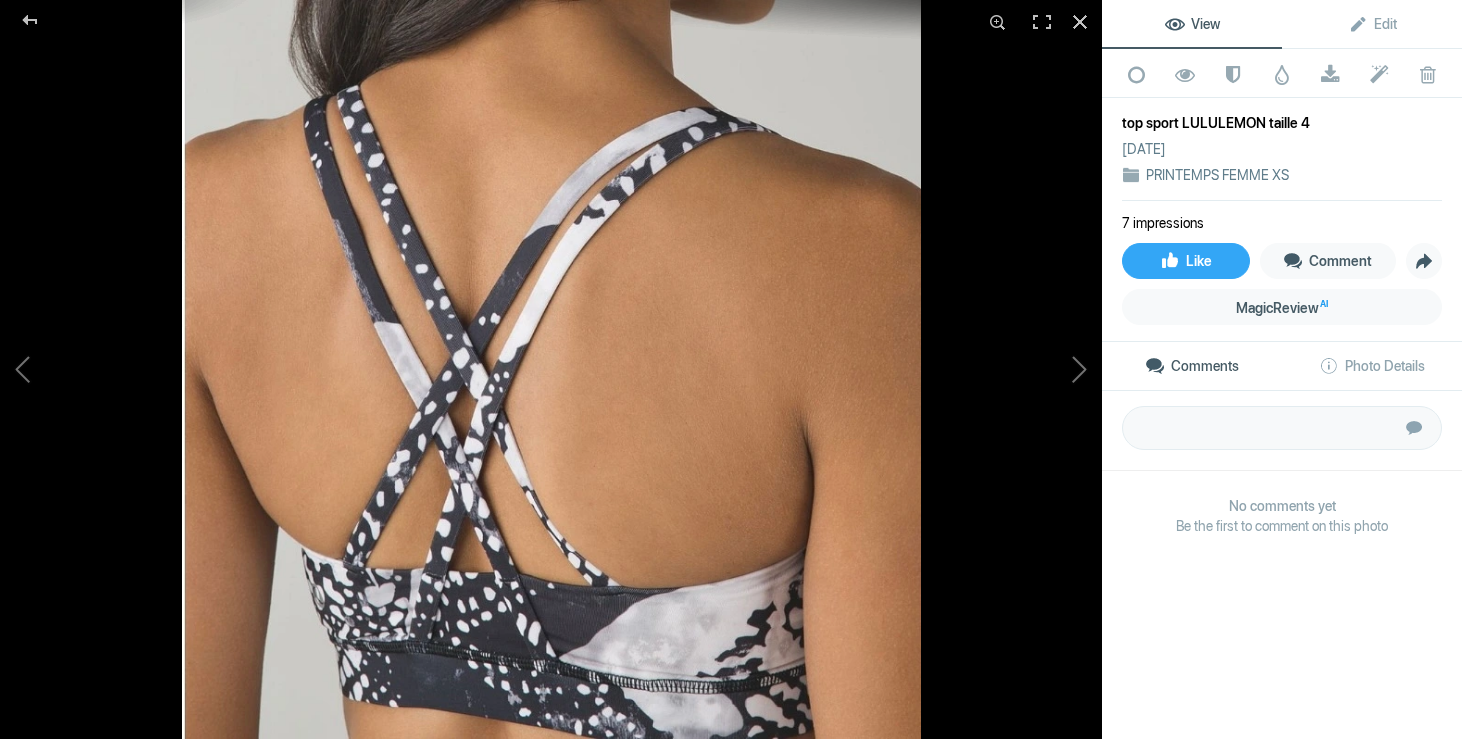 click 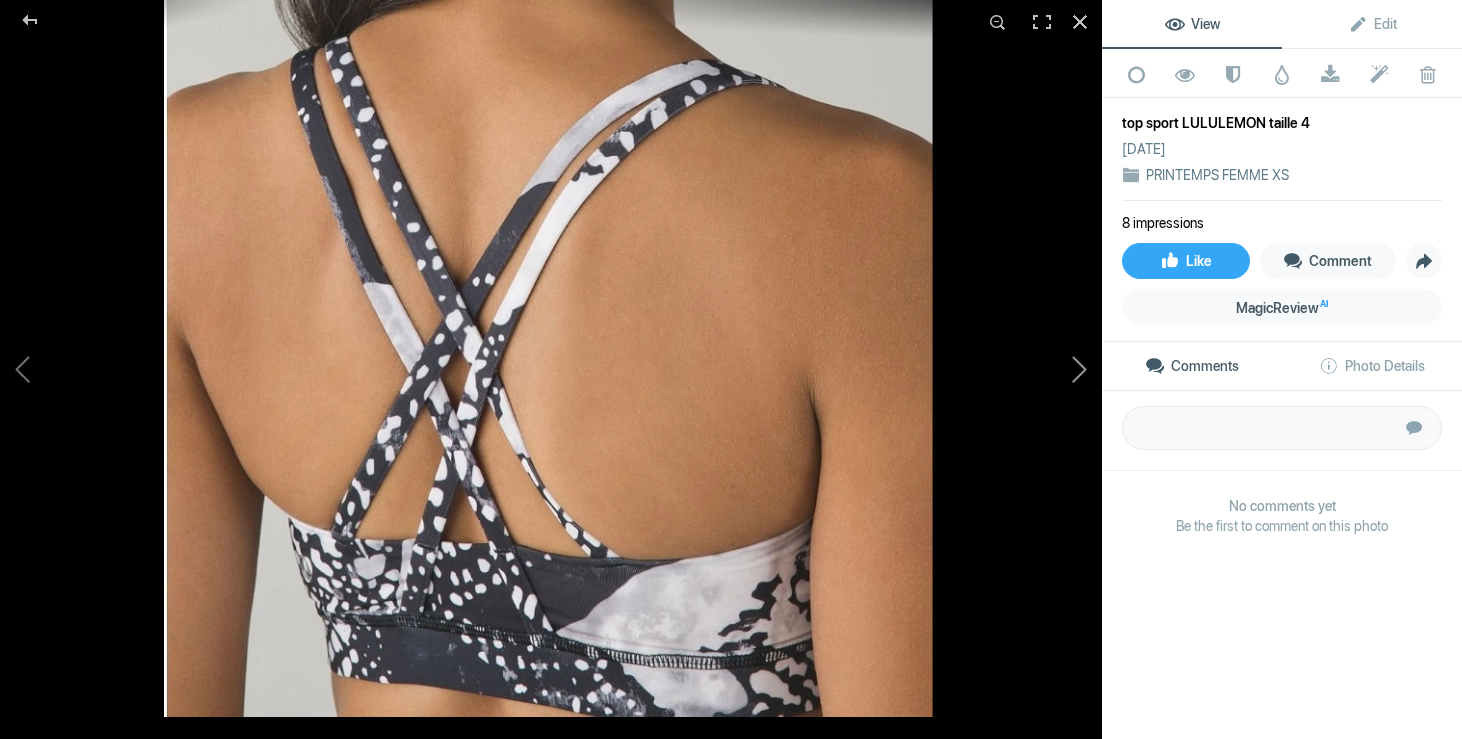 click 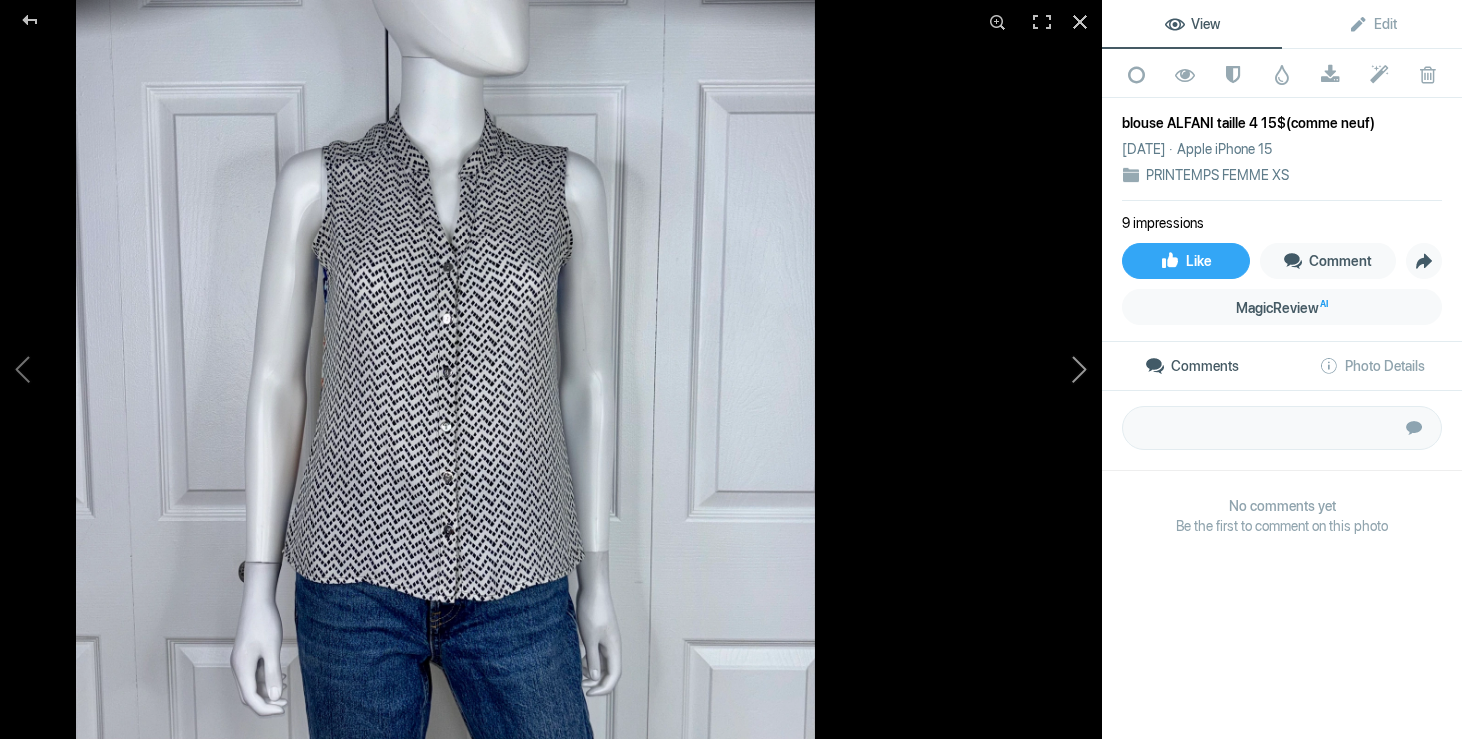 click 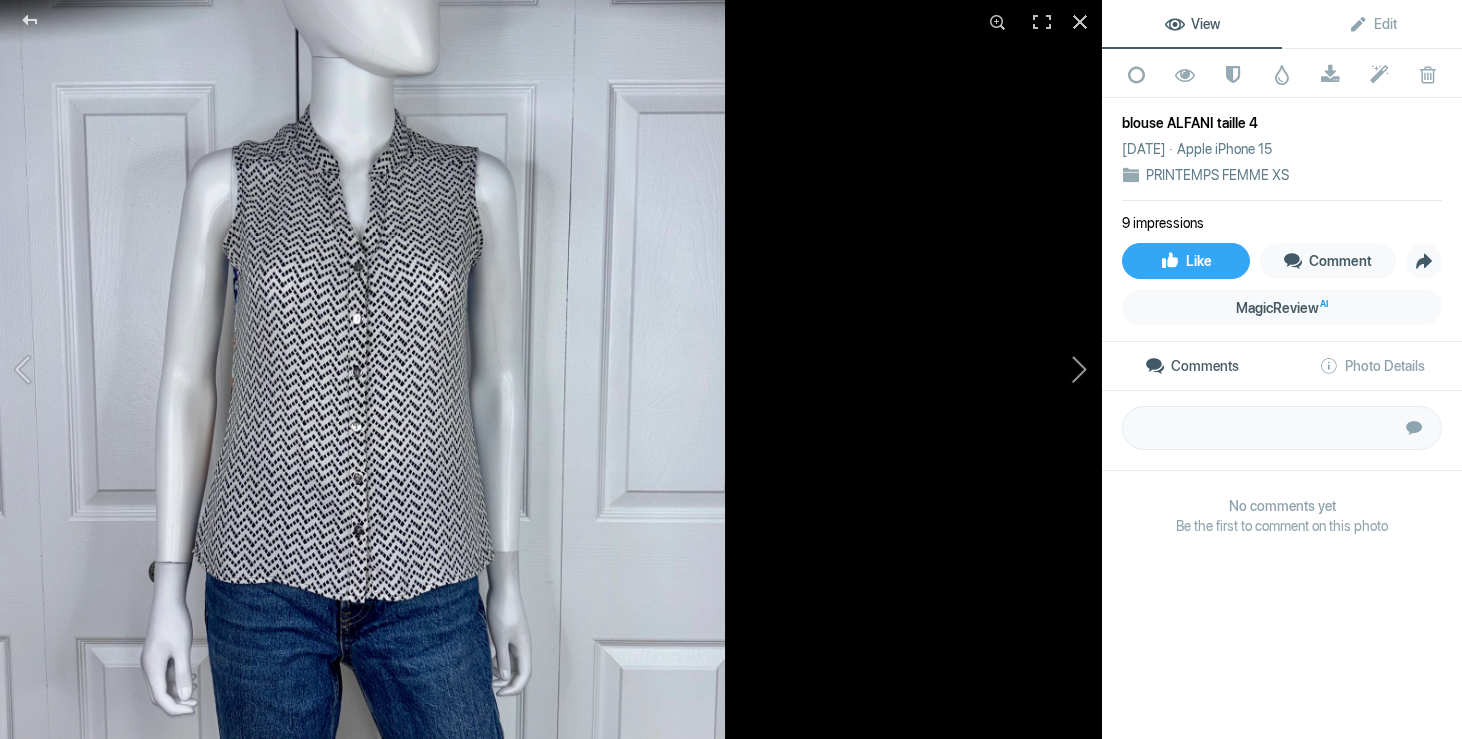 click 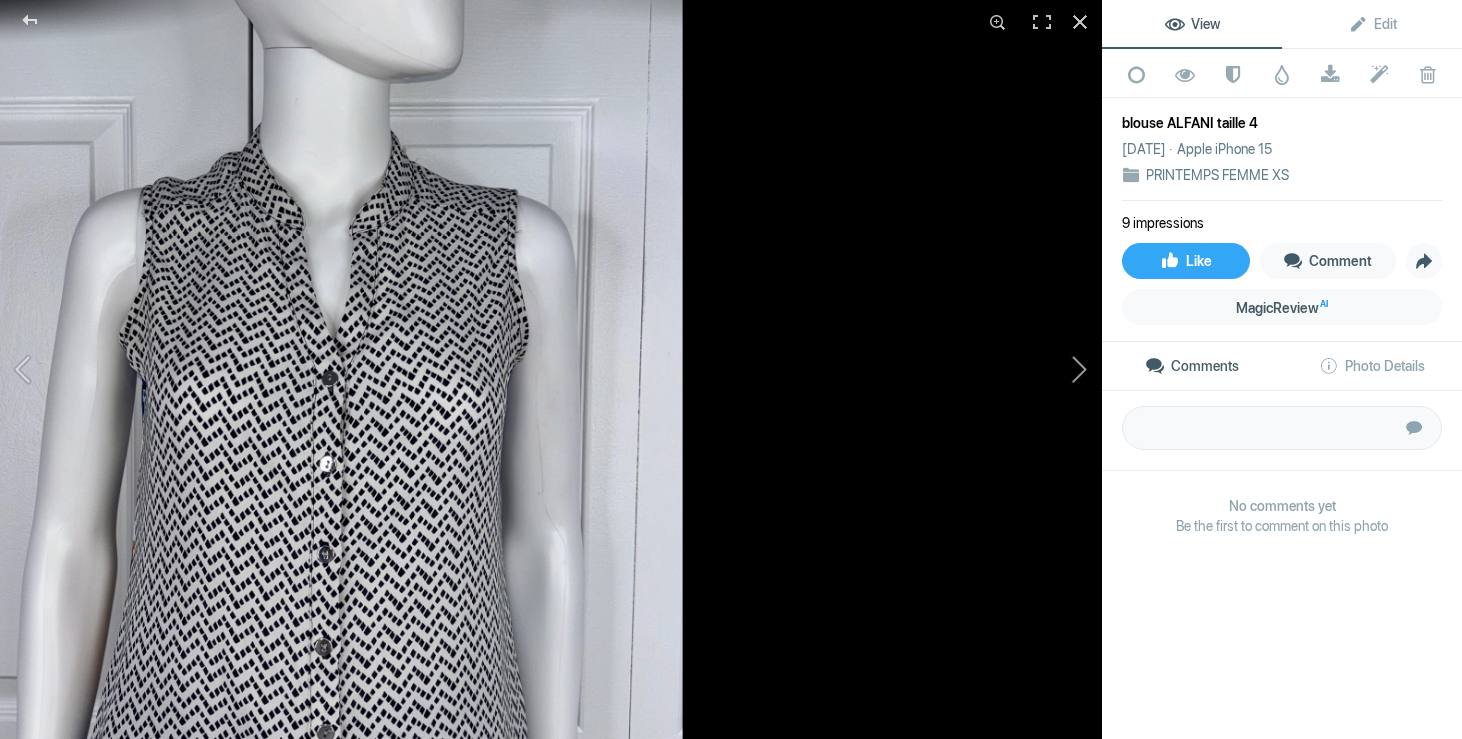 click 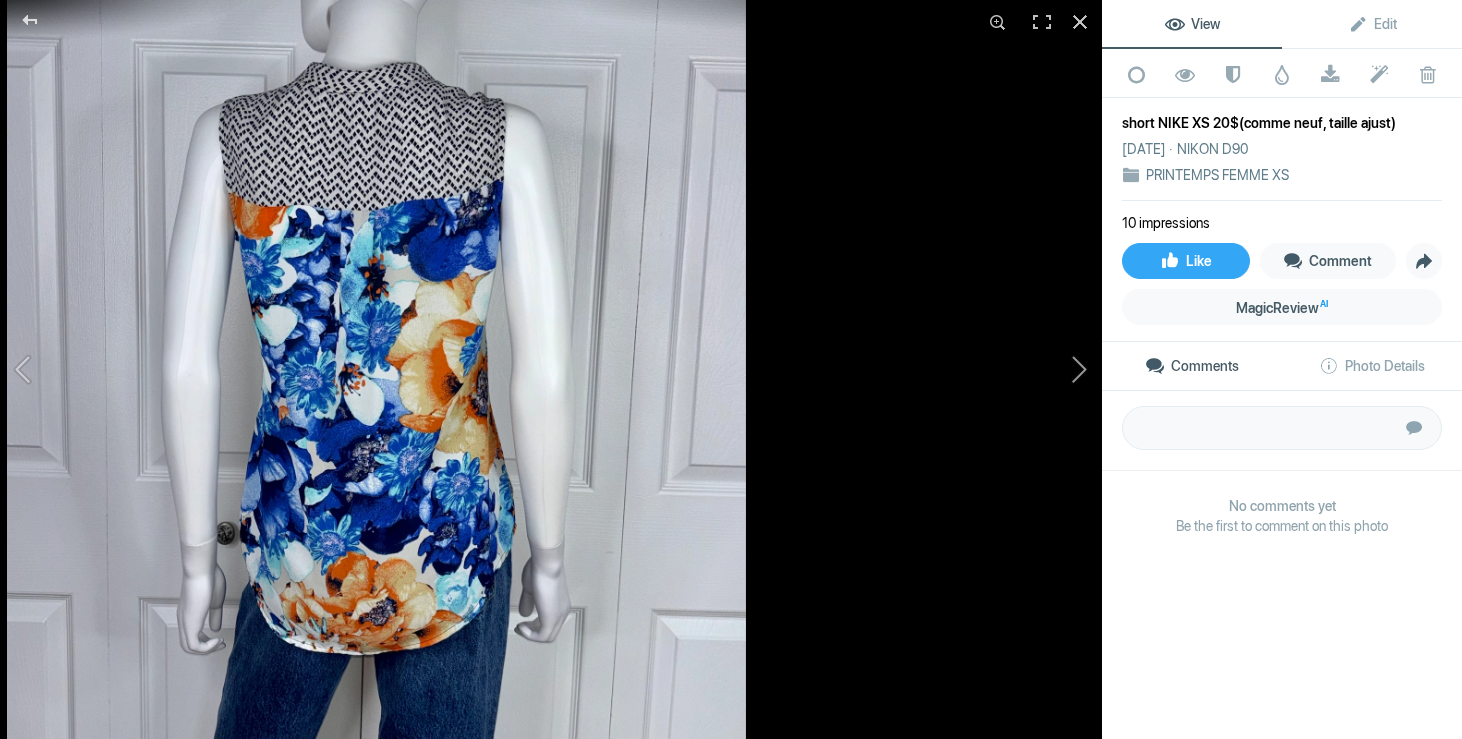 click 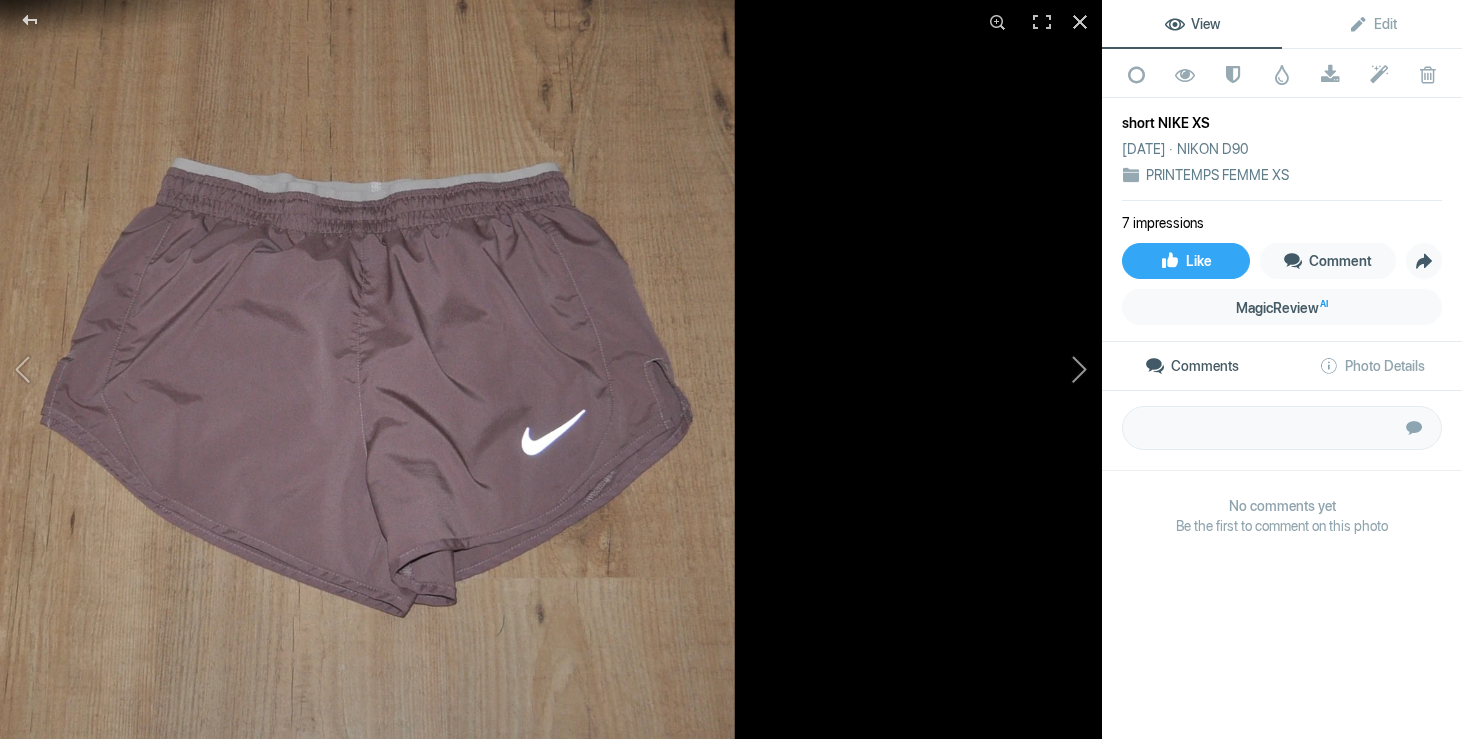click 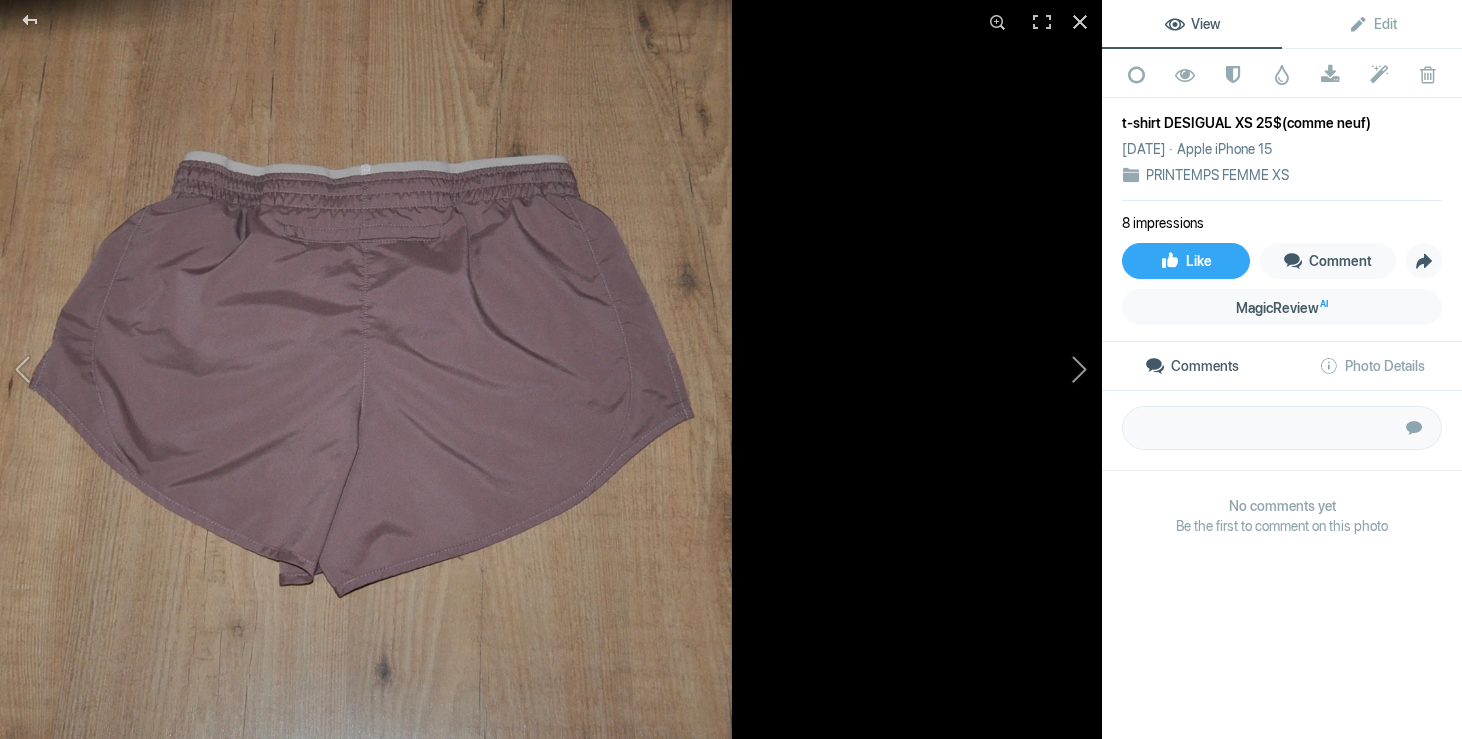 click 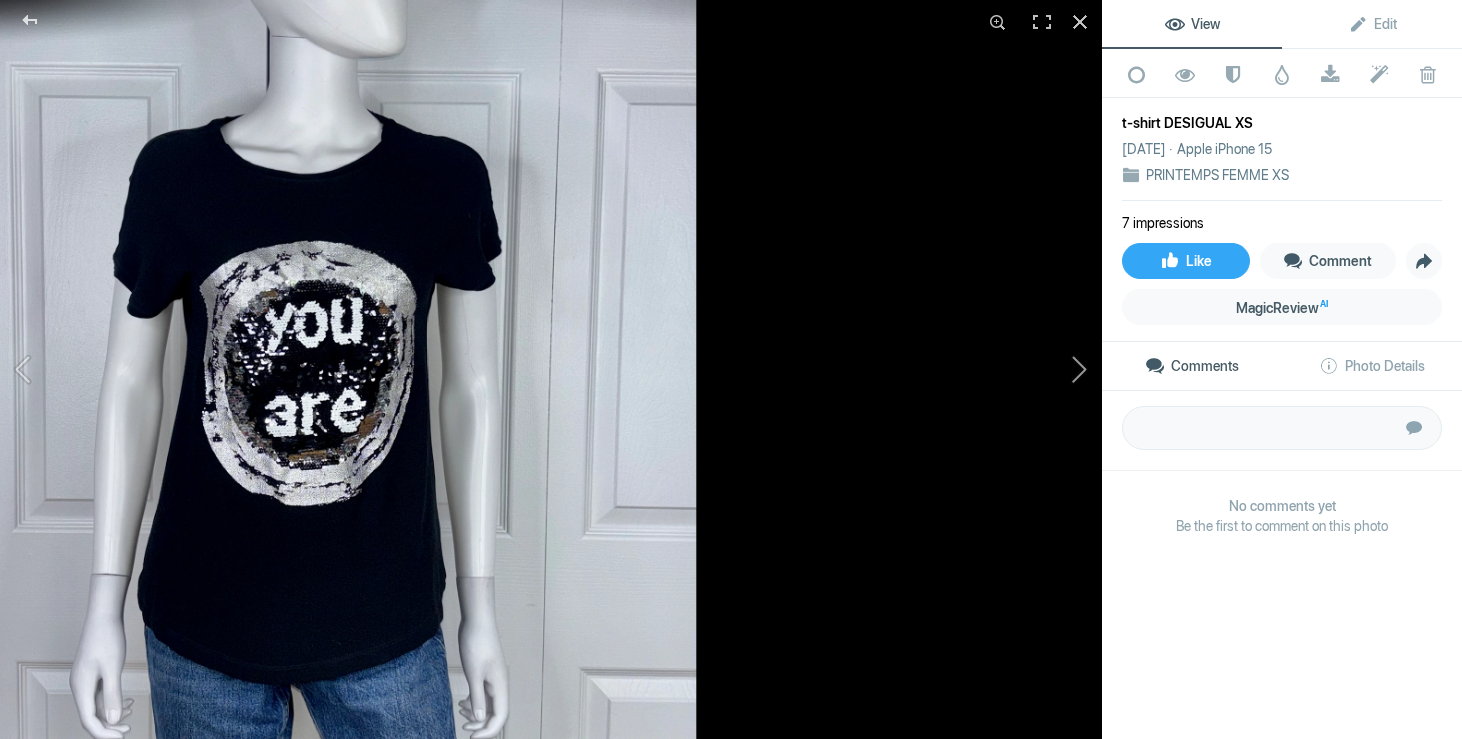 click 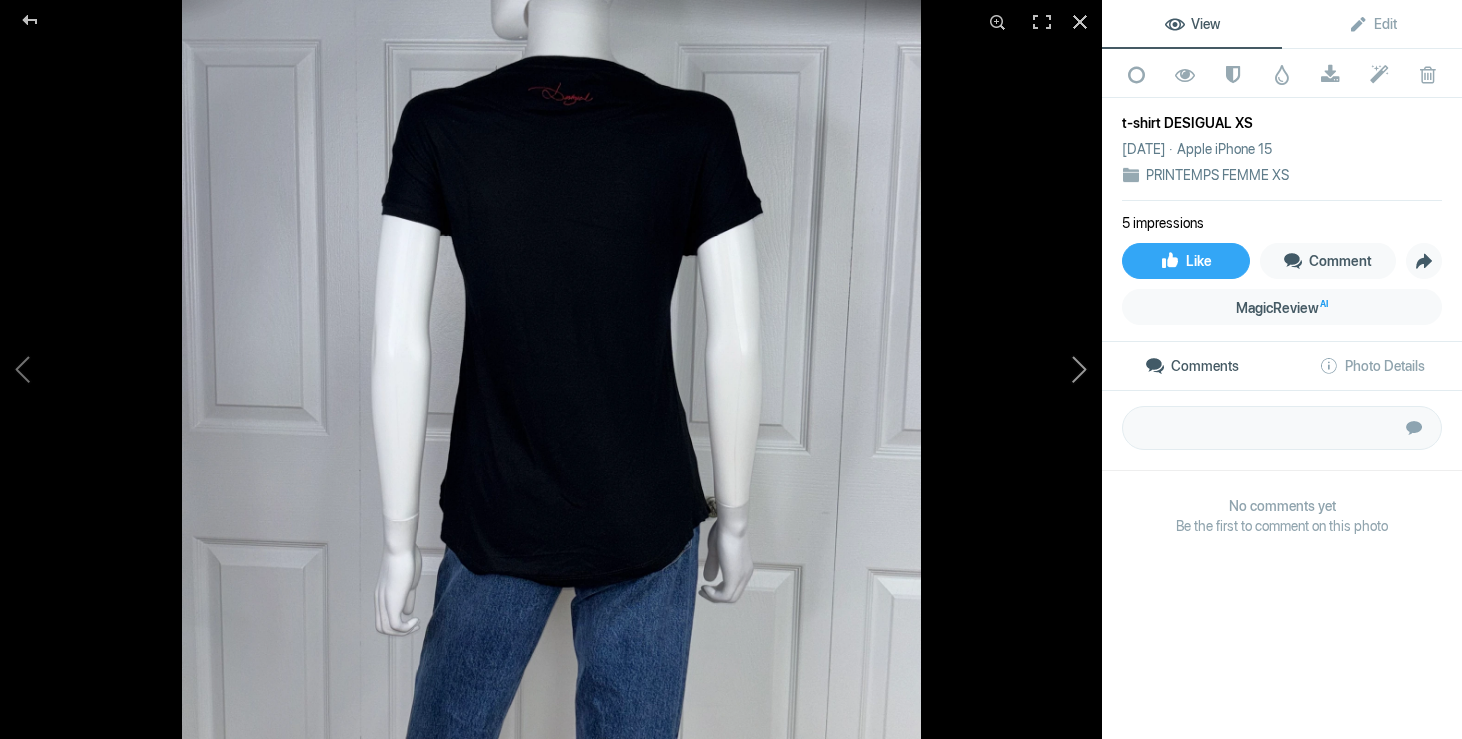 click 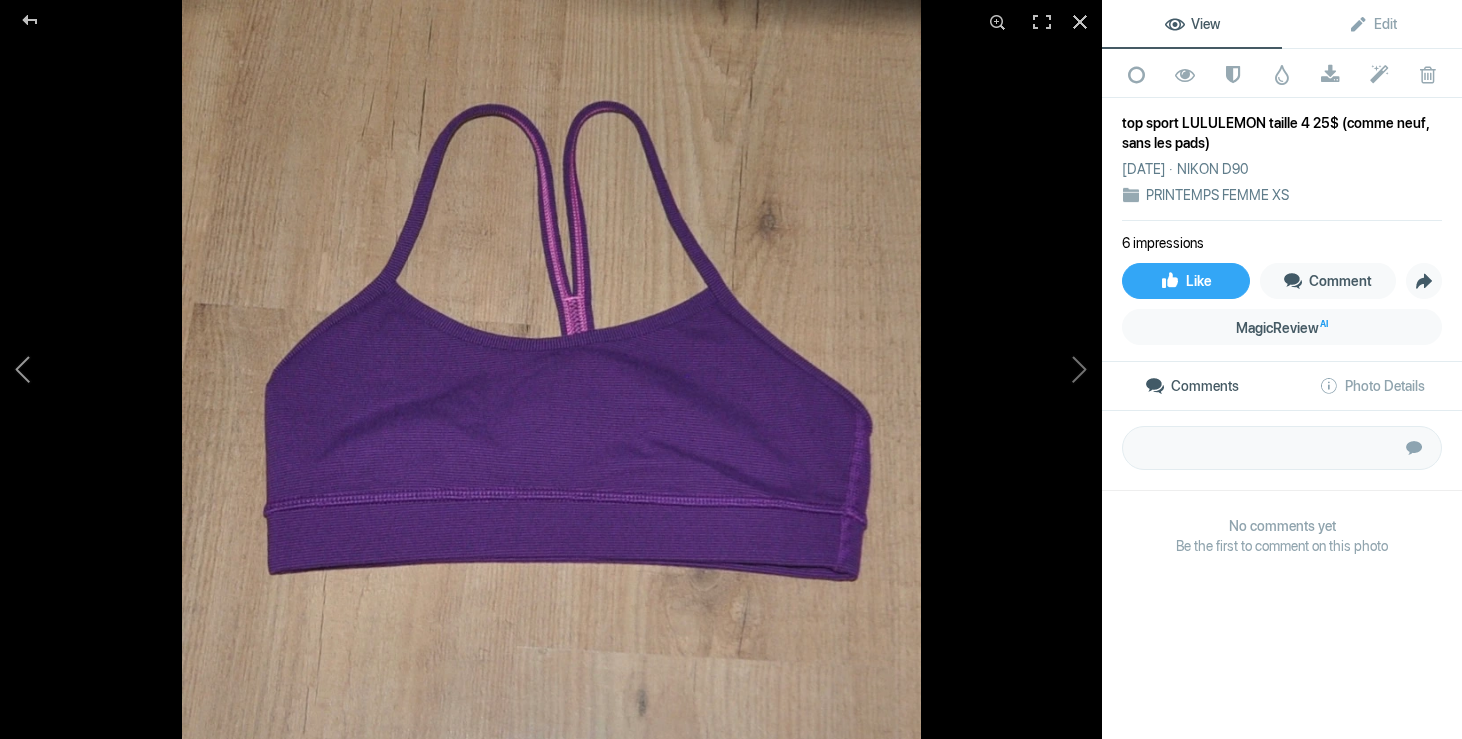 click 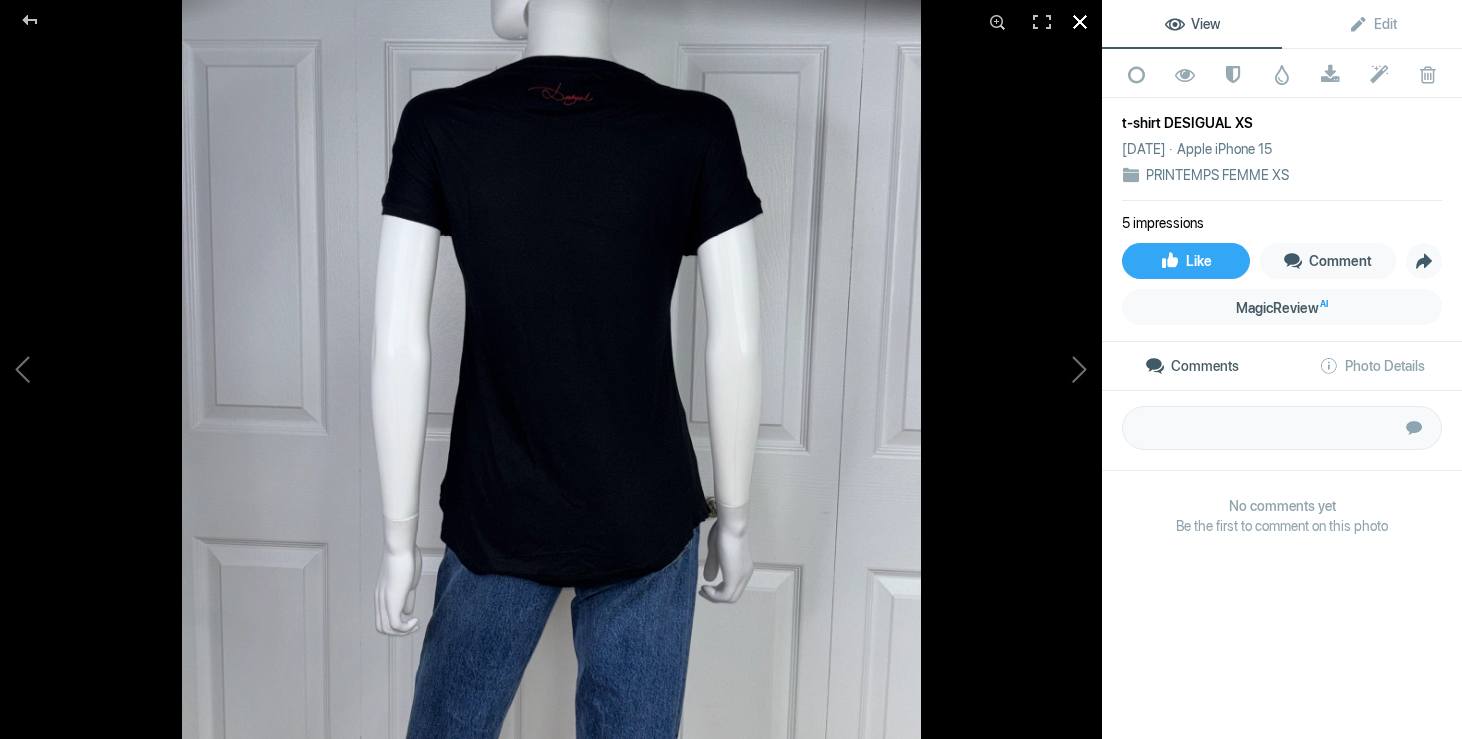 click 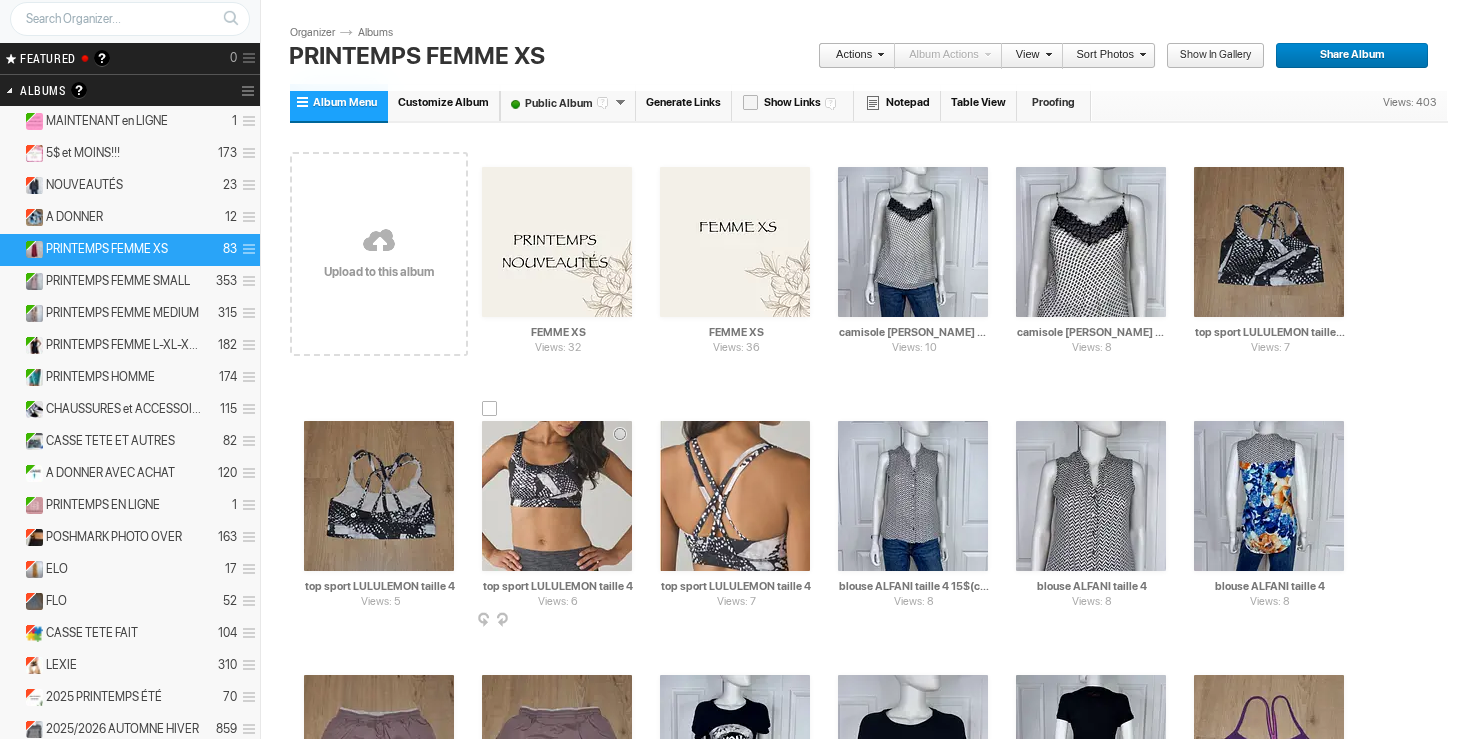 scroll, scrollTop: 73, scrollLeft: 0, axis: vertical 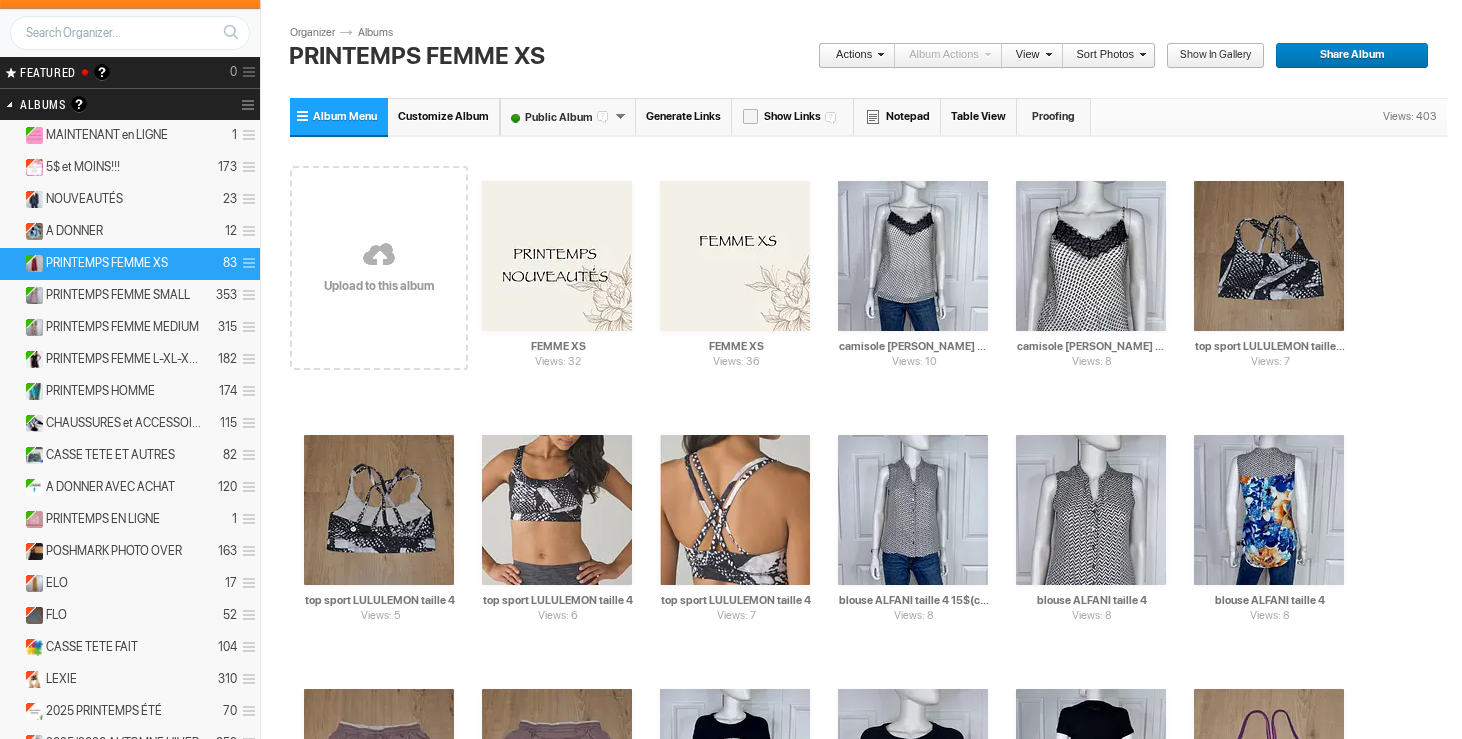 click at bounding box center (379, 256) 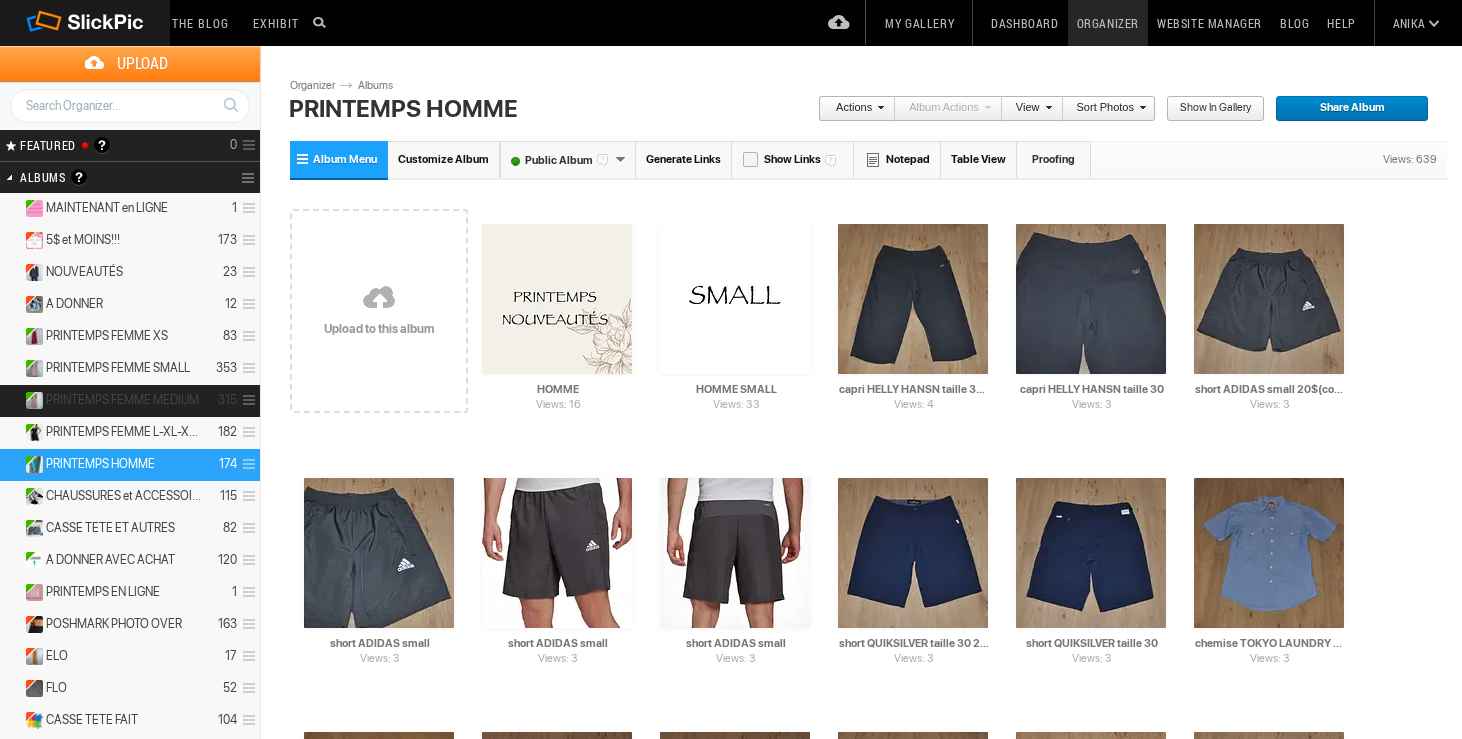 scroll, scrollTop: 0, scrollLeft: 0, axis: both 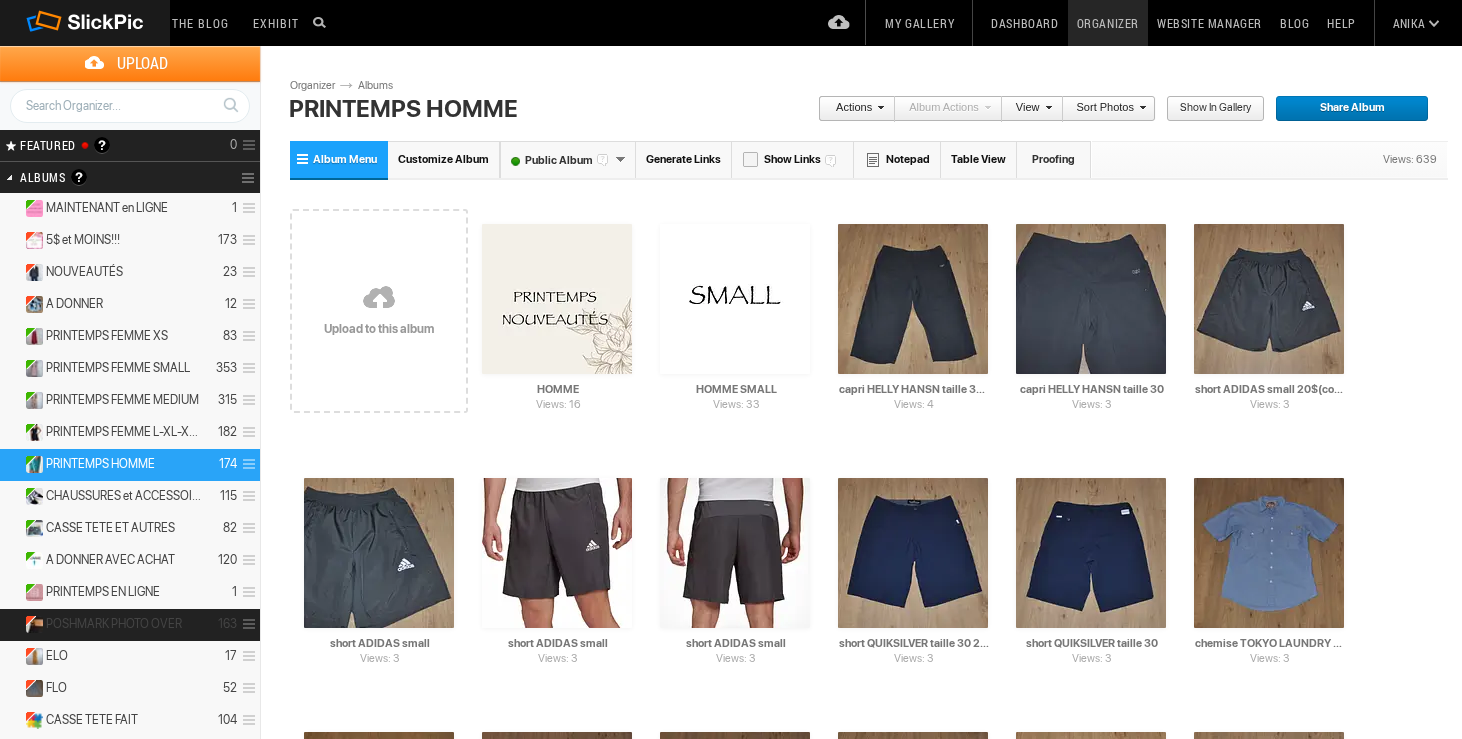 click on "POSHMARK PHOTO OVER" at bounding box center [114, 624] 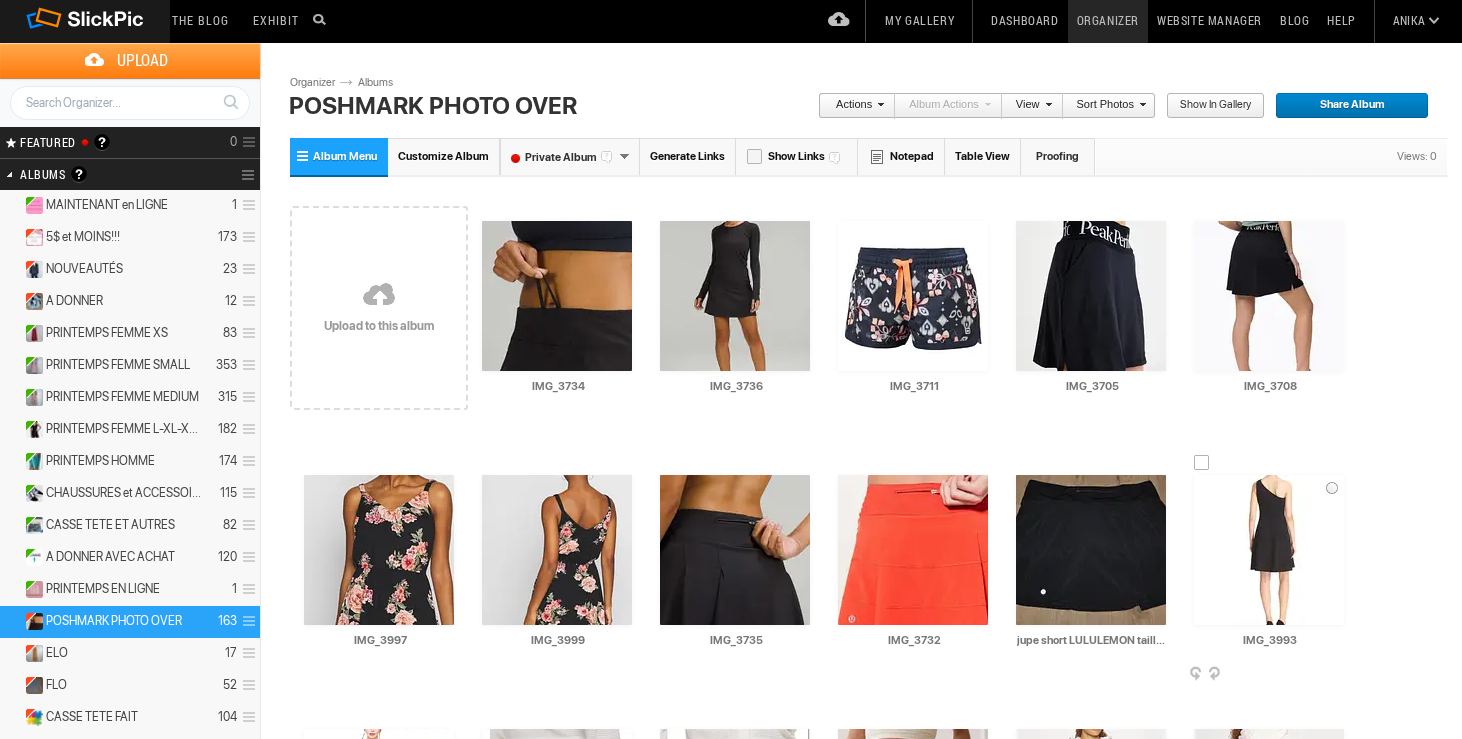 scroll, scrollTop: 4, scrollLeft: 0, axis: vertical 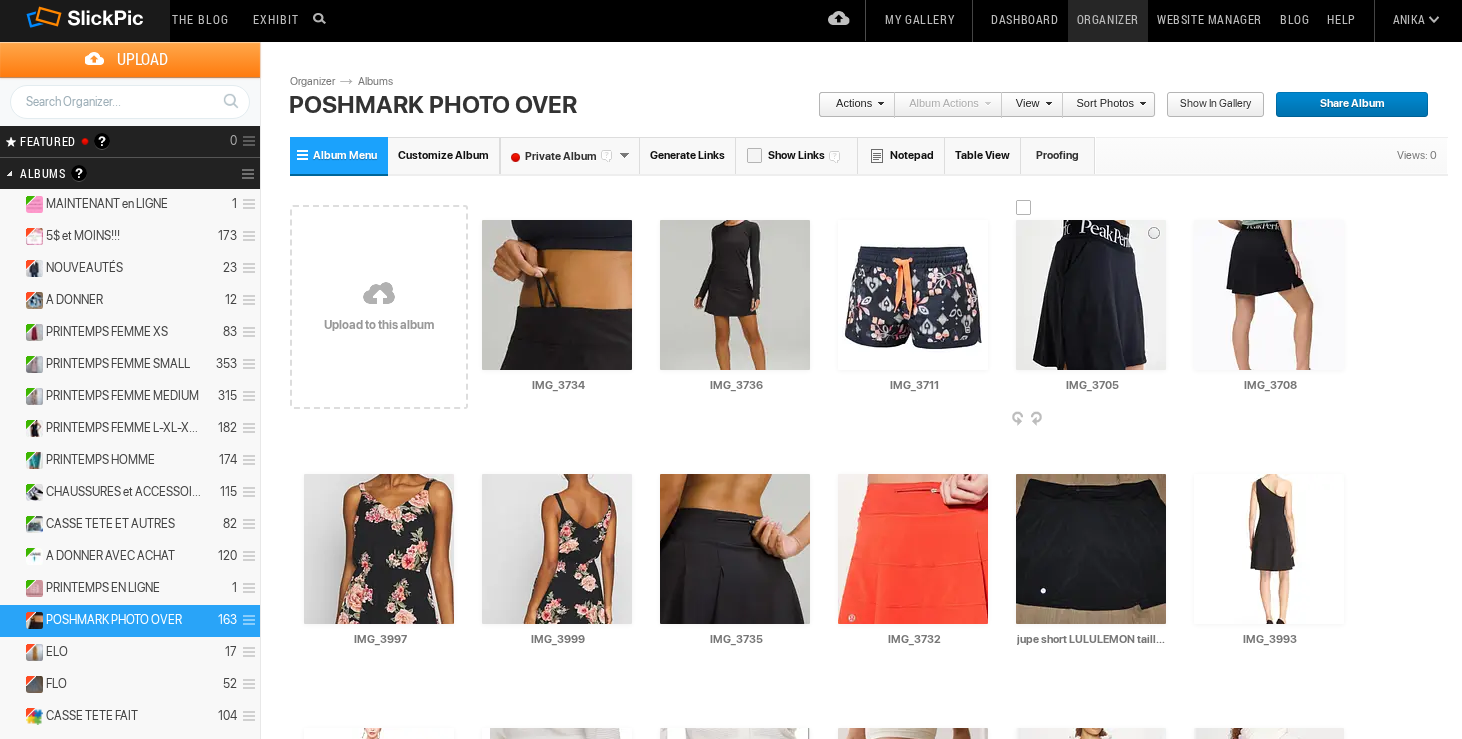 click at bounding box center [1024, 208] 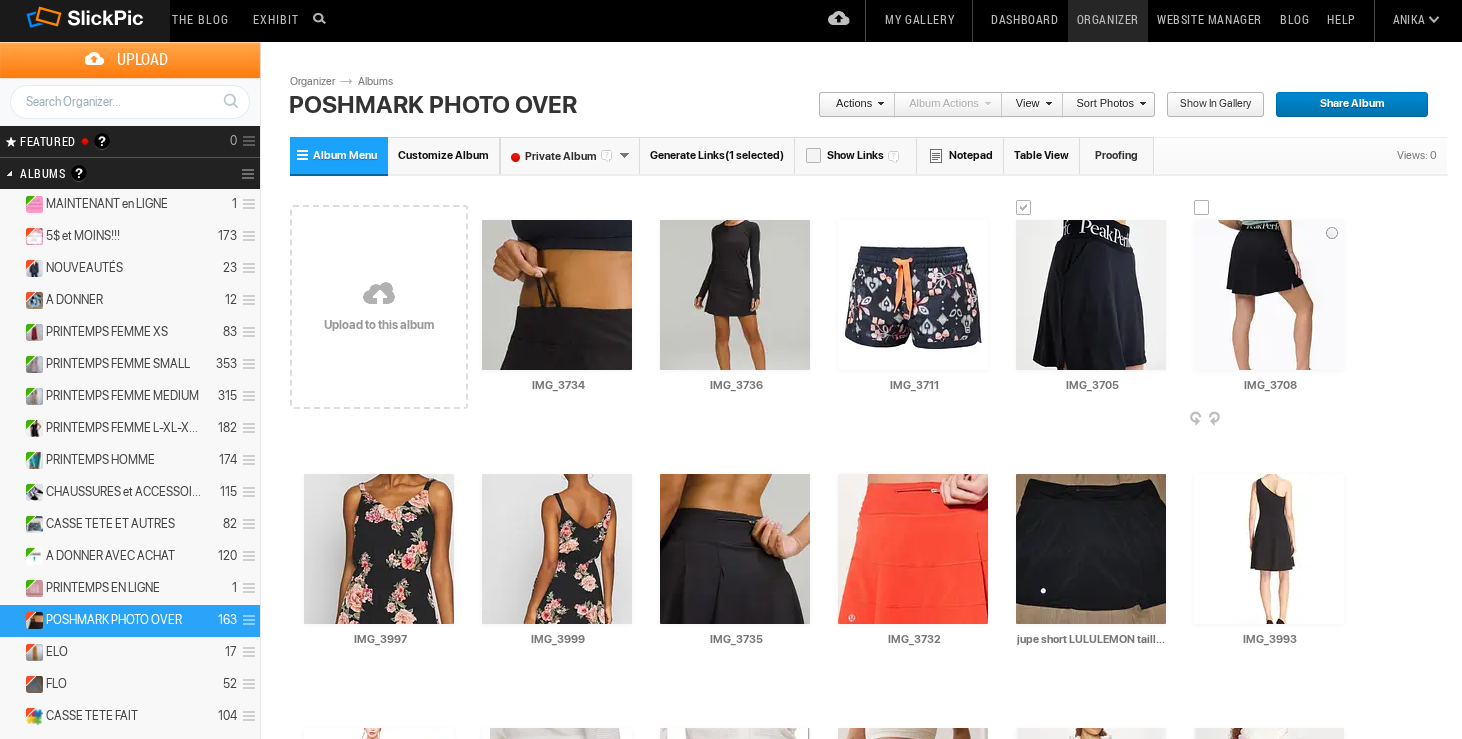 click at bounding box center [1202, 208] 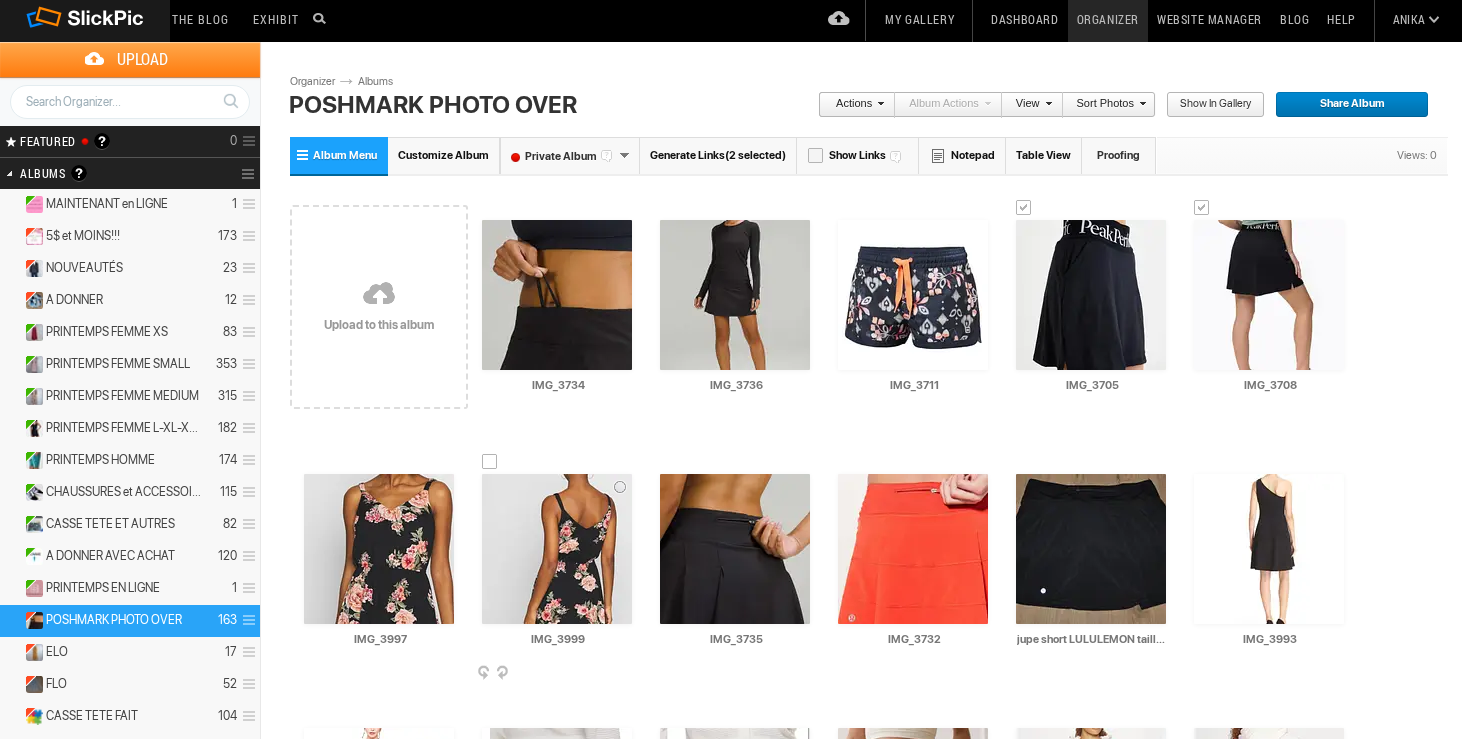 click at bounding box center (490, 462) 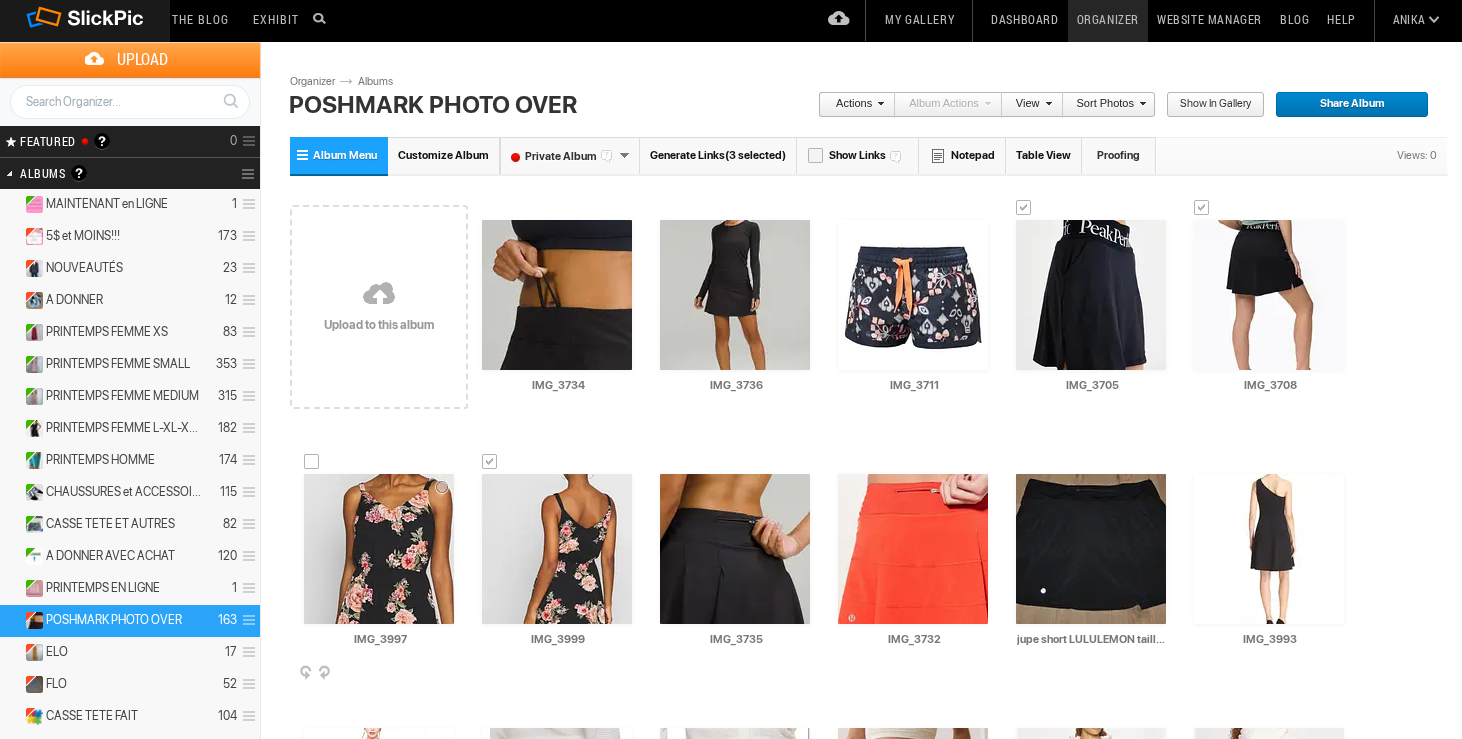 click at bounding box center [312, 462] 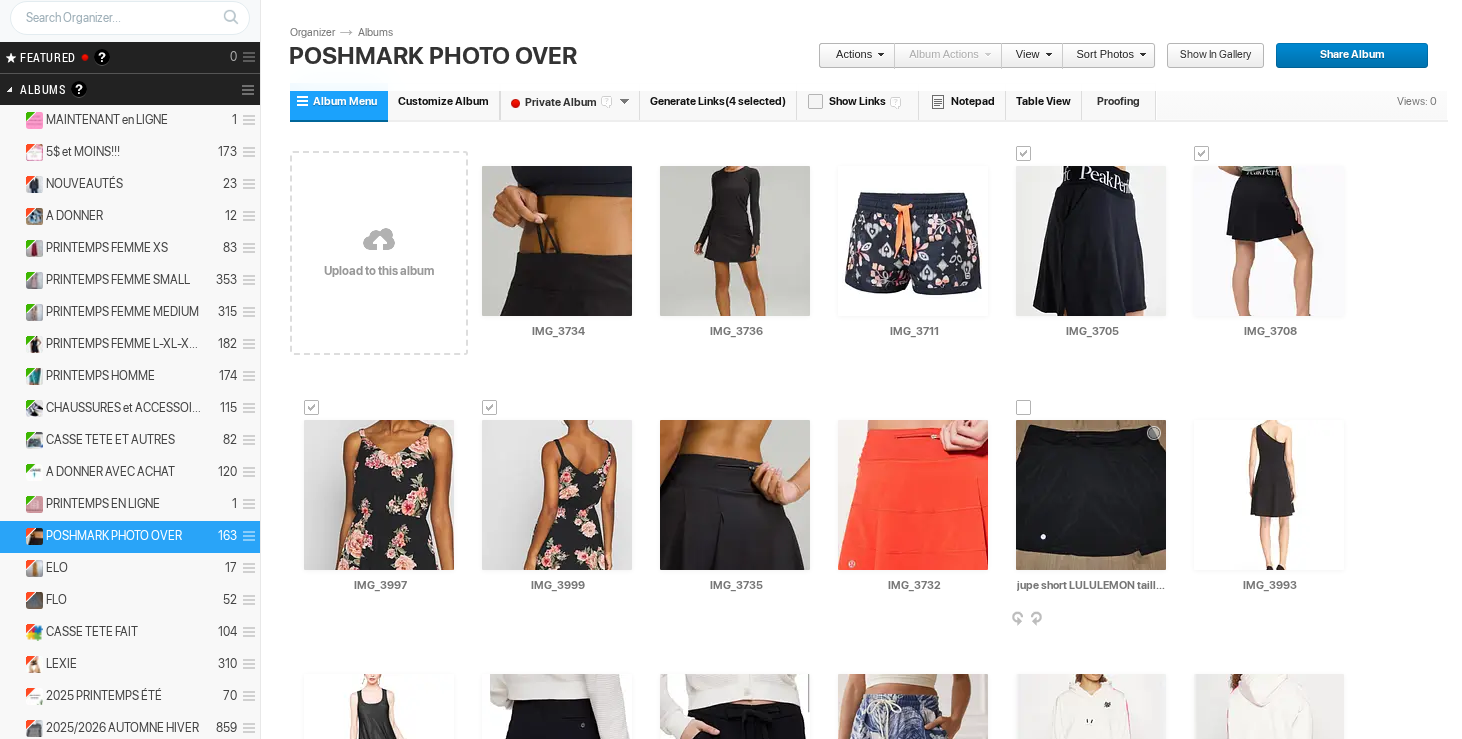 scroll, scrollTop: 191, scrollLeft: 0, axis: vertical 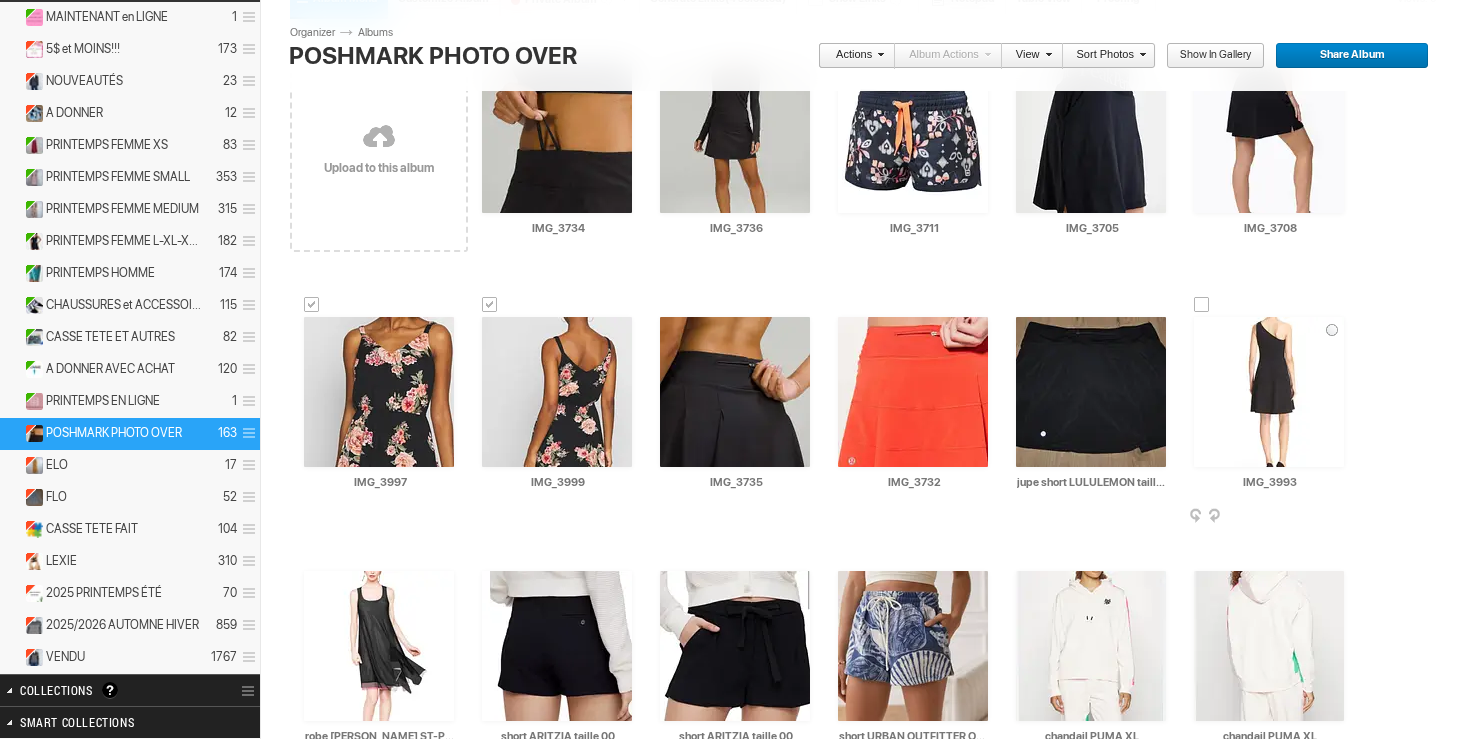 click at bounding box center [1202, 305] 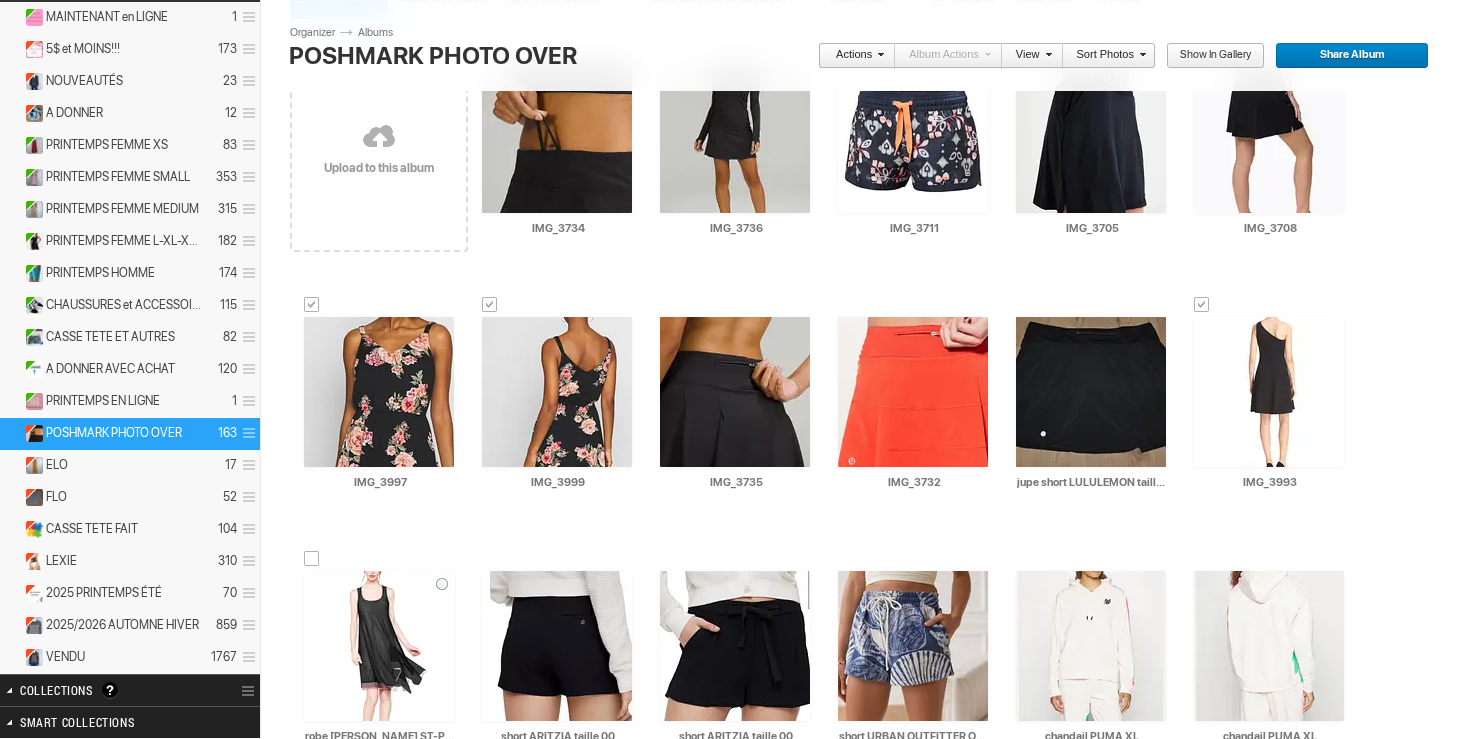 click at bounding box center [312, 559] 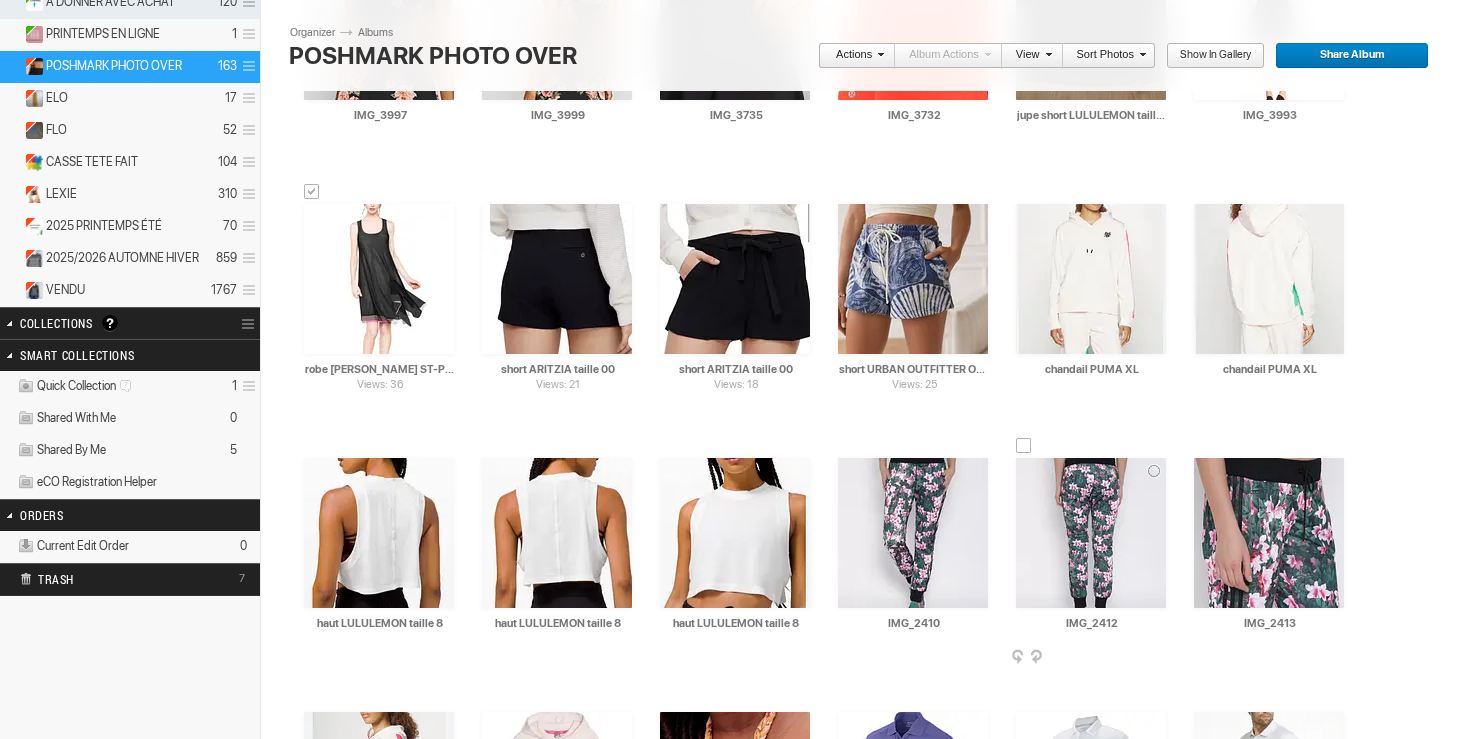 scroll, scrollTop: 560, scrollLeft: 0, axis: vertical 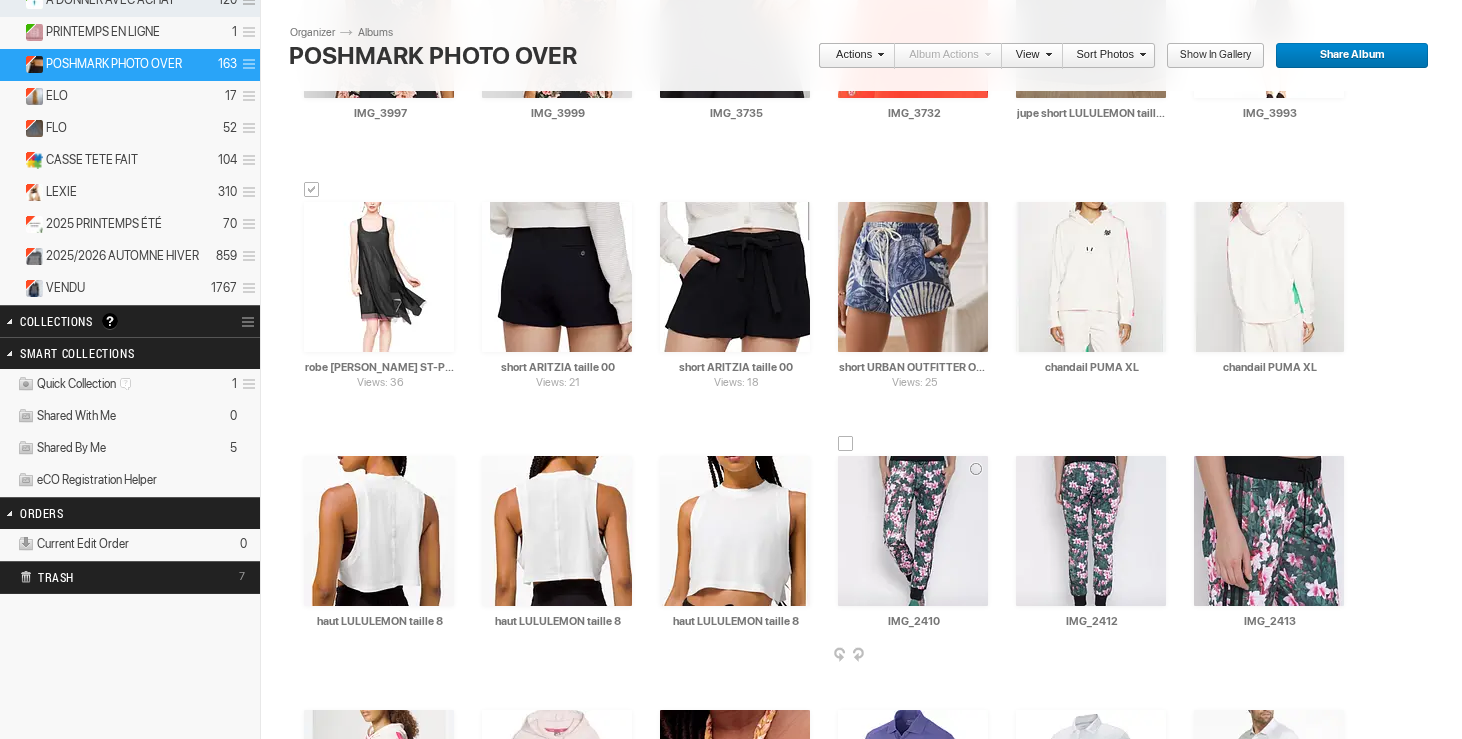 click at bounding box center [846, 444] 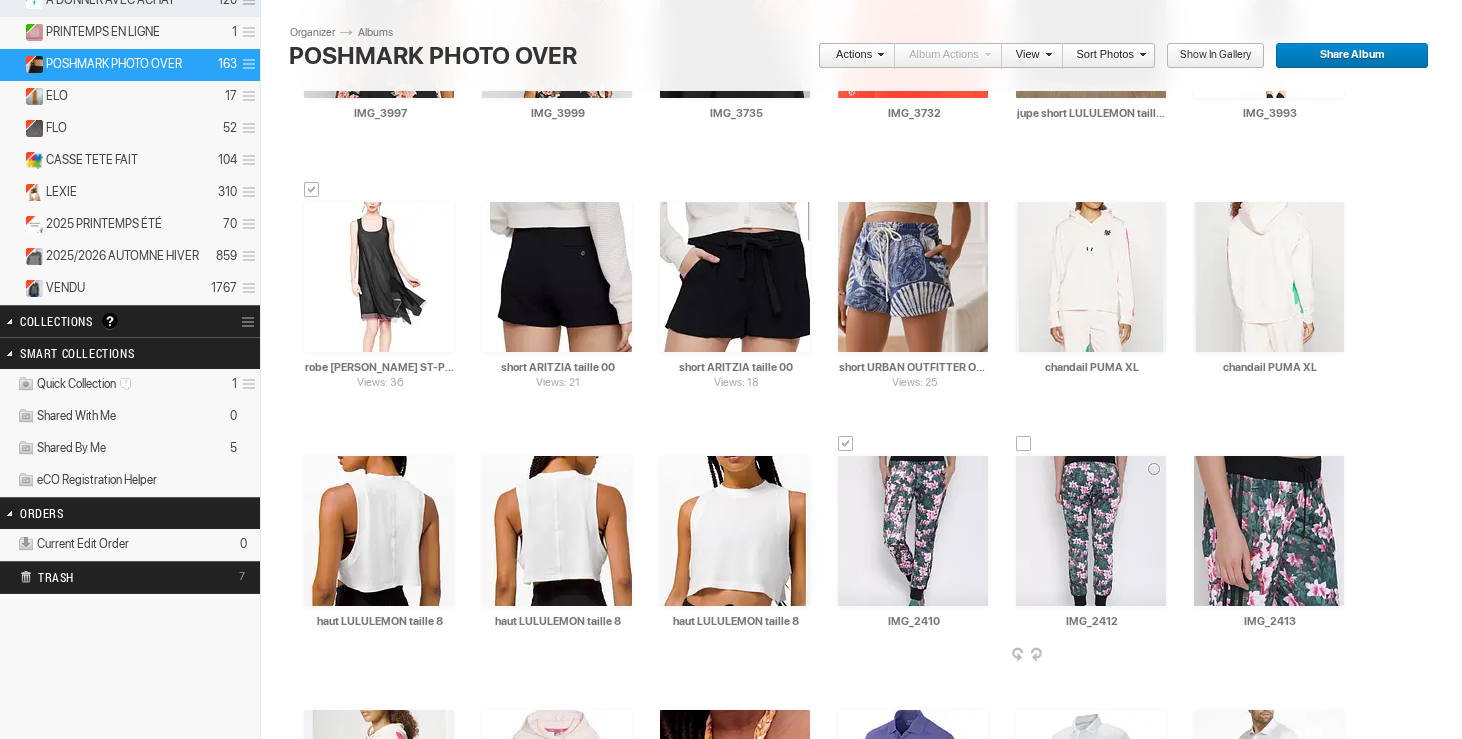 click at bounding box center (1024, 444) 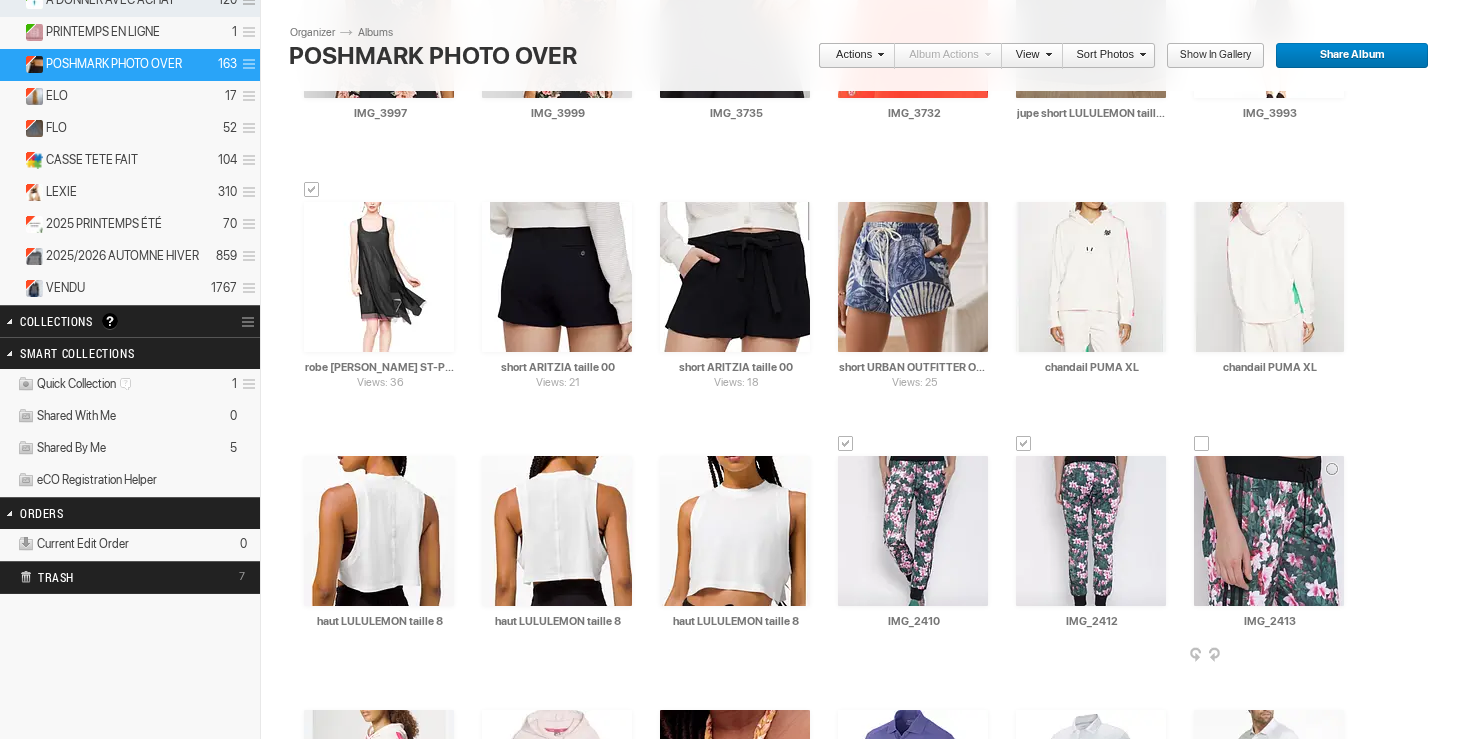 click at bounding box center [1202, 444] 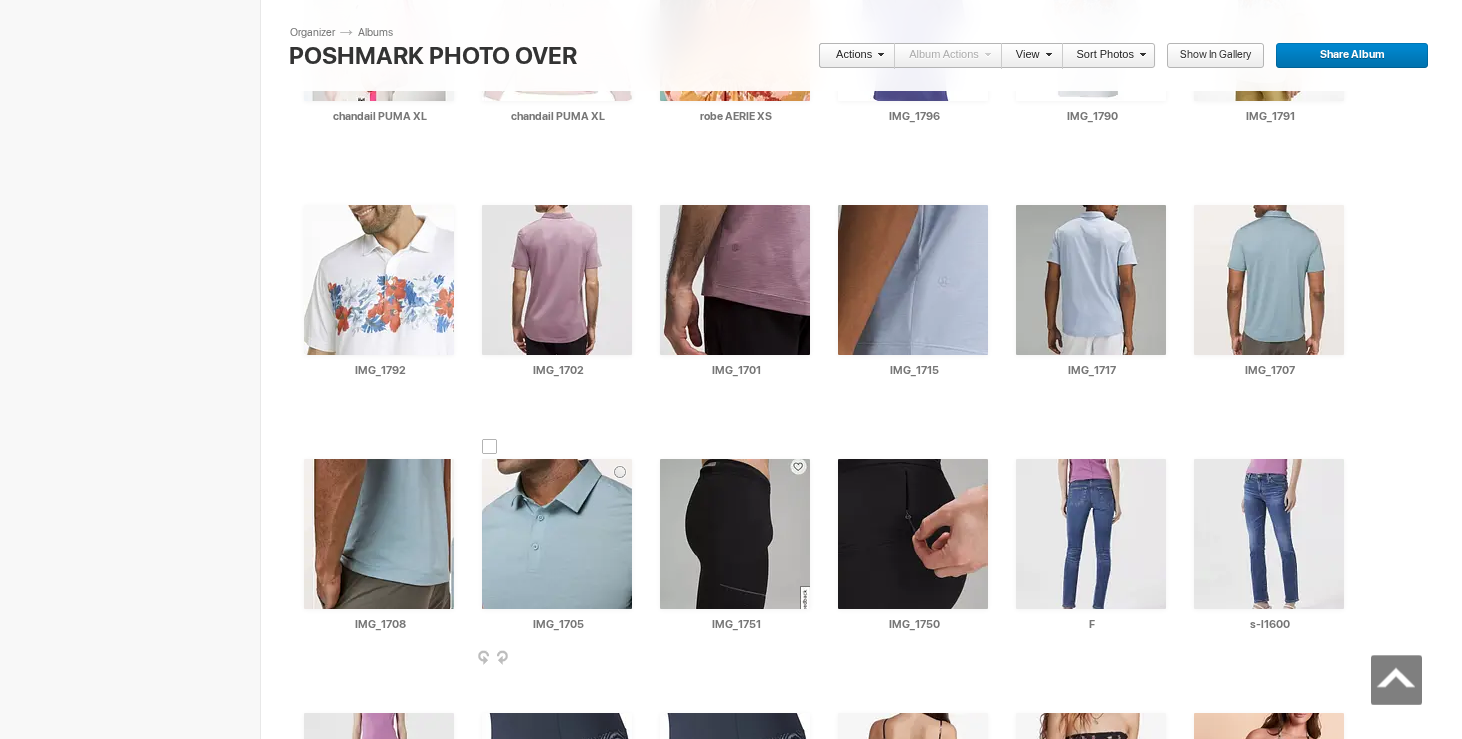 scroll, scrollTop: 1339, scrollLeft: 0, axis: vertical 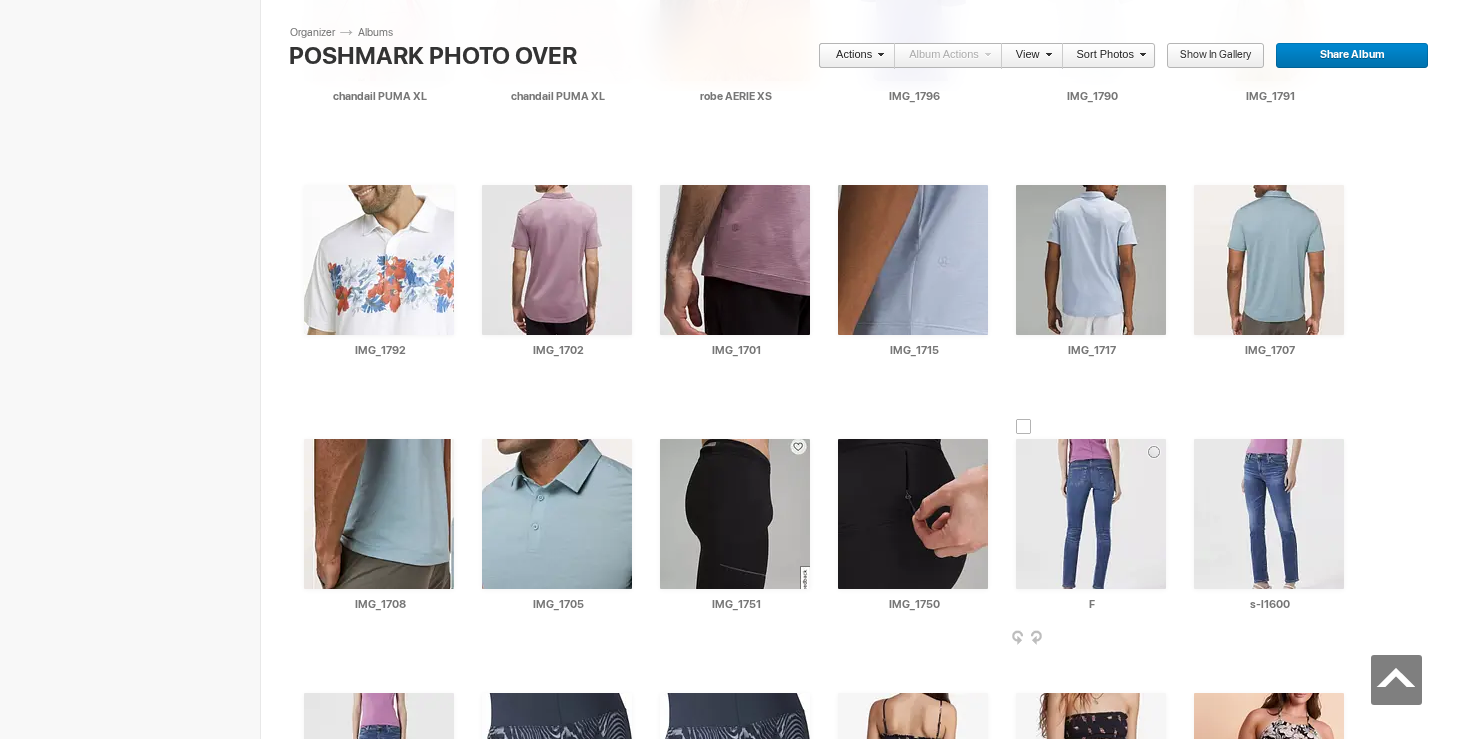 click at bounding box center (1024, 427) 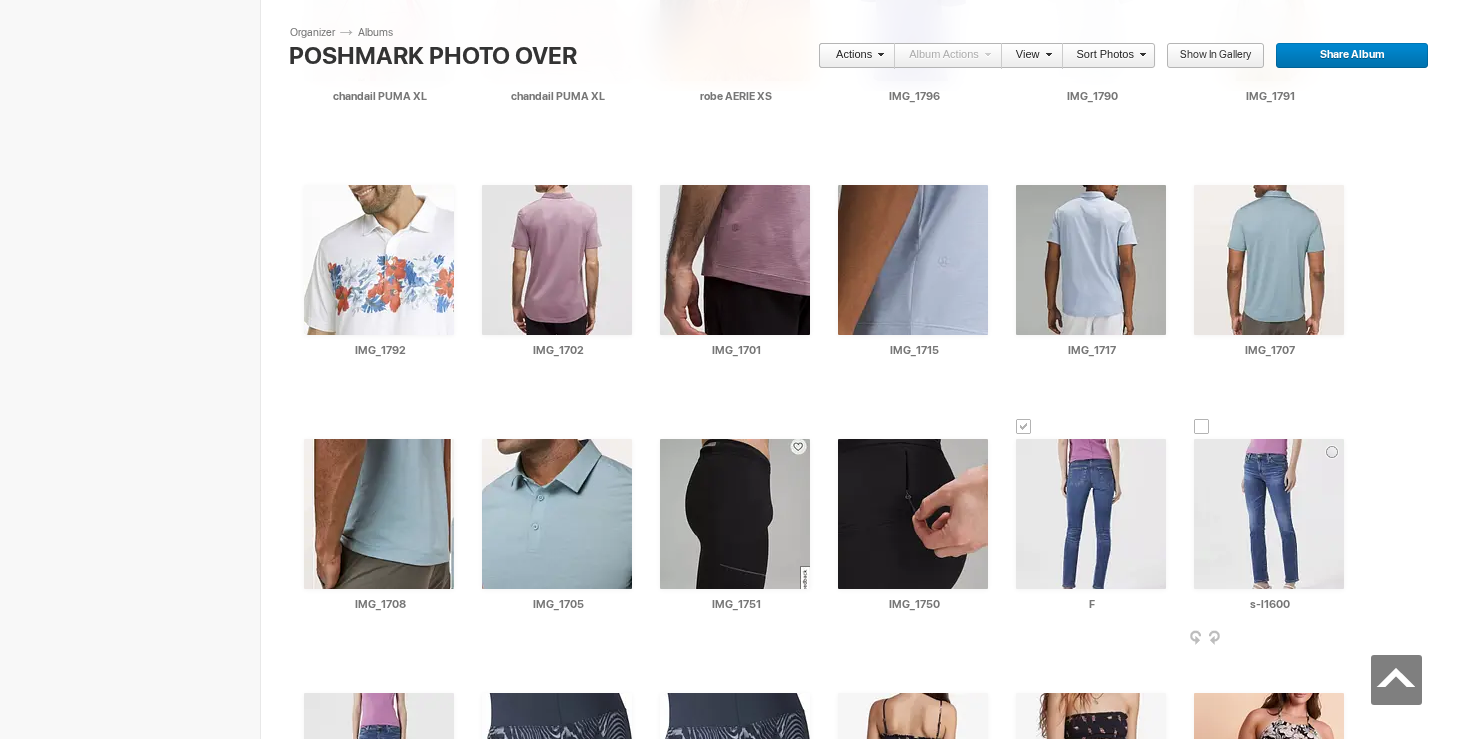 click on "AI s-l1600
HTML:
Direct:
Forum:
Photo ID:
22356349
More...
Order Print Submit For Edit" at bounding box center (1269, 526) 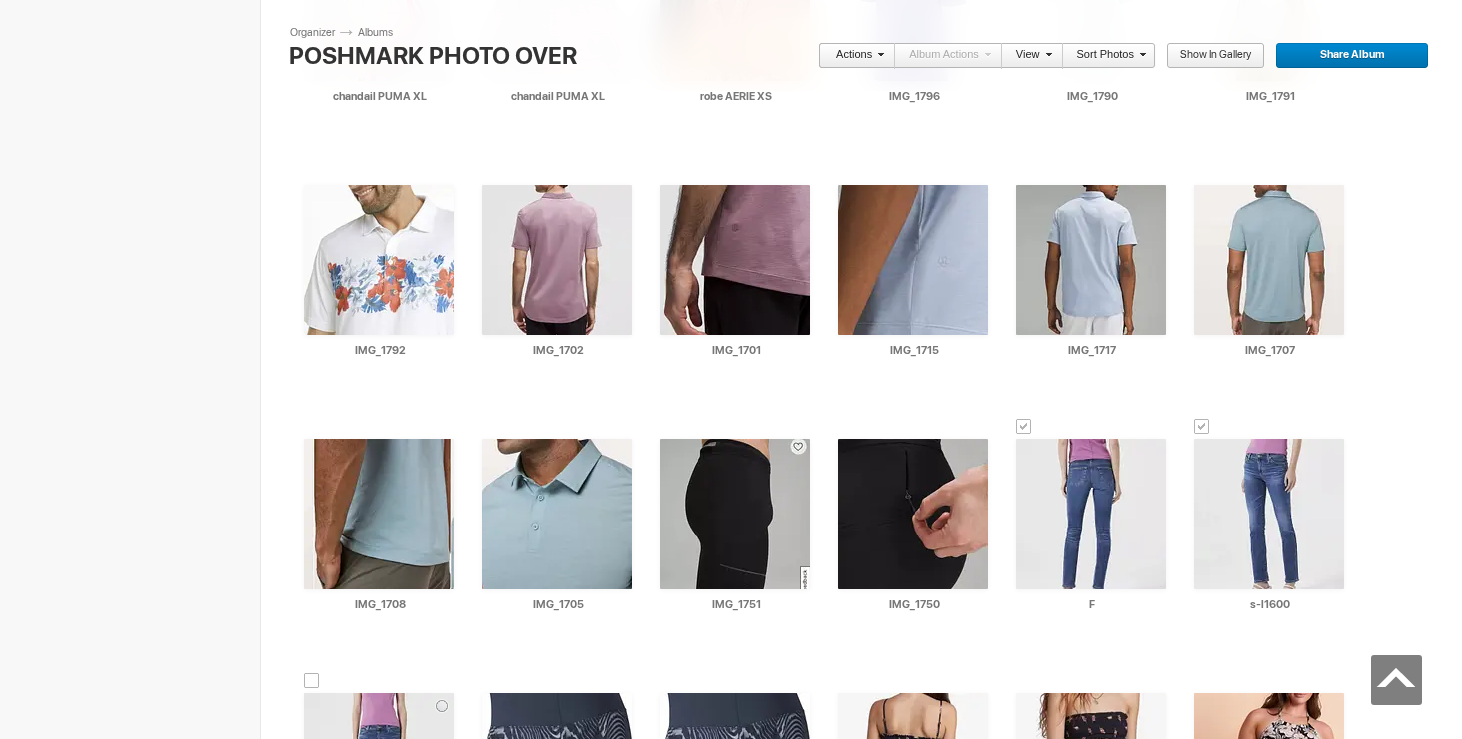 click at bounding box center [312, 681] 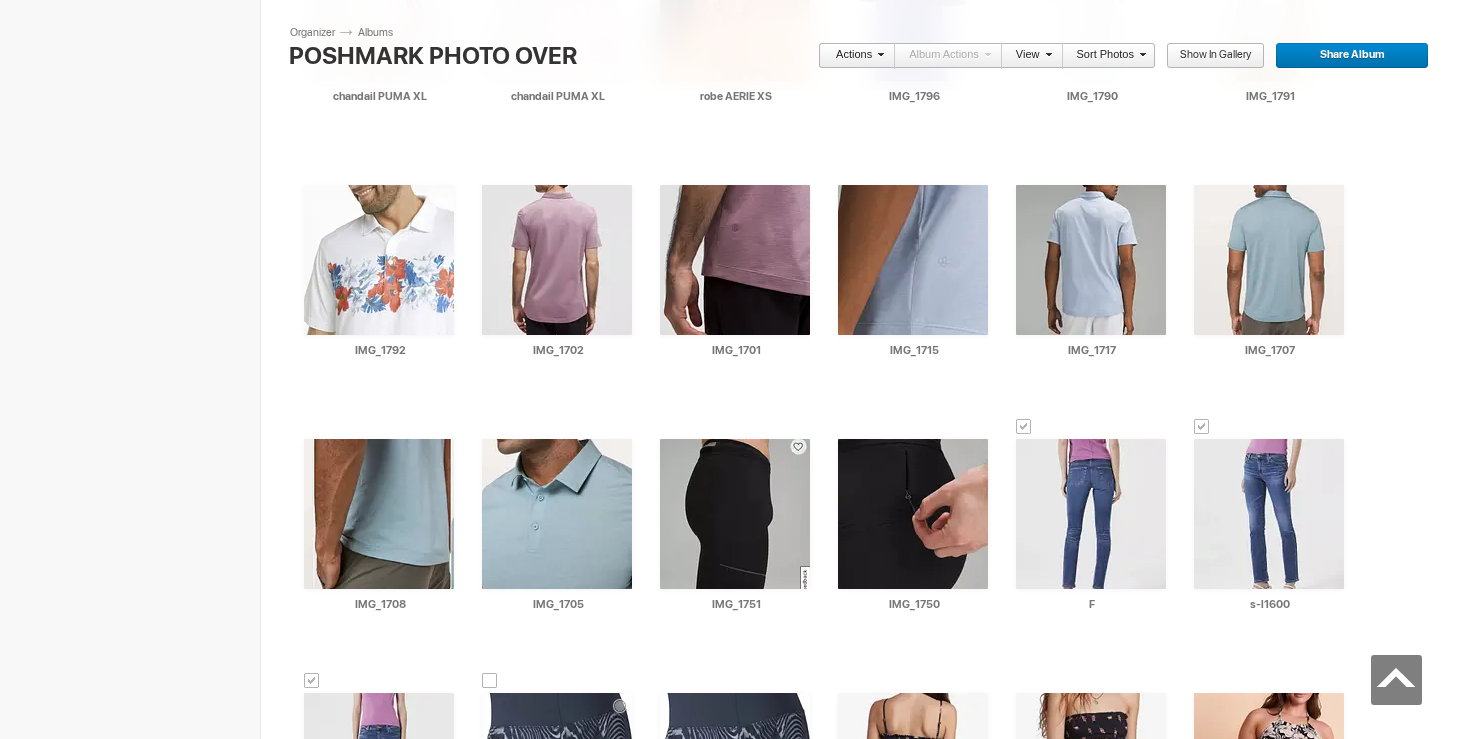 click at bounding box center (490, 681) 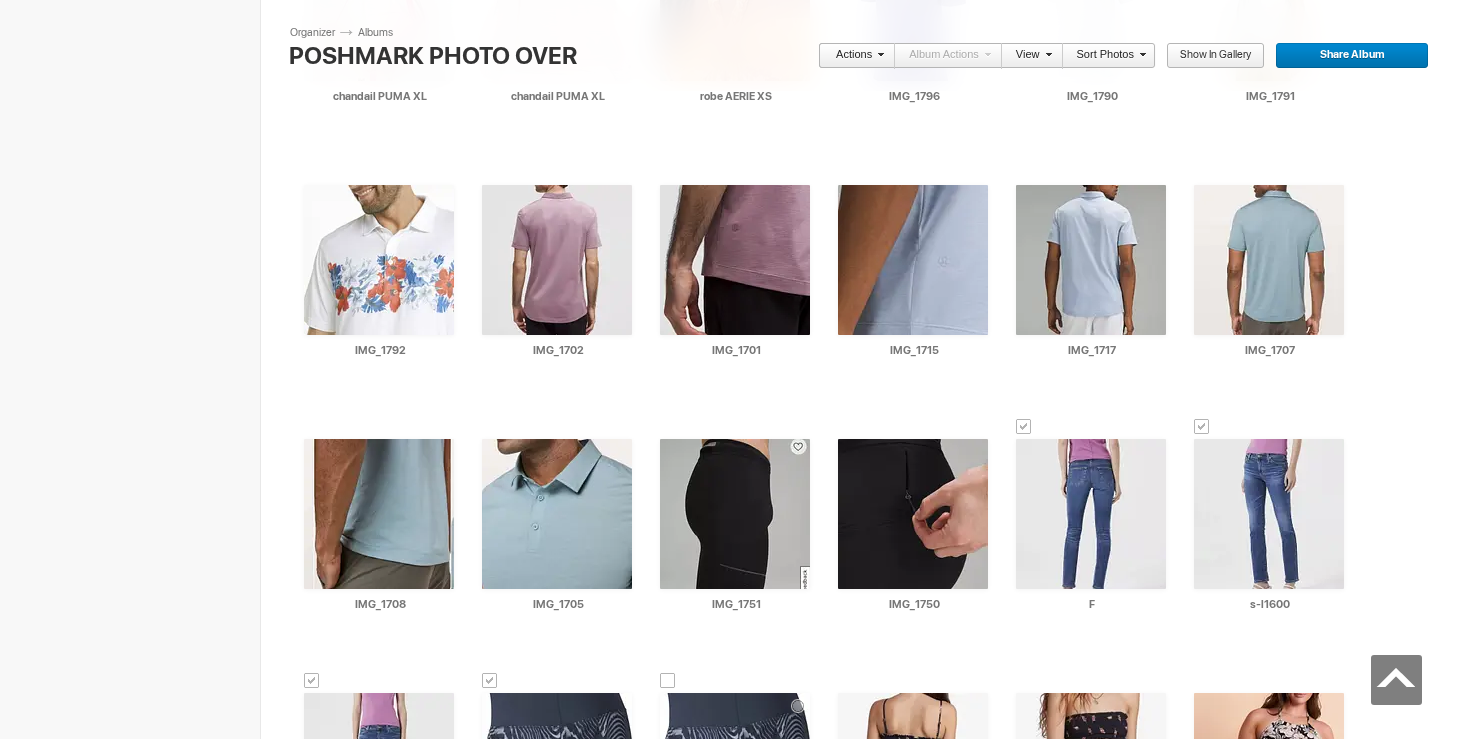 click at bounding box center [668, 681] 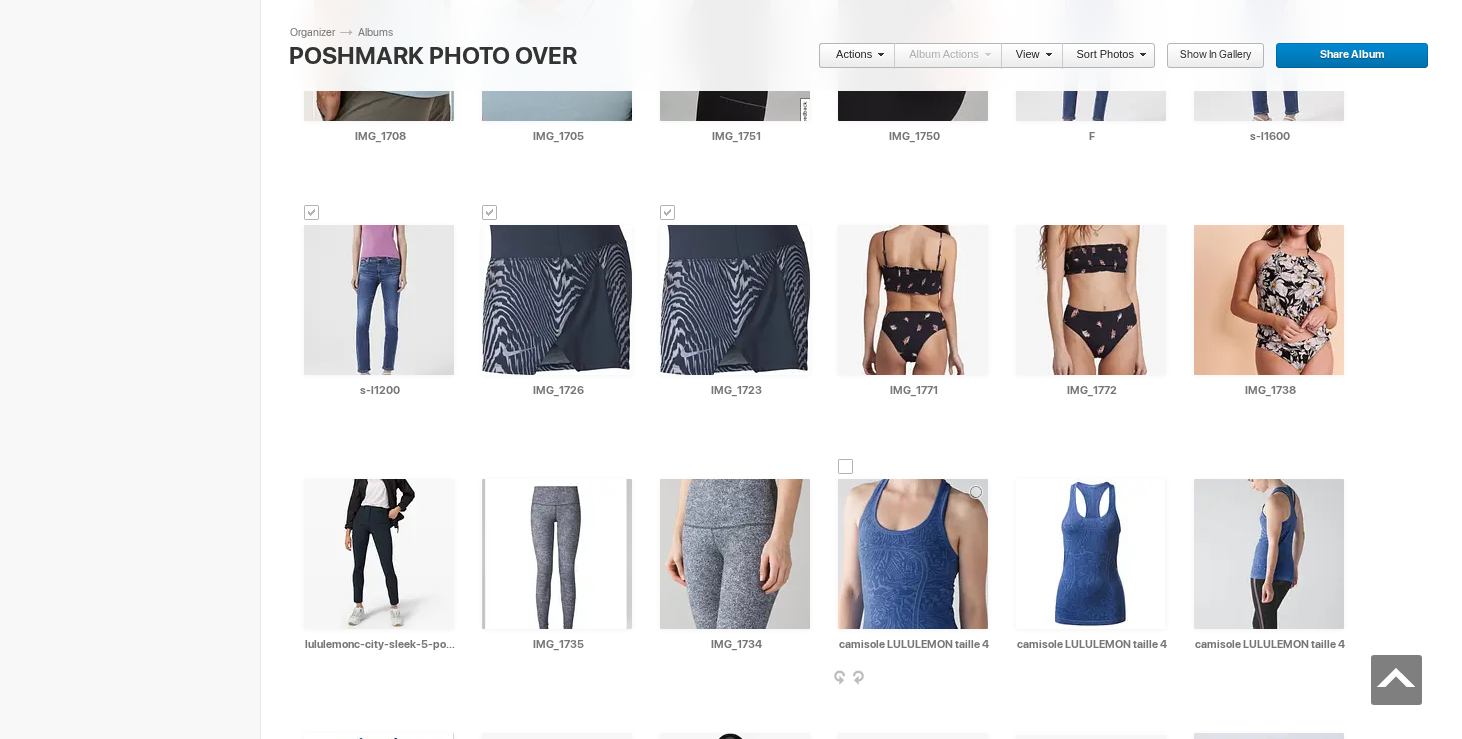 scroll, scrollTop: 1811, scrollLeft: 0, axis: vertical 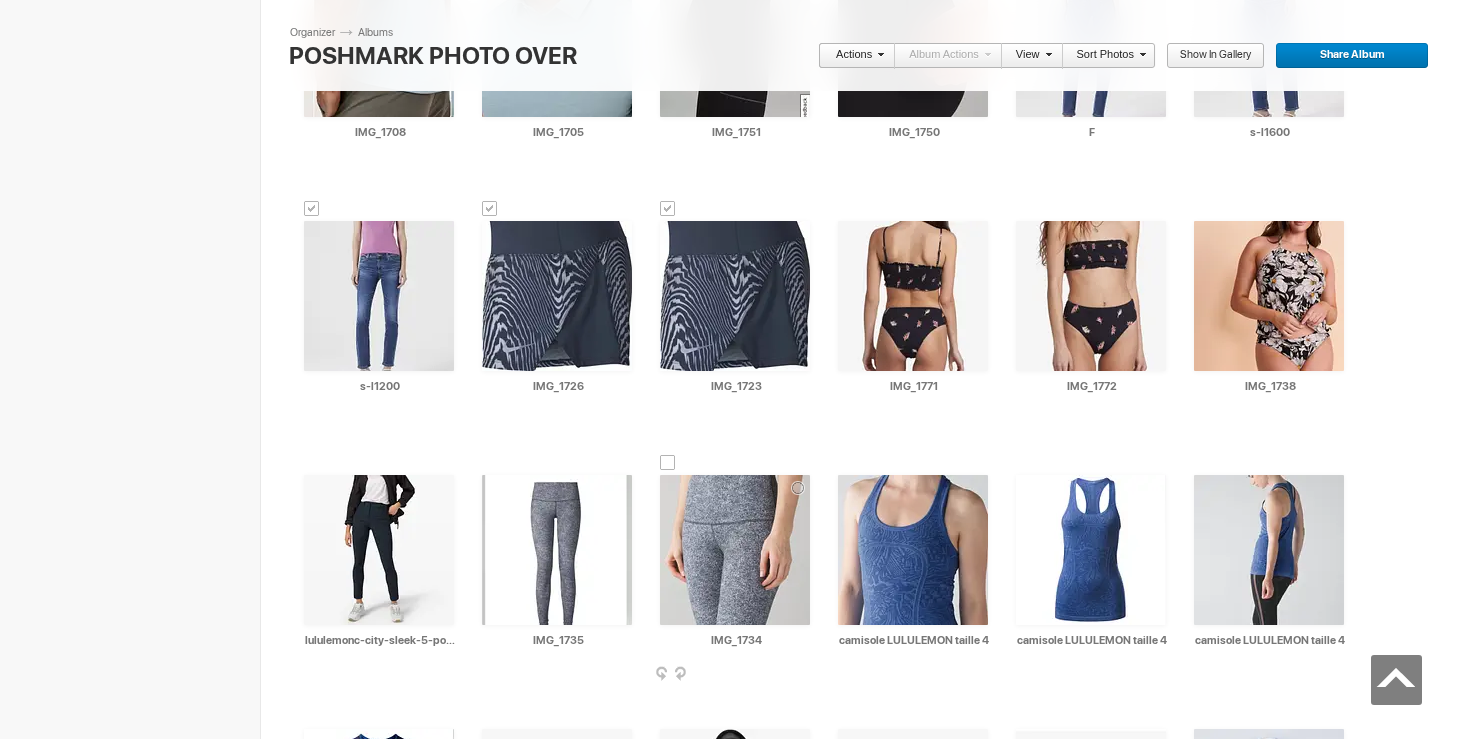 click at bounding box center [668, 463] 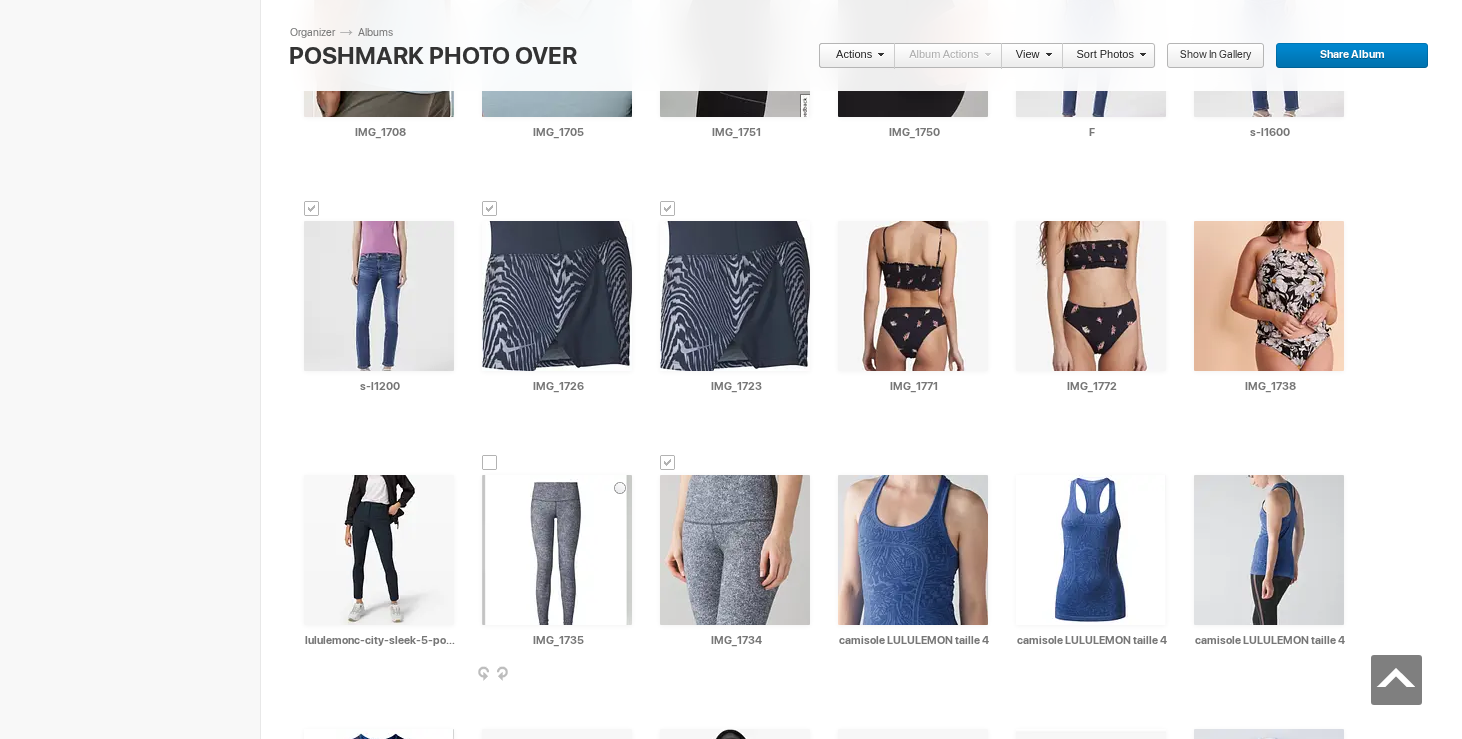 click at bounding box center (490, 463) 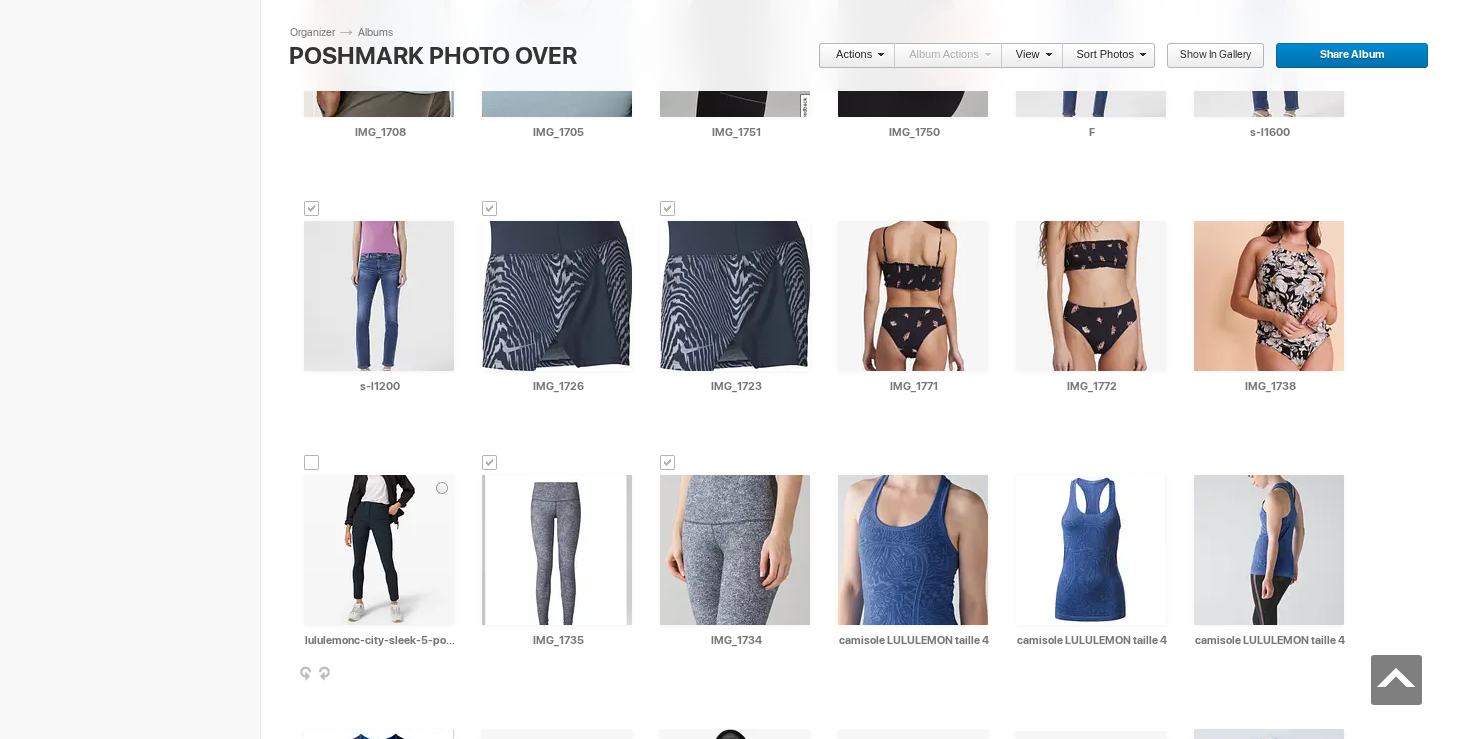 click at bounding box center [312, 463] 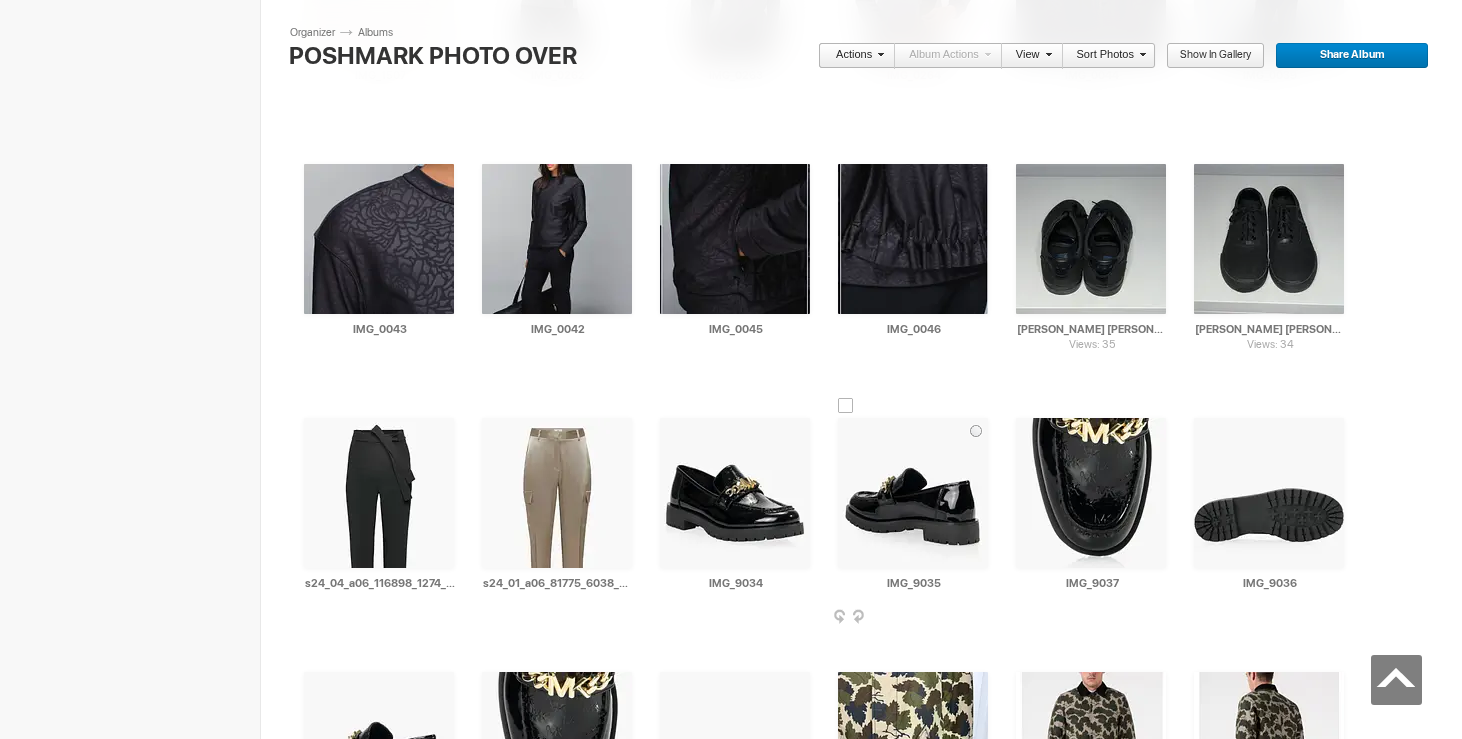 scroll, scrollTop: 5938, scrollLeft: 0, axis: vertical 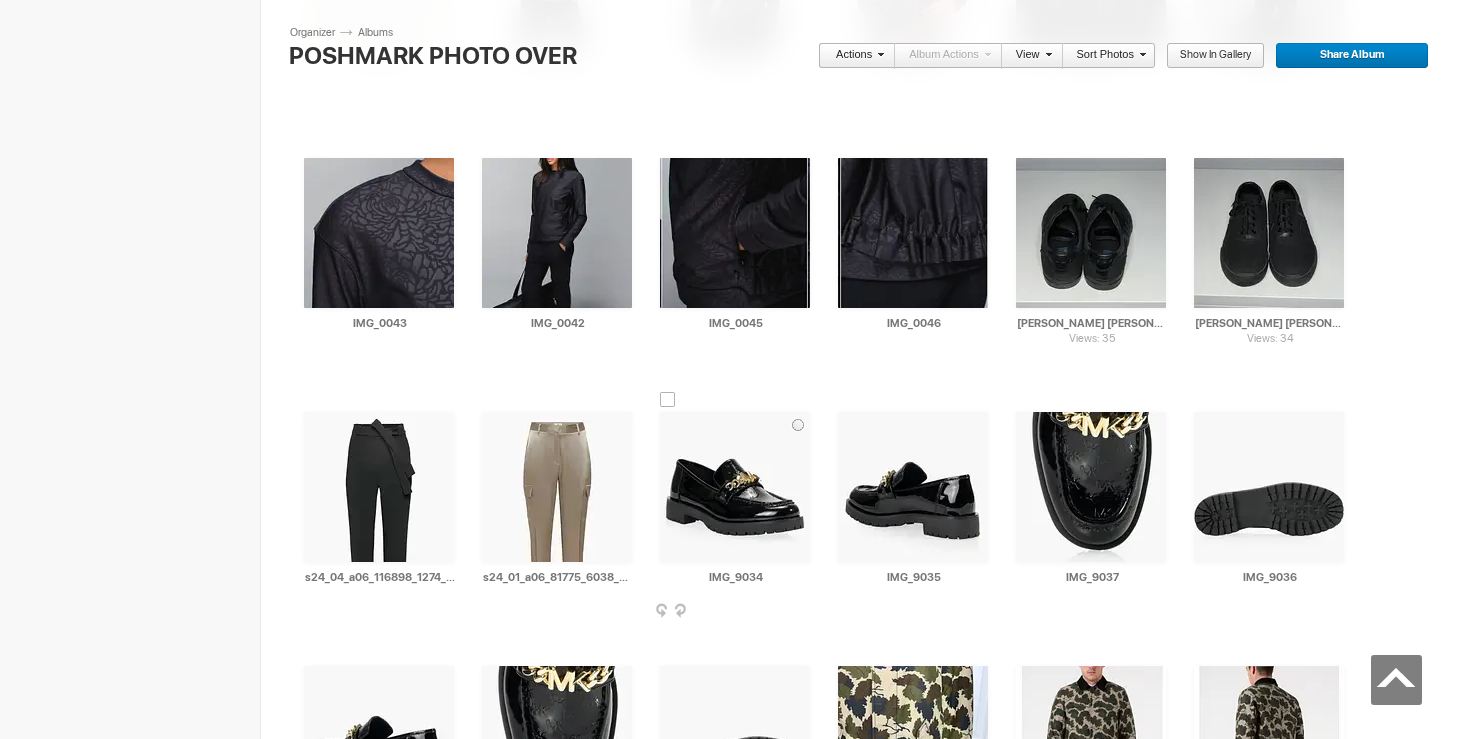 click at bounding box center (668, 400) 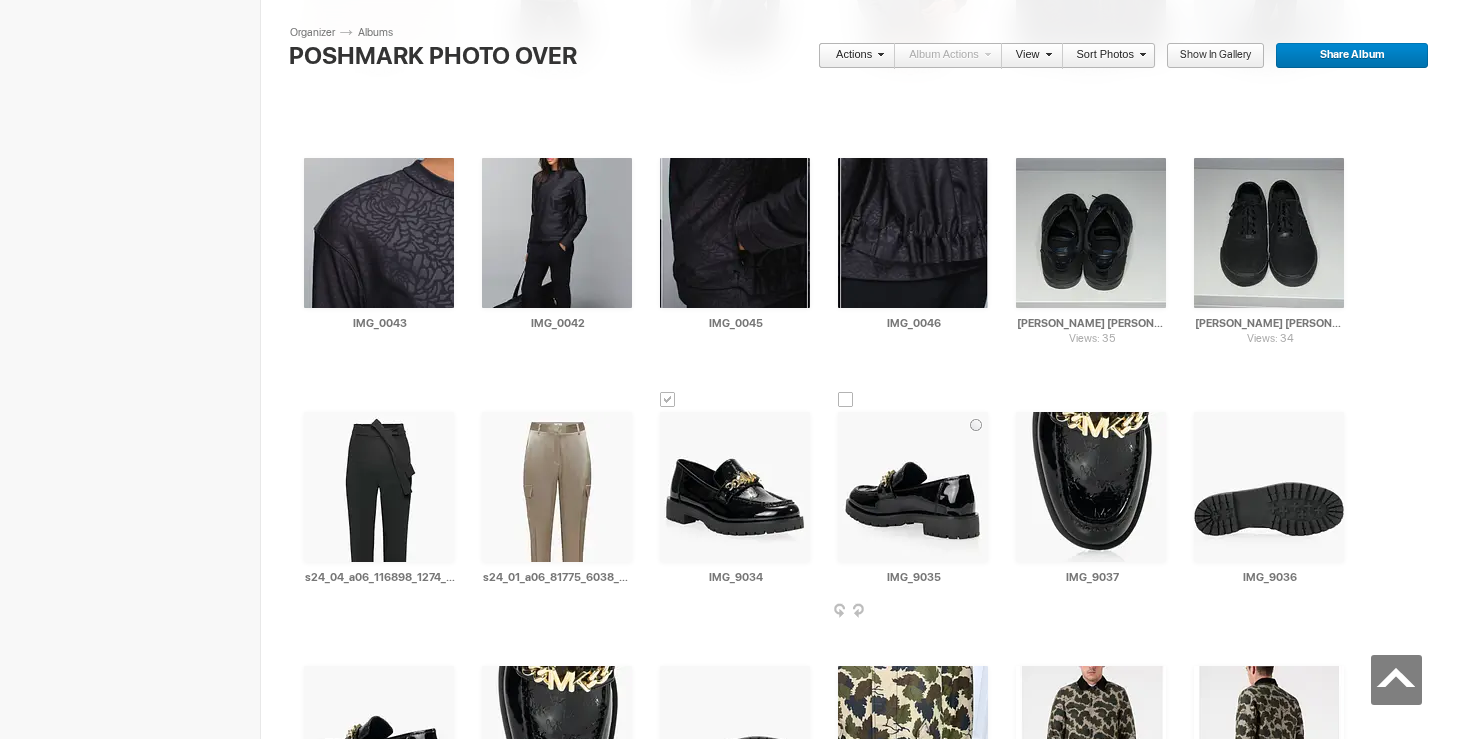 click at bounding box center [846, 400] 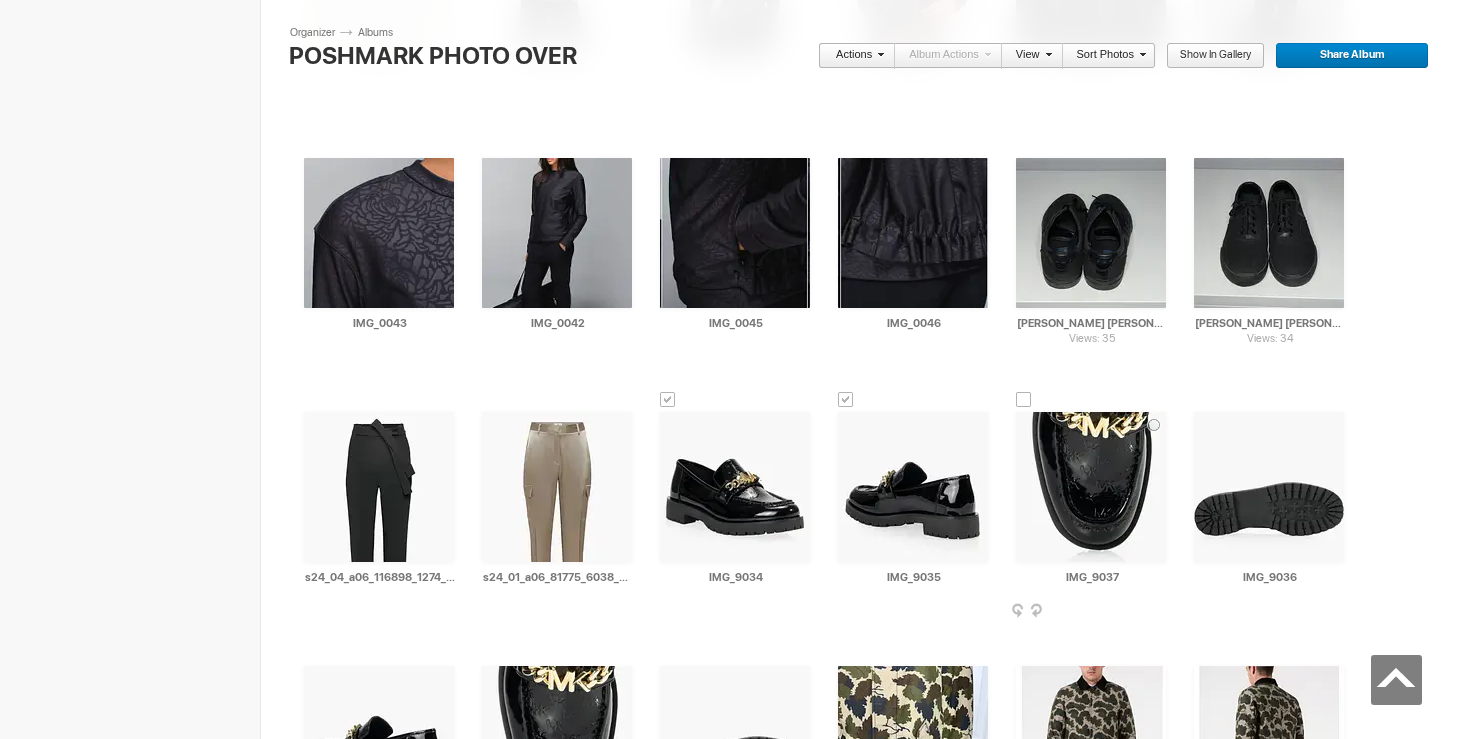 click at bounding box center [1024, 400] 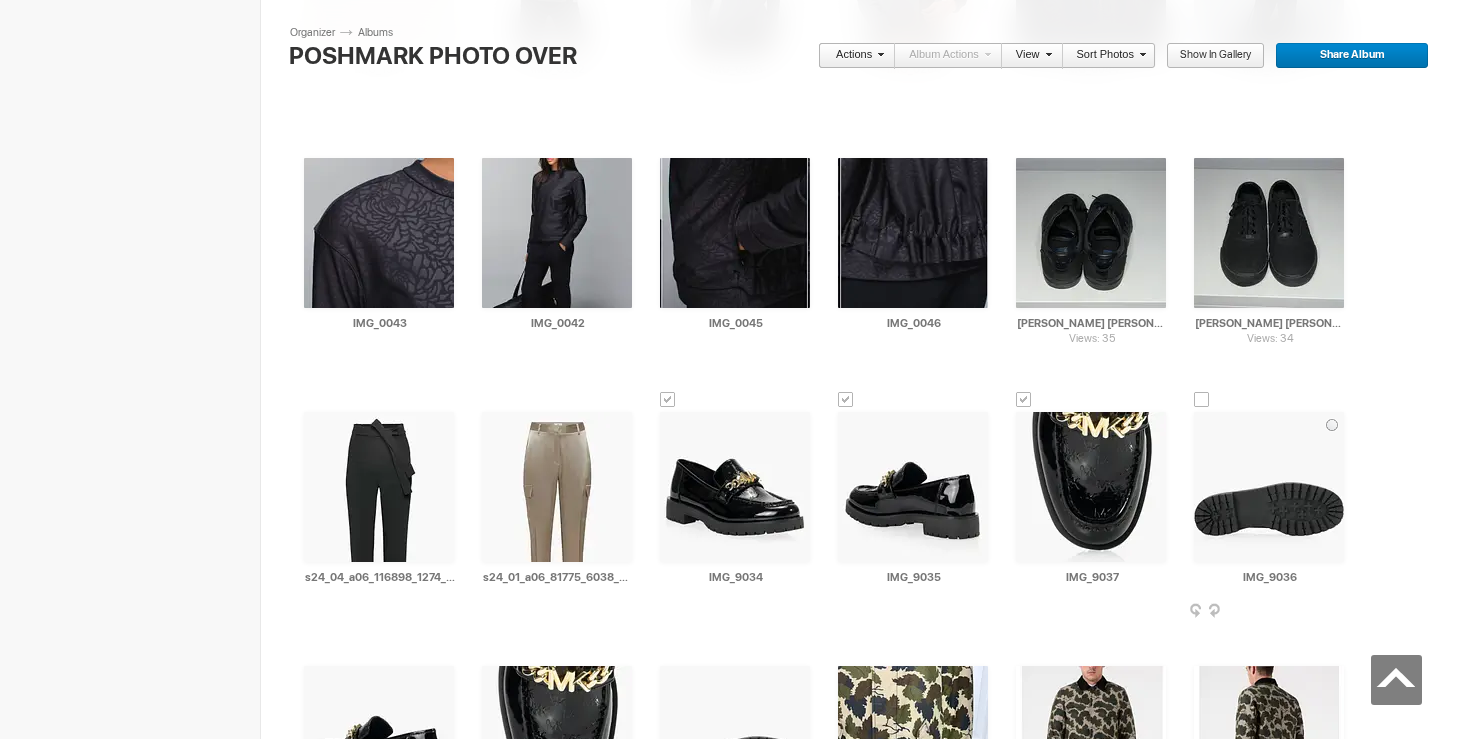 click at bounding box center [1202, 400] 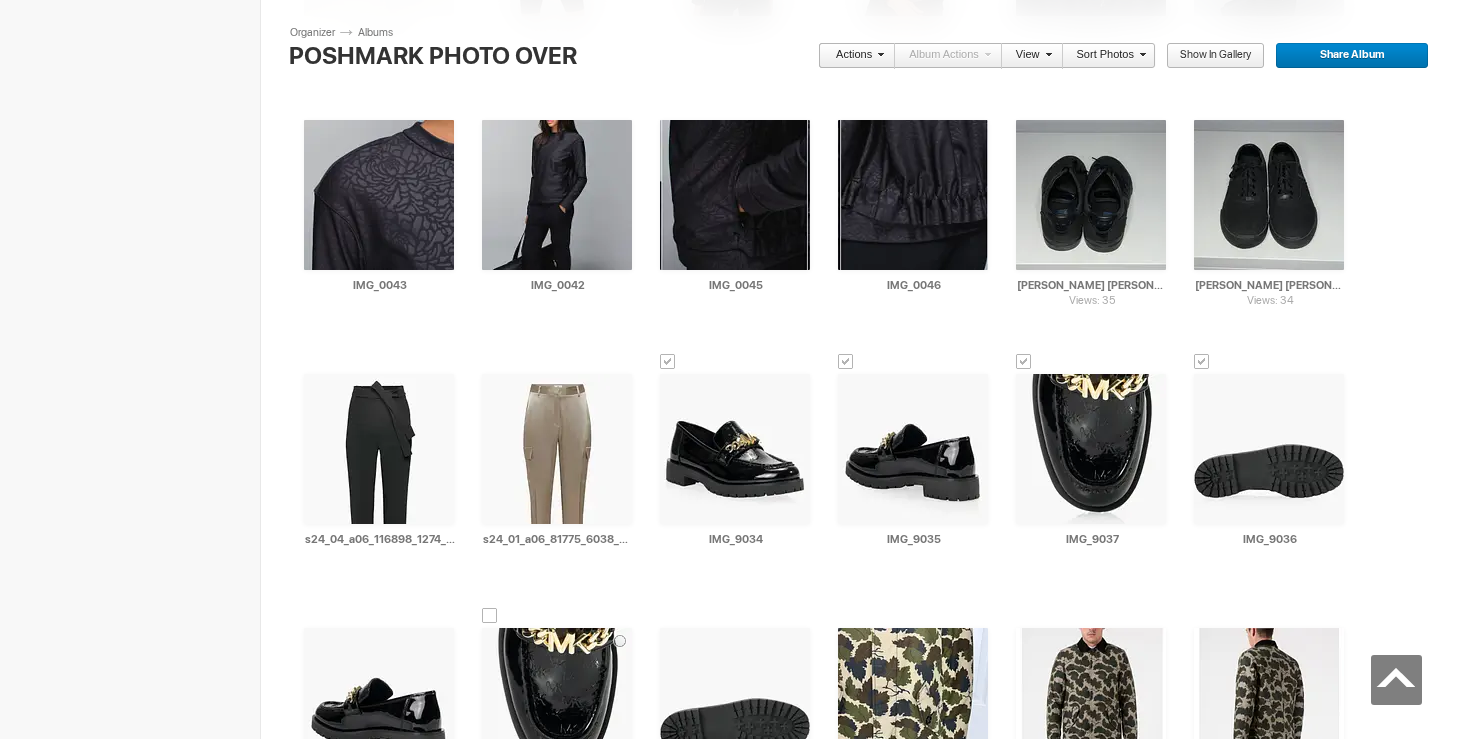 scroll, scrollTop: 6053, scrollLeft: 0, axis: vertical 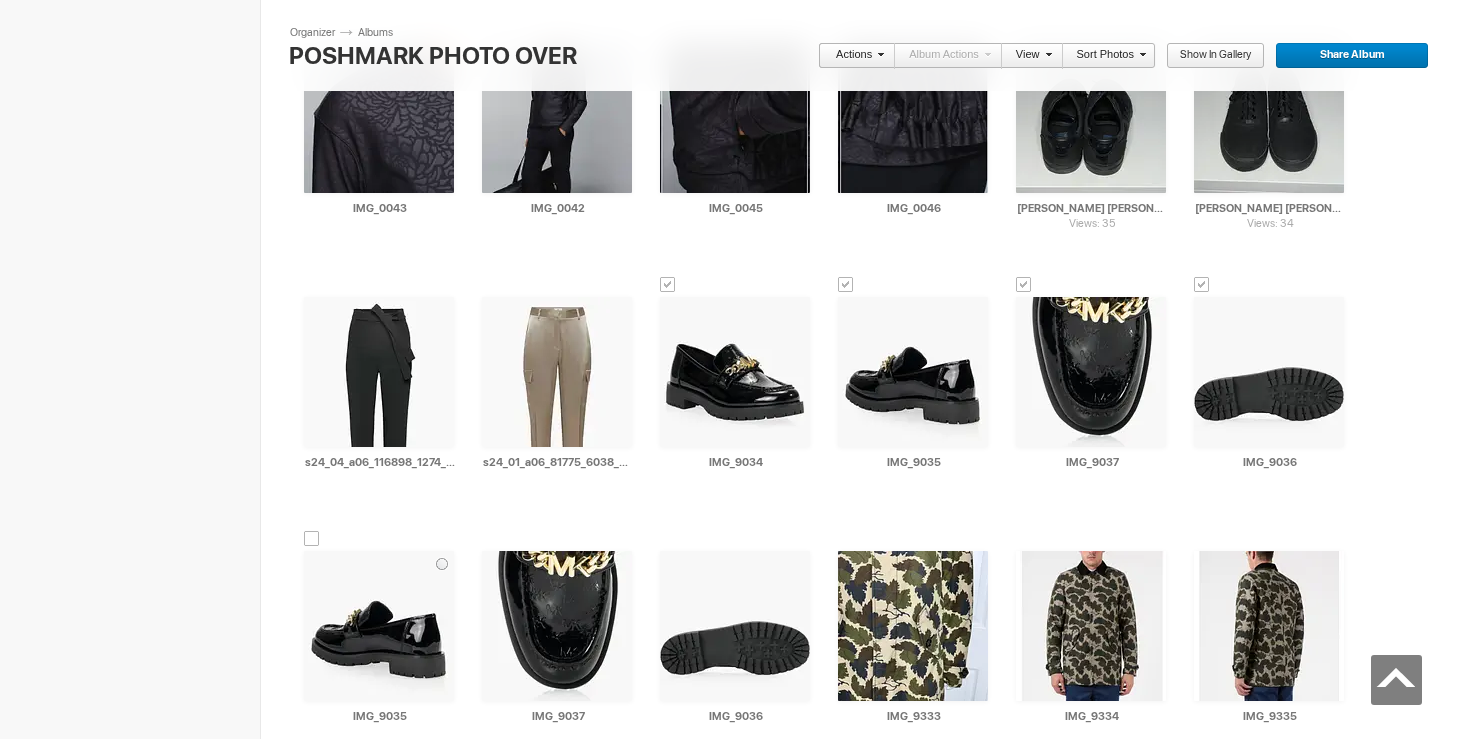 click at bounding box center (312, 539) 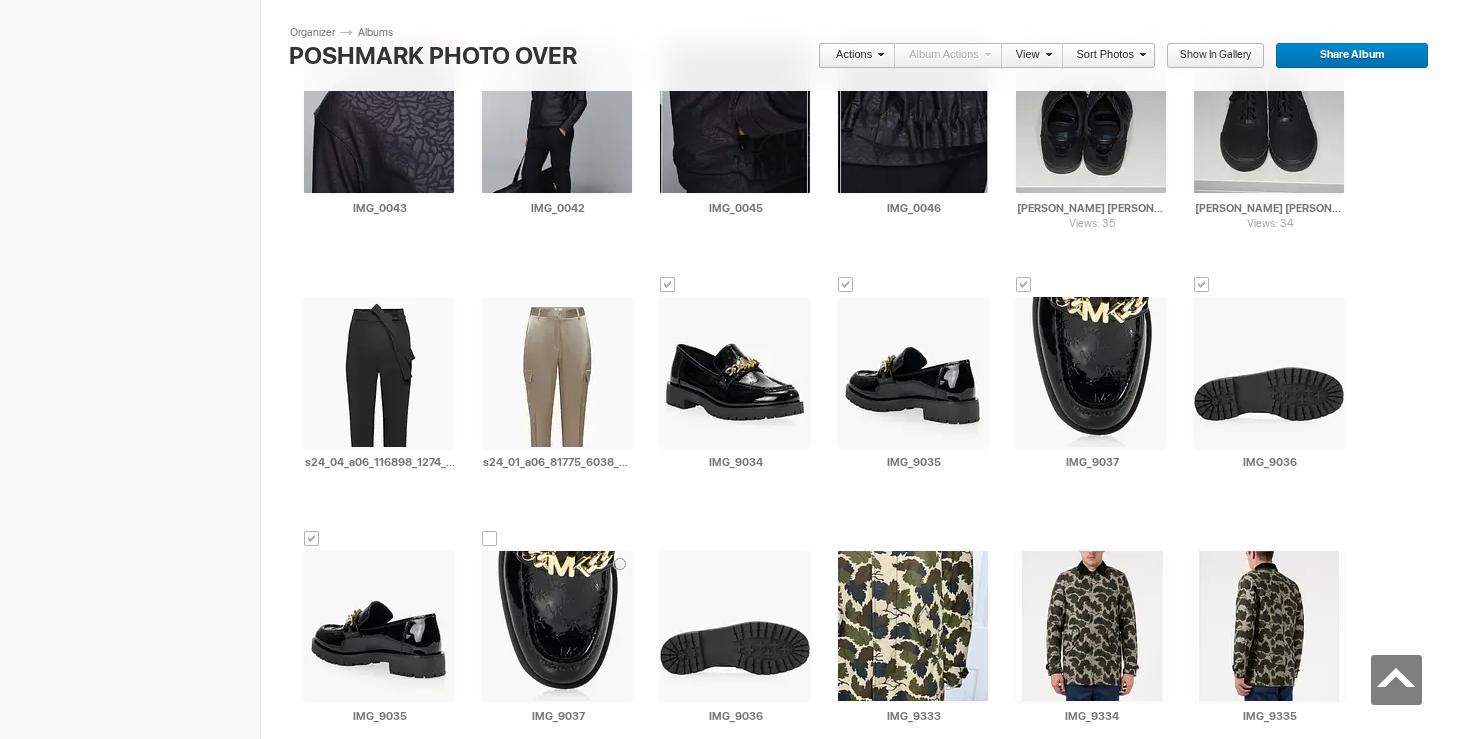 click at bounding box center (490, 539) 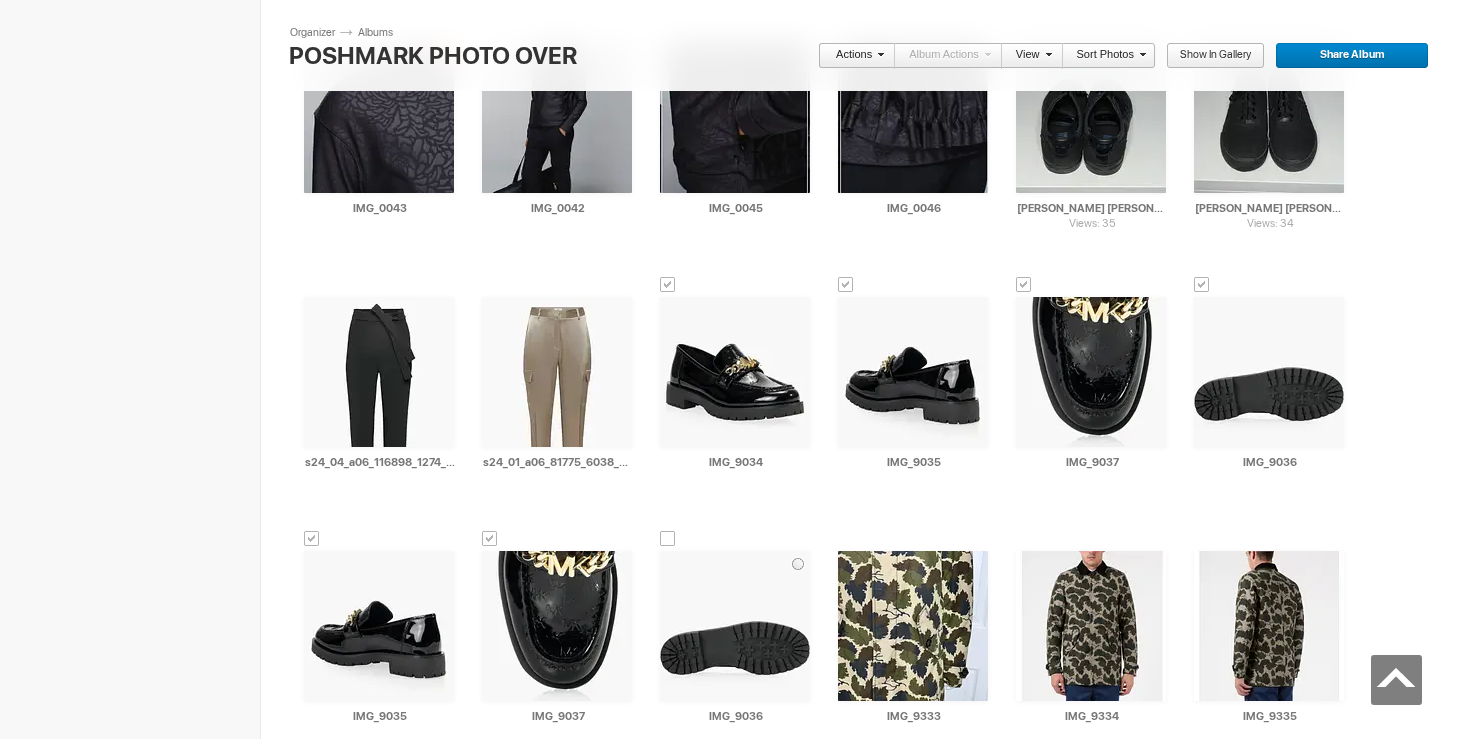 click at bounding box center (668, 539) 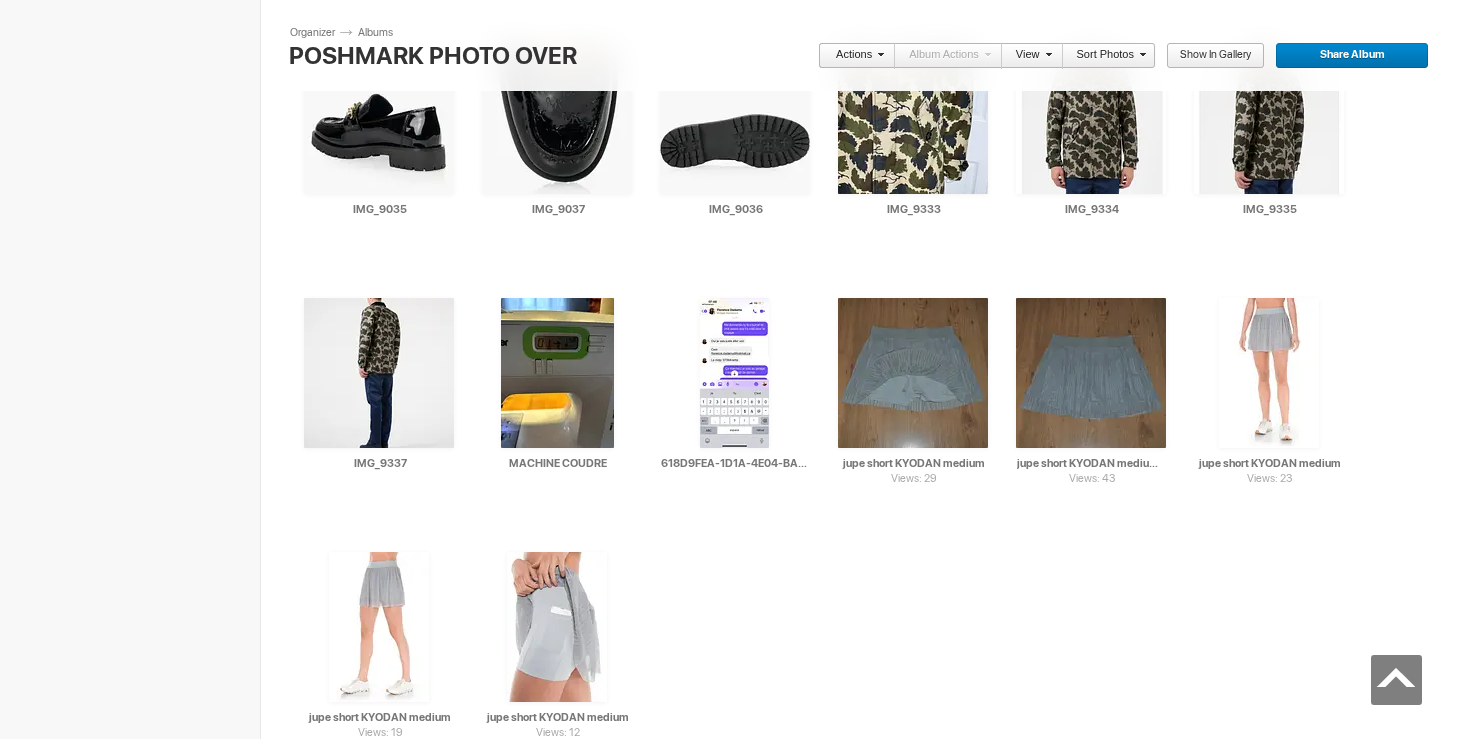 scroll, scrollTop: 6568, scrollLeft: 0, axis: vertical 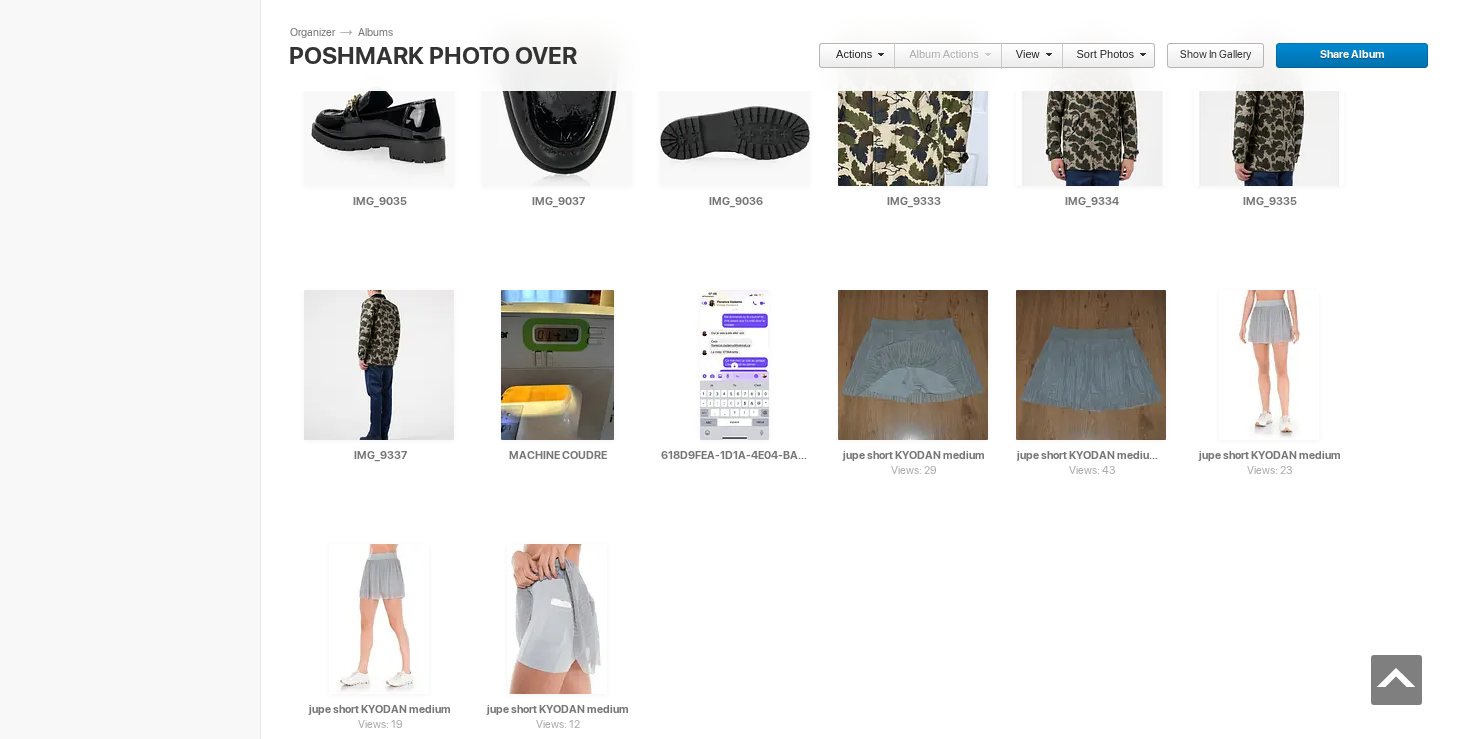 click on "Actions" at bounding box center [851, 56] 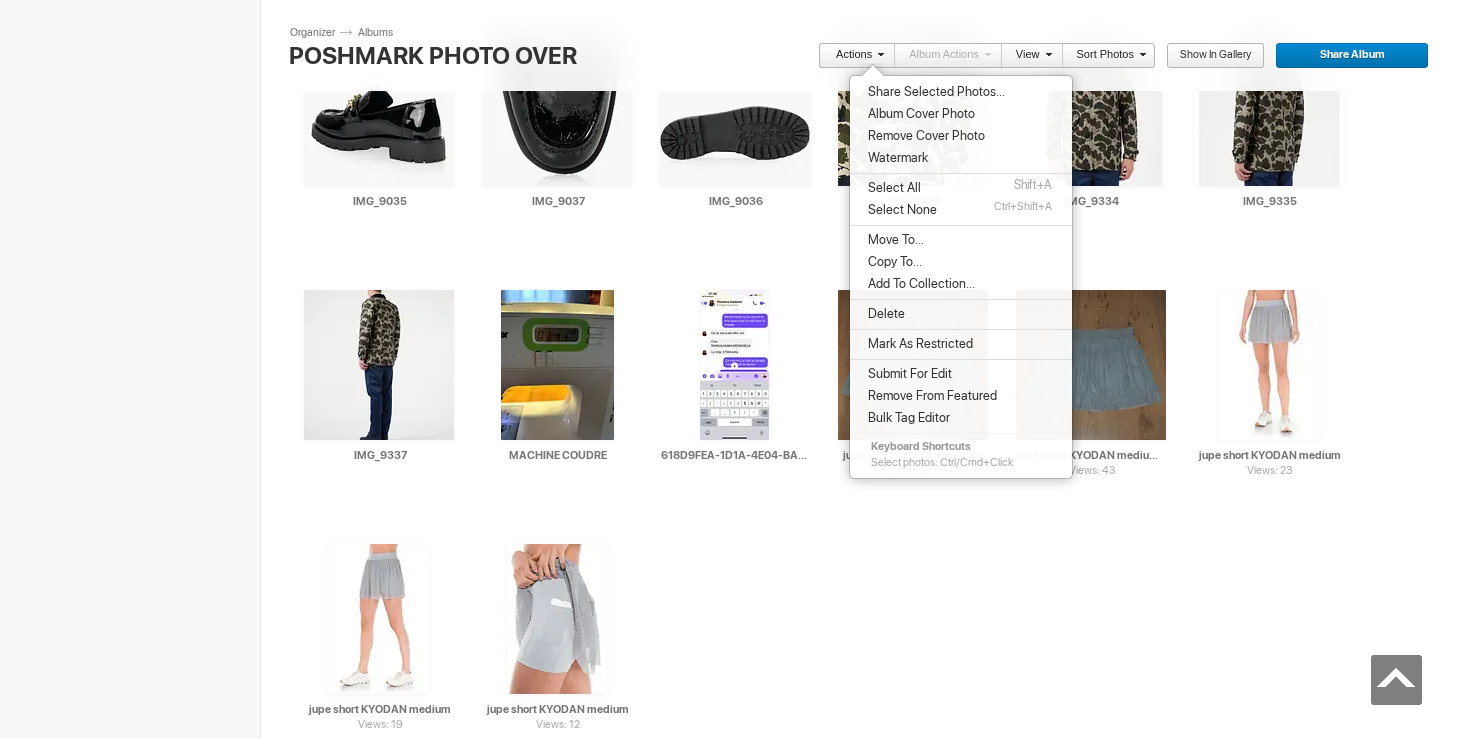 click on "Delete" at bounding box center [883, 314] 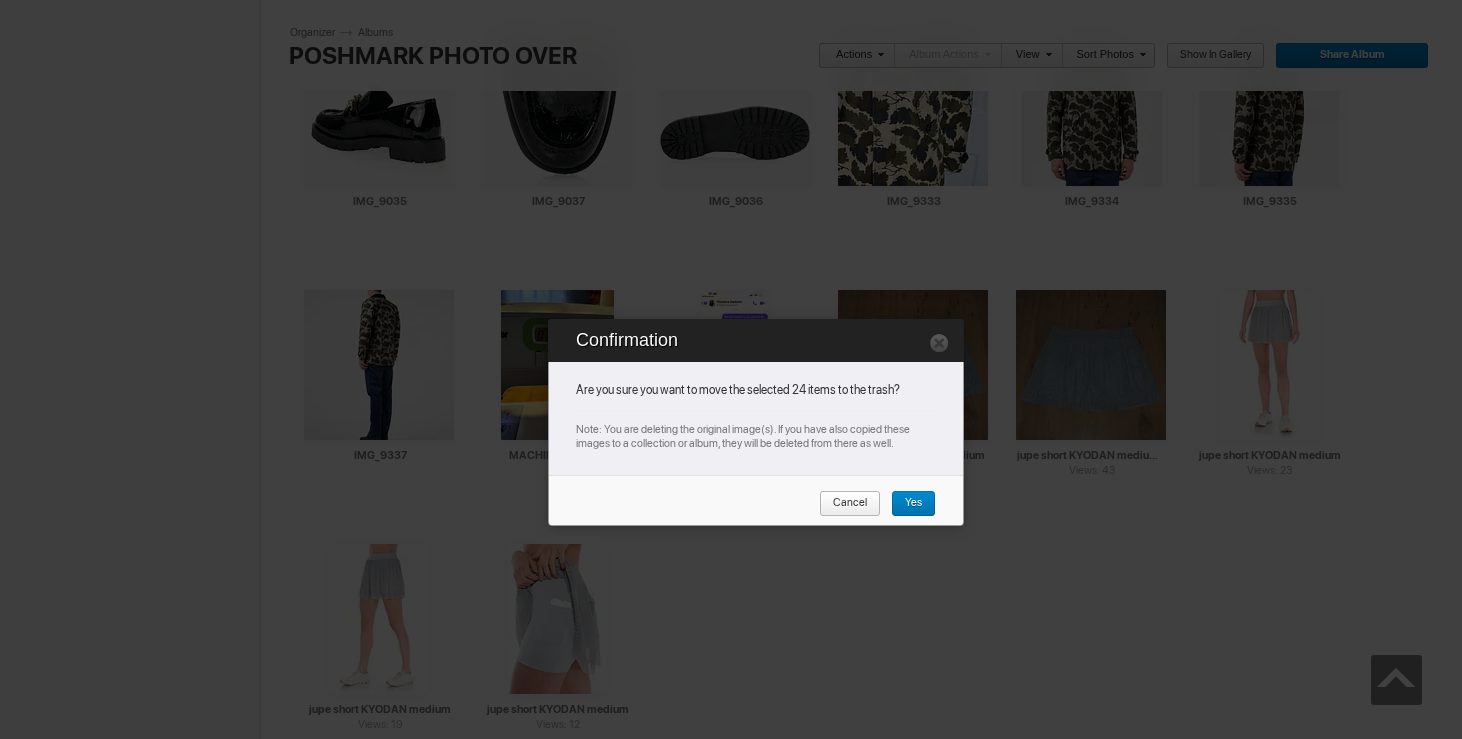 click on "Yes" at bounding box center [906, 504] 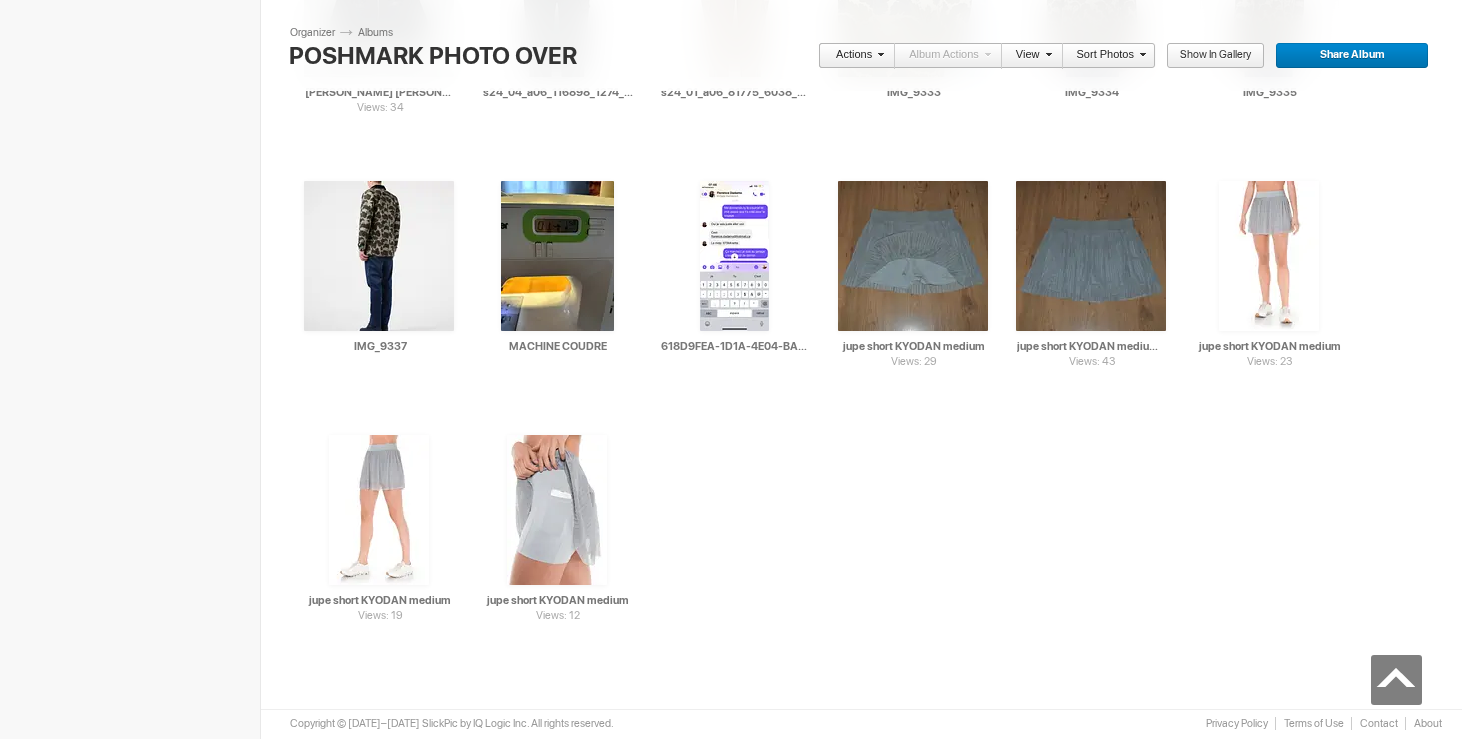 scroll, scrollTop: 5661, scrollLeft: 0, axis: vertical 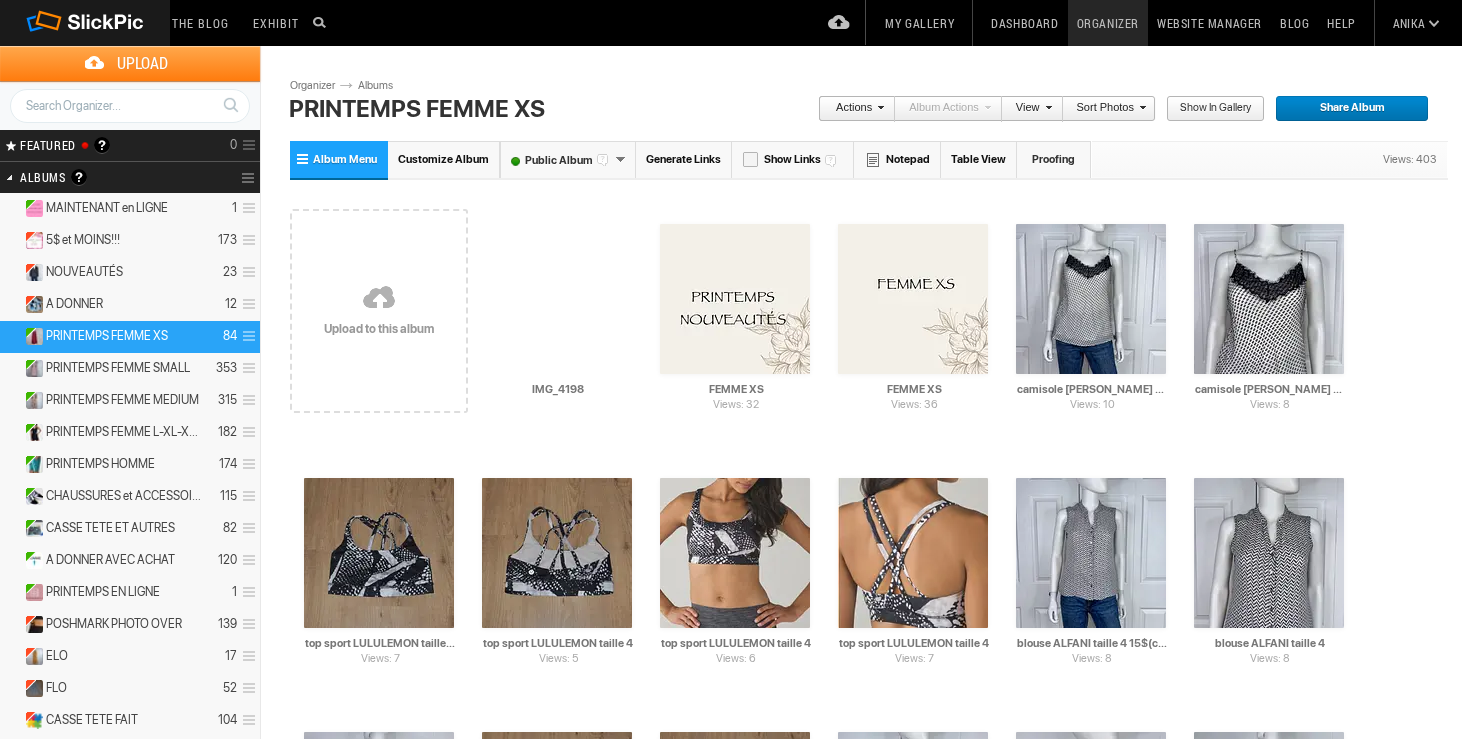 click at bounding box center [379, 299] 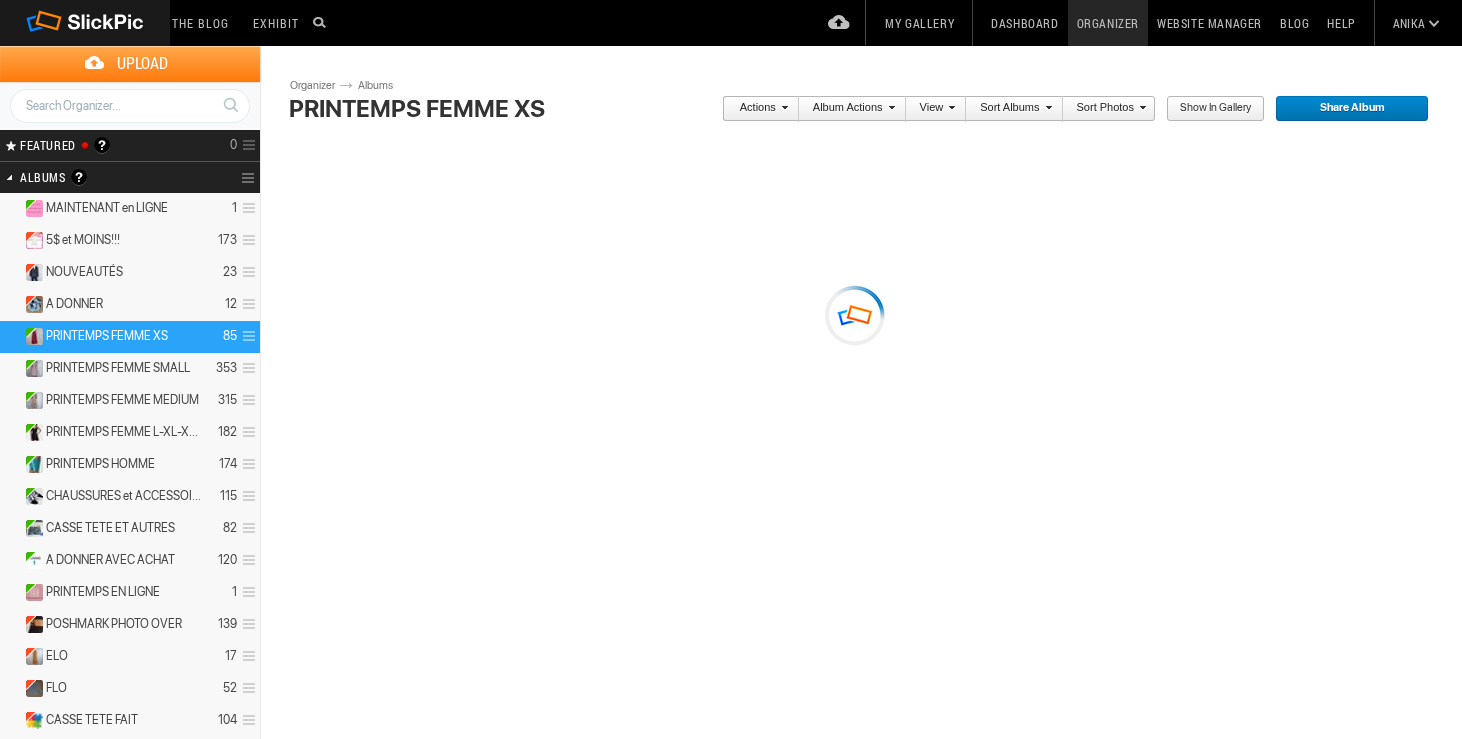 scroll, scrollTop: 0, scrollLeft: 0, axis: both 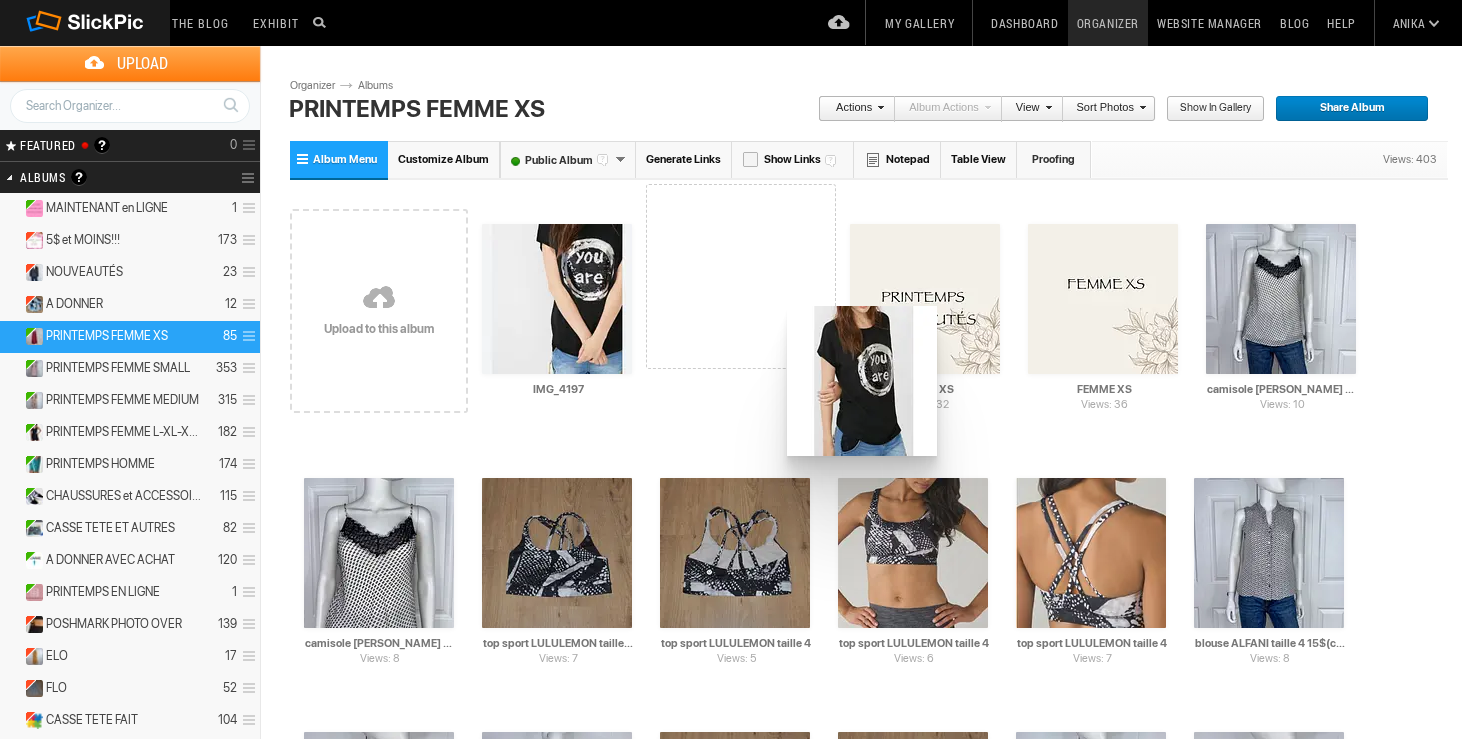 drag, startPoint x: 711, startPoint y: 302, endPoint x: 785, endPoint y: 306, distance: 74.10803 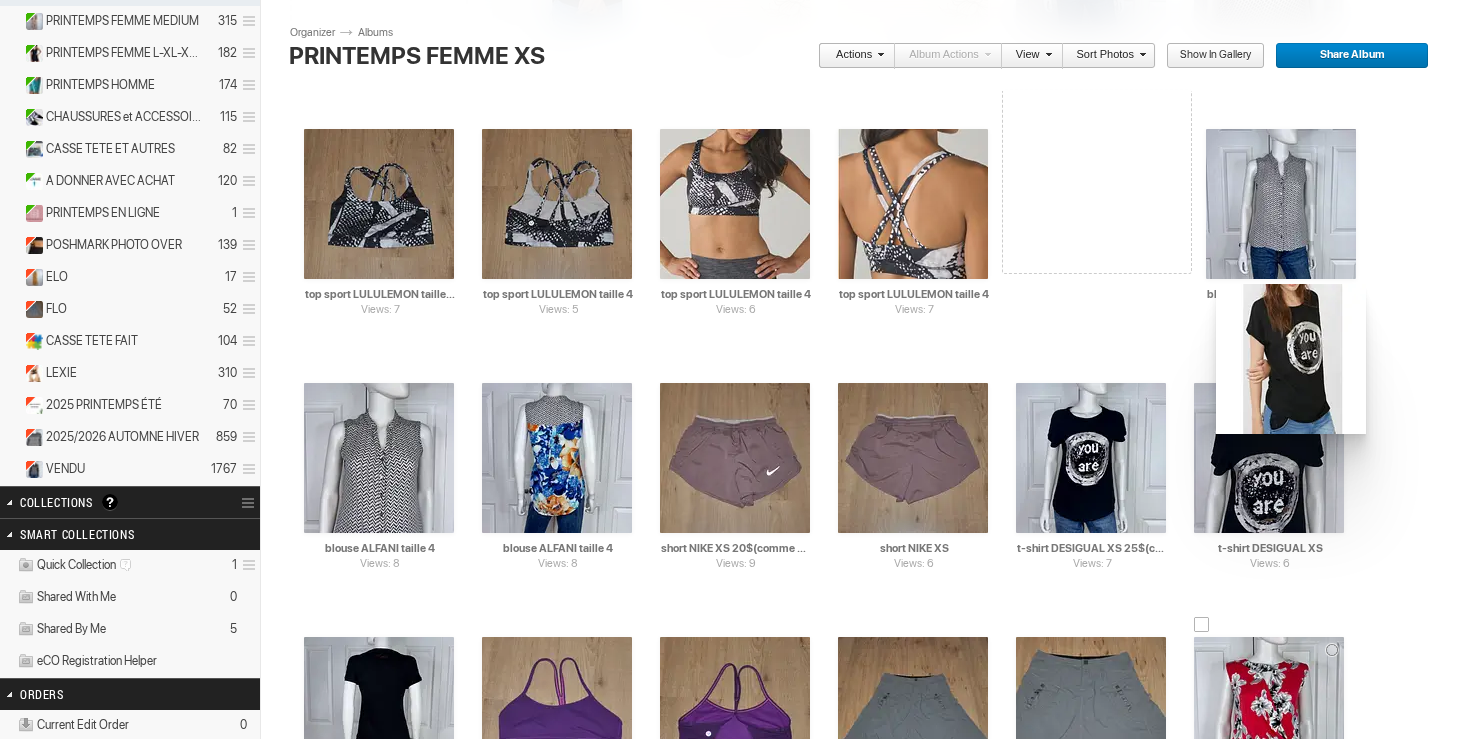 scroll, scrollTop: 410, scrollLeft: 0, axis: vertical 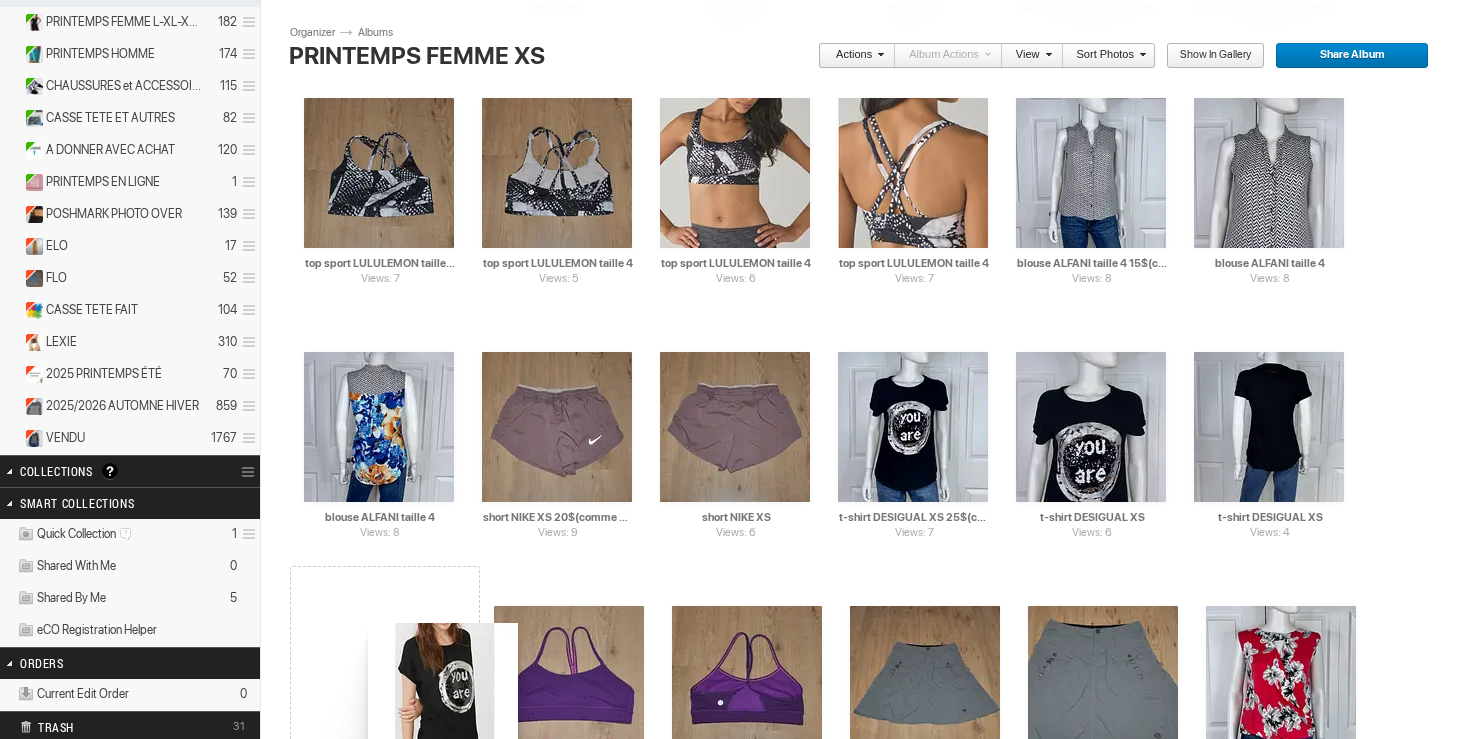 drag, startPoint x: 738, startPoint y: 293, endPoint x: 366, endPoint y: 623, distance: 497.27658 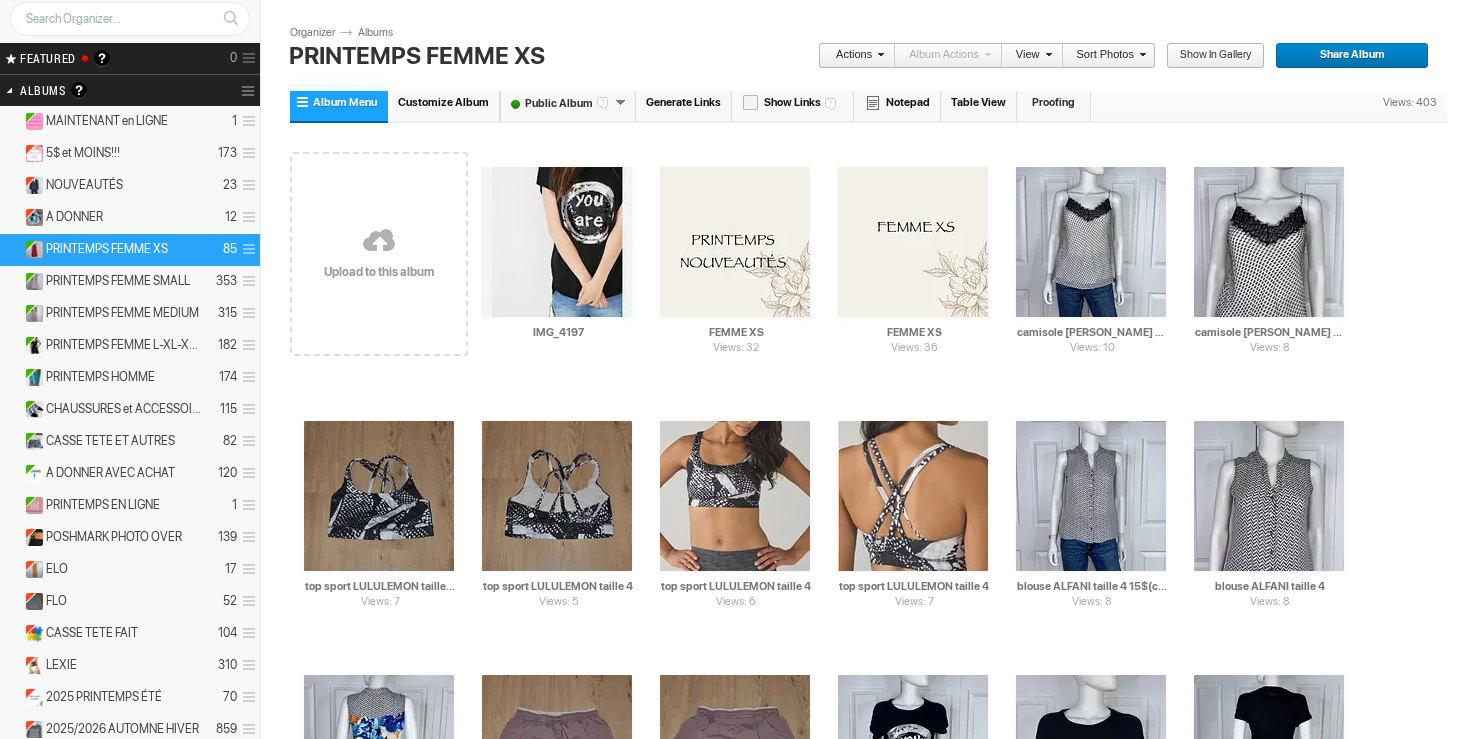 scroll, scrollTop: 0, scrollLeft: 0, axis: both 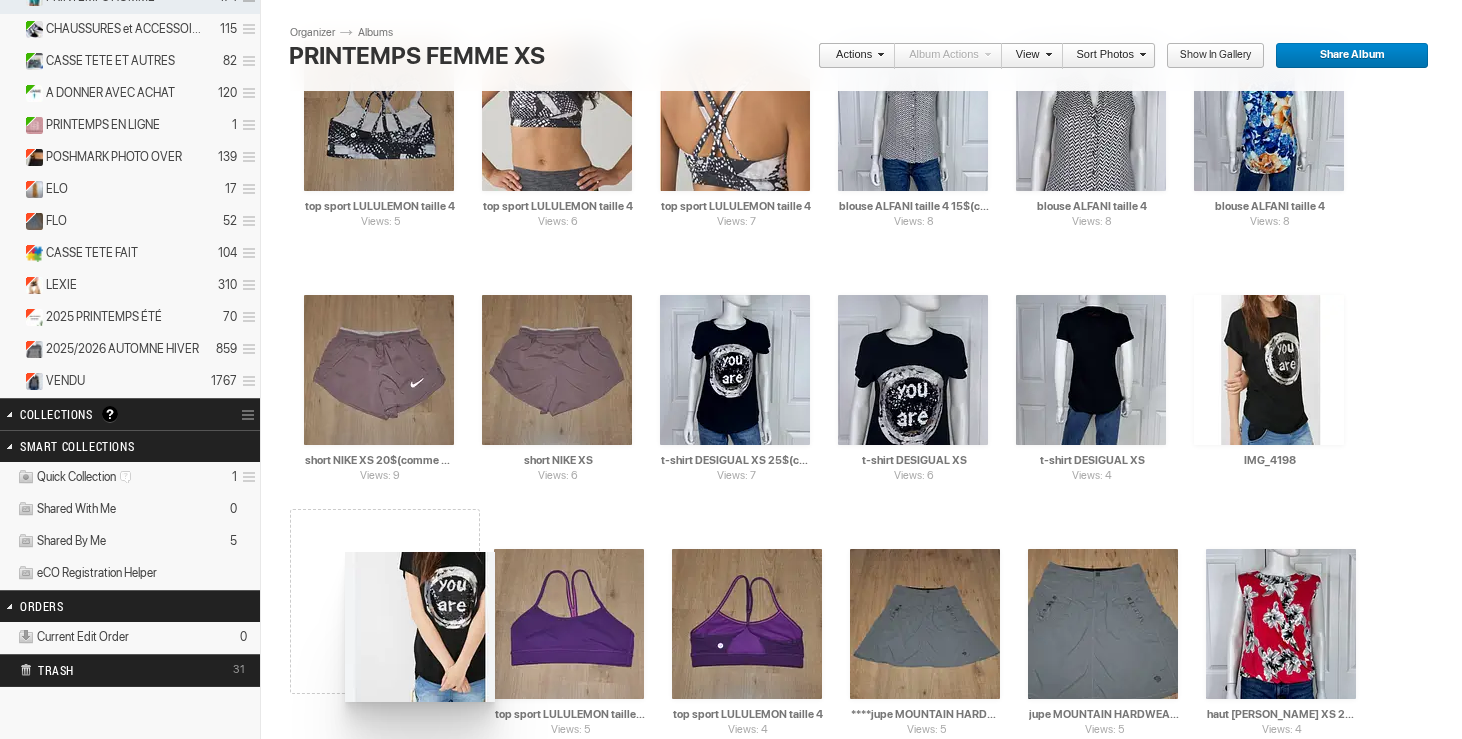 drag, startPoint x: 600, startPoint y: 268, endPoint x: 343, endPoint y: 552, distance: 383.02087 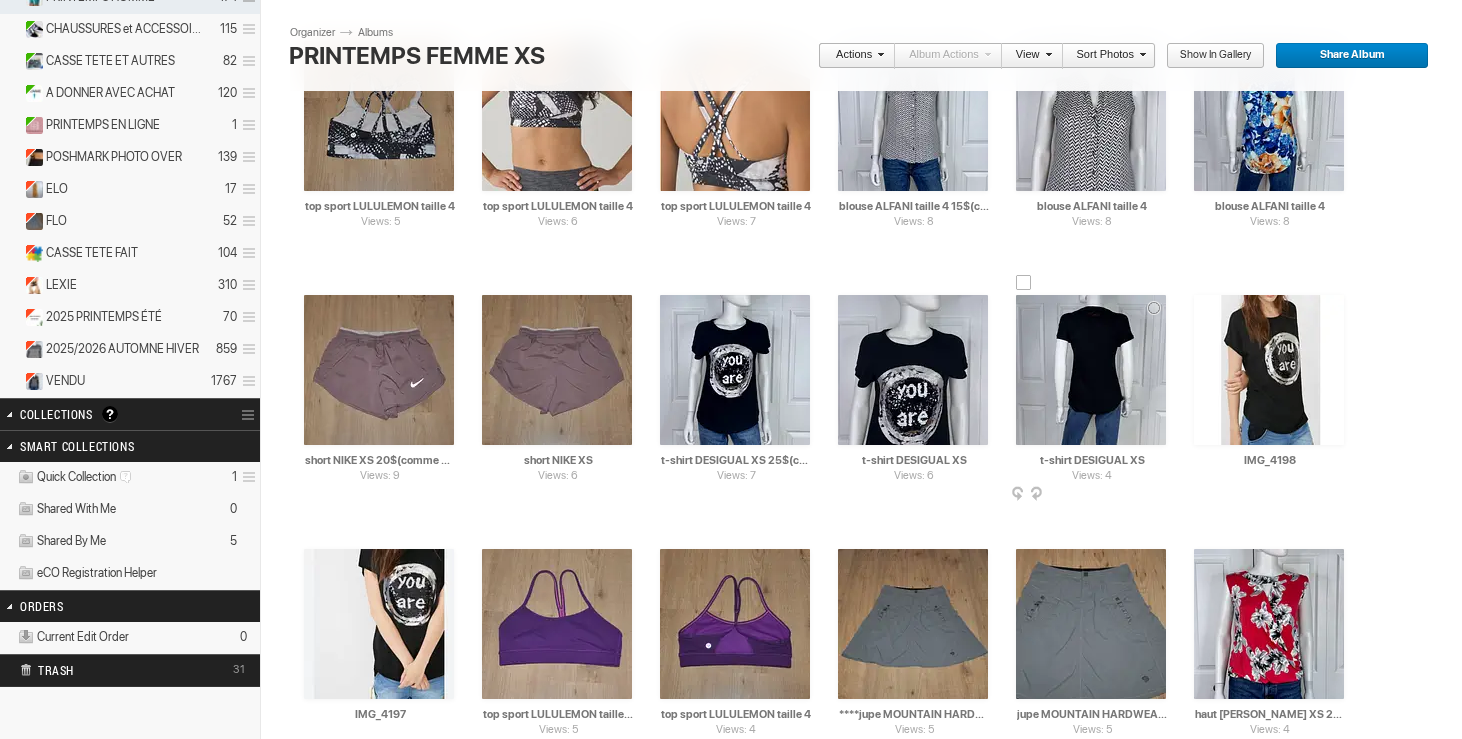 drag, startPoint x: 1039, startPoint y: 462, endPoint x: 1141, endPoint y: 442, distance: 103.94229 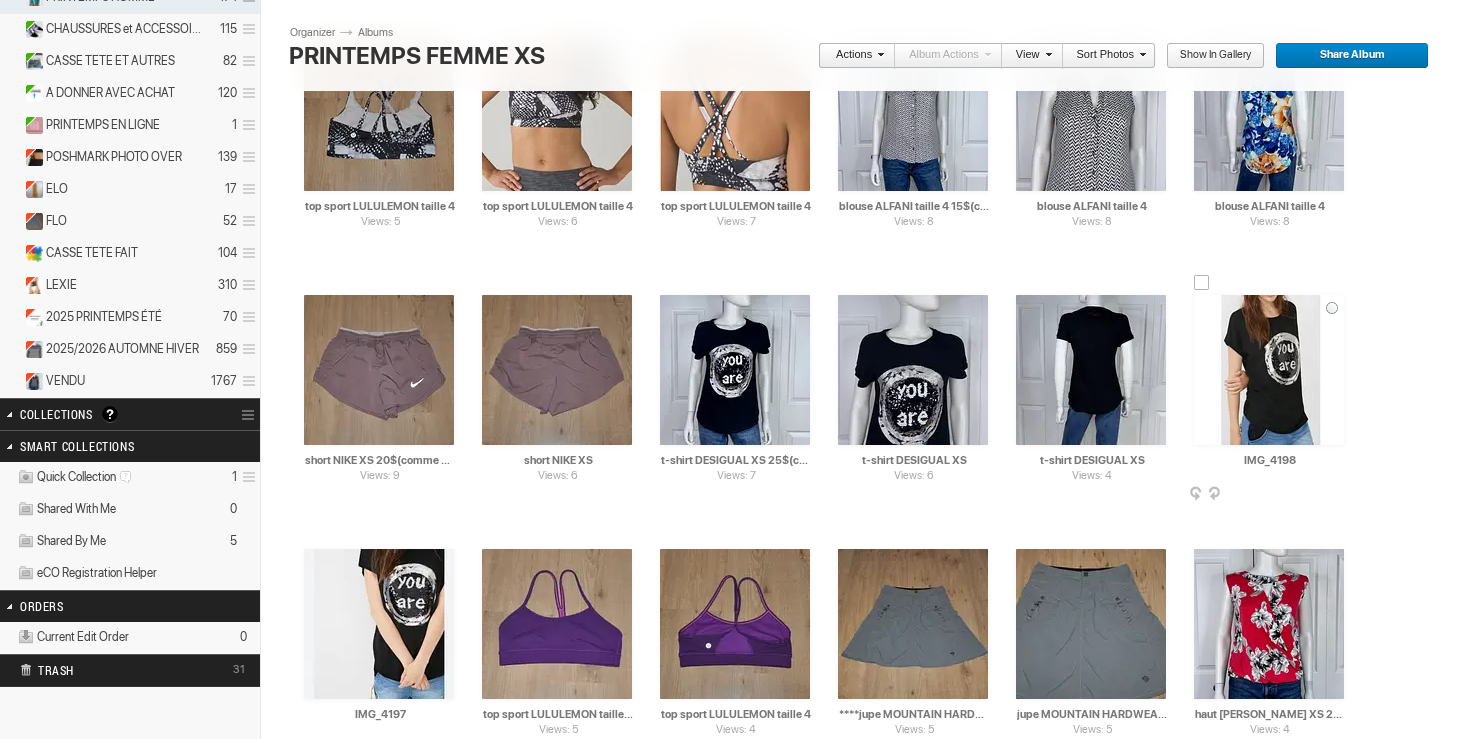 drag, startPoint x: 1311, startPoint y: 458, endPoint x: 1165, endPoint y: 448, distance: 146.34207 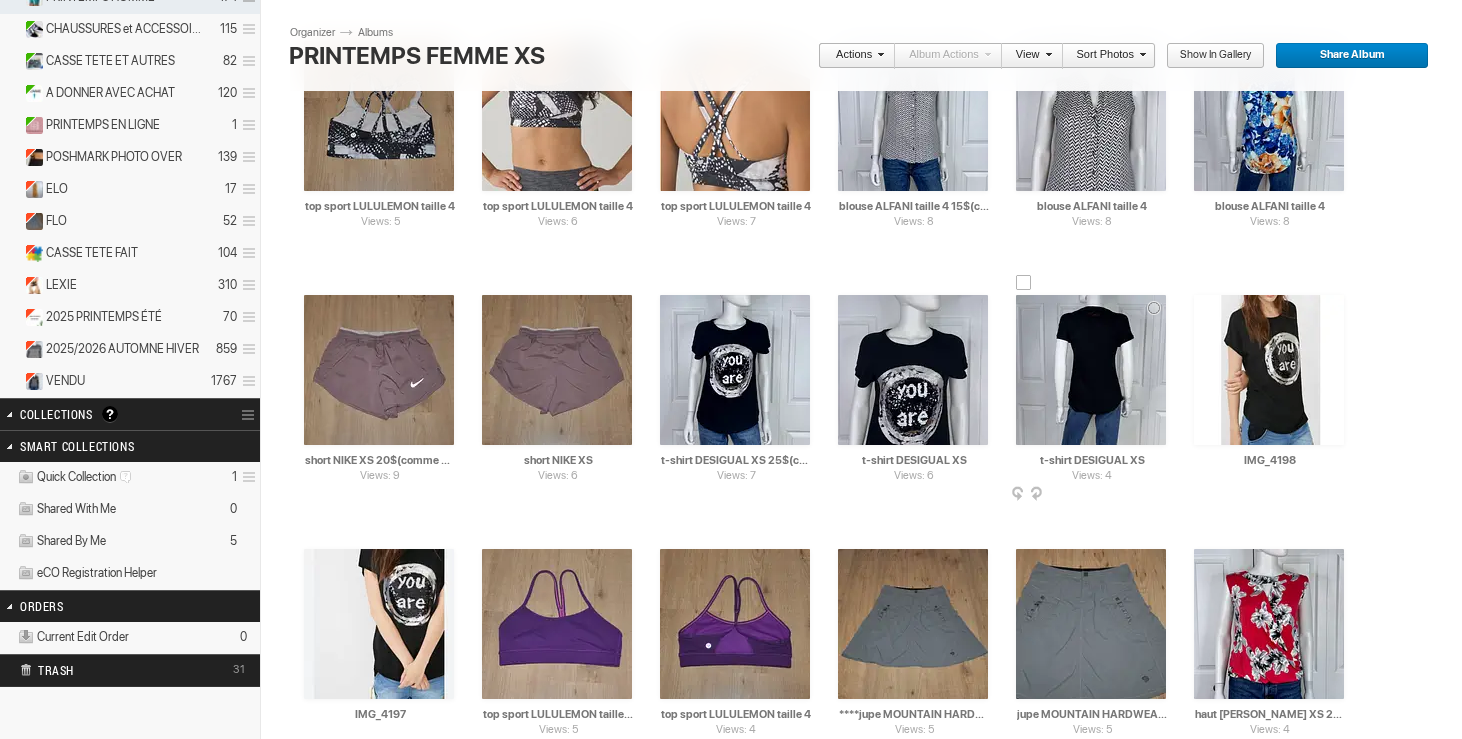 paste on "t-shirt DESIGUAL XS" 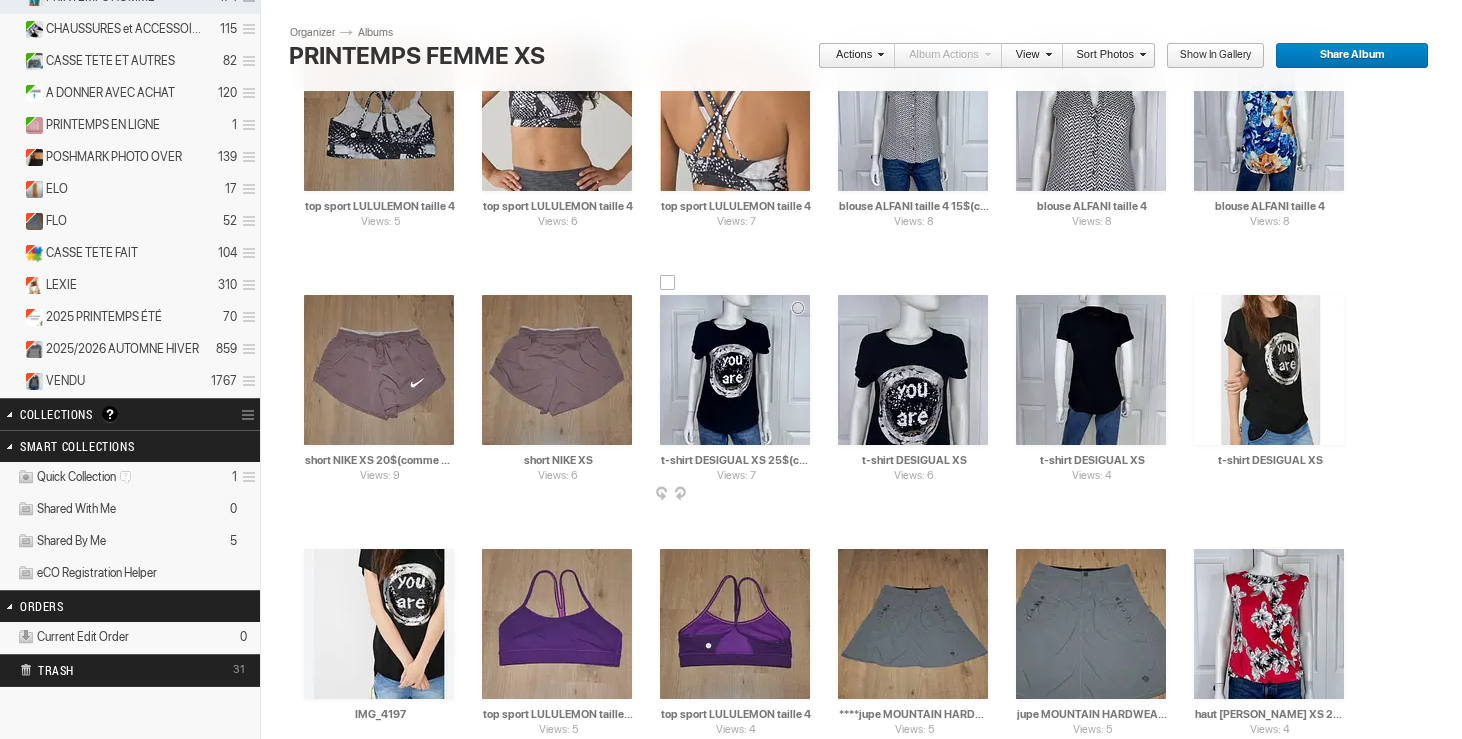 scroll, scrollTop: 627, scrollLeft: 0, axis: vertical 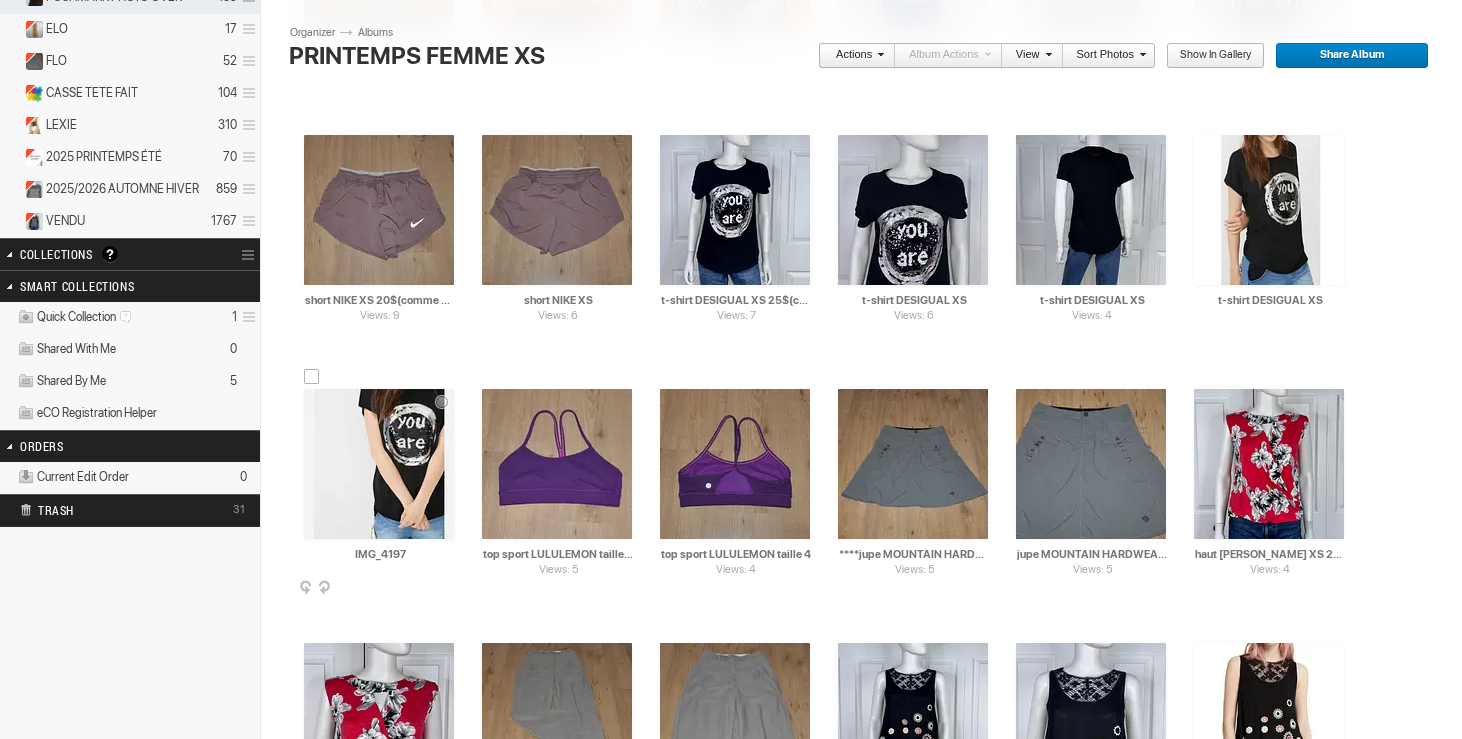 type on "t-shirt DESIGUAL XS" 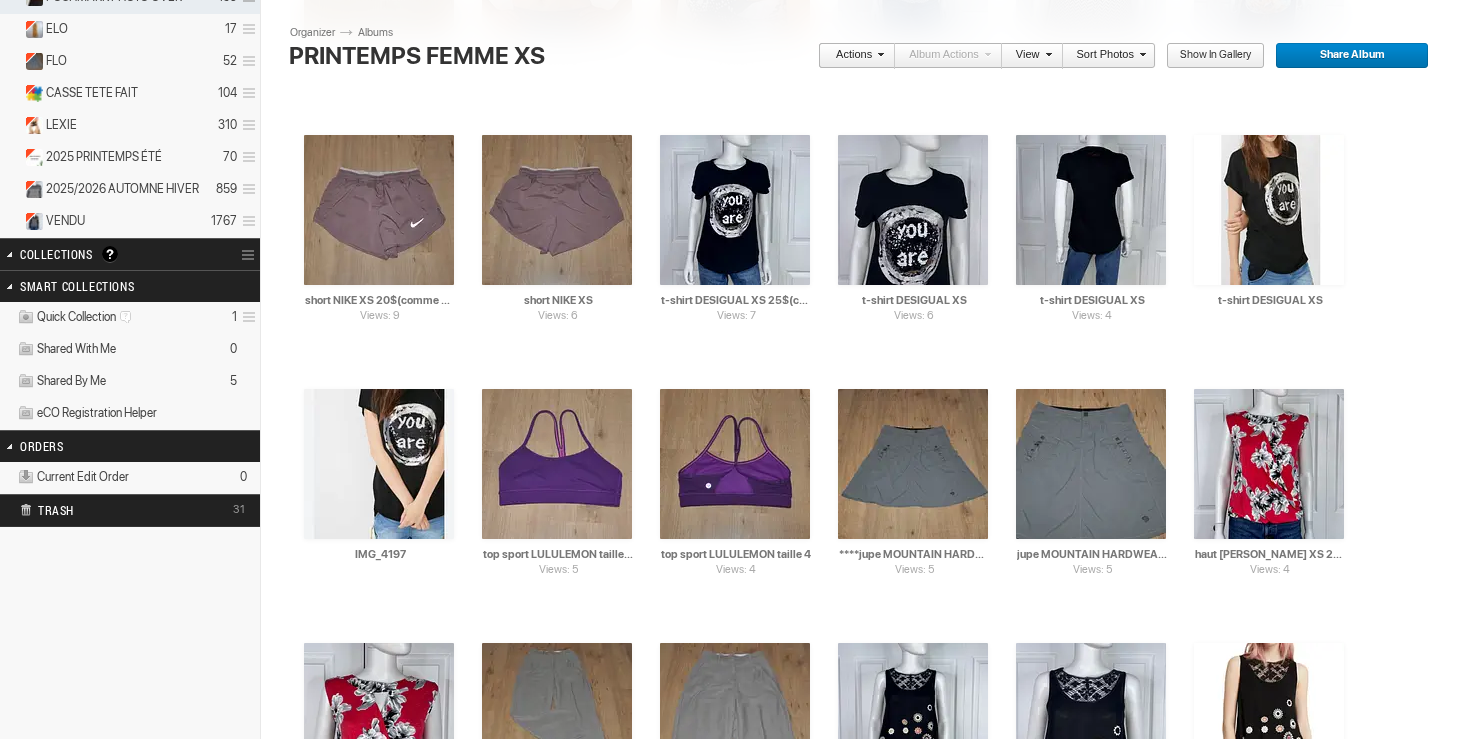 paste on "t-shirt DESIGUAL XS" 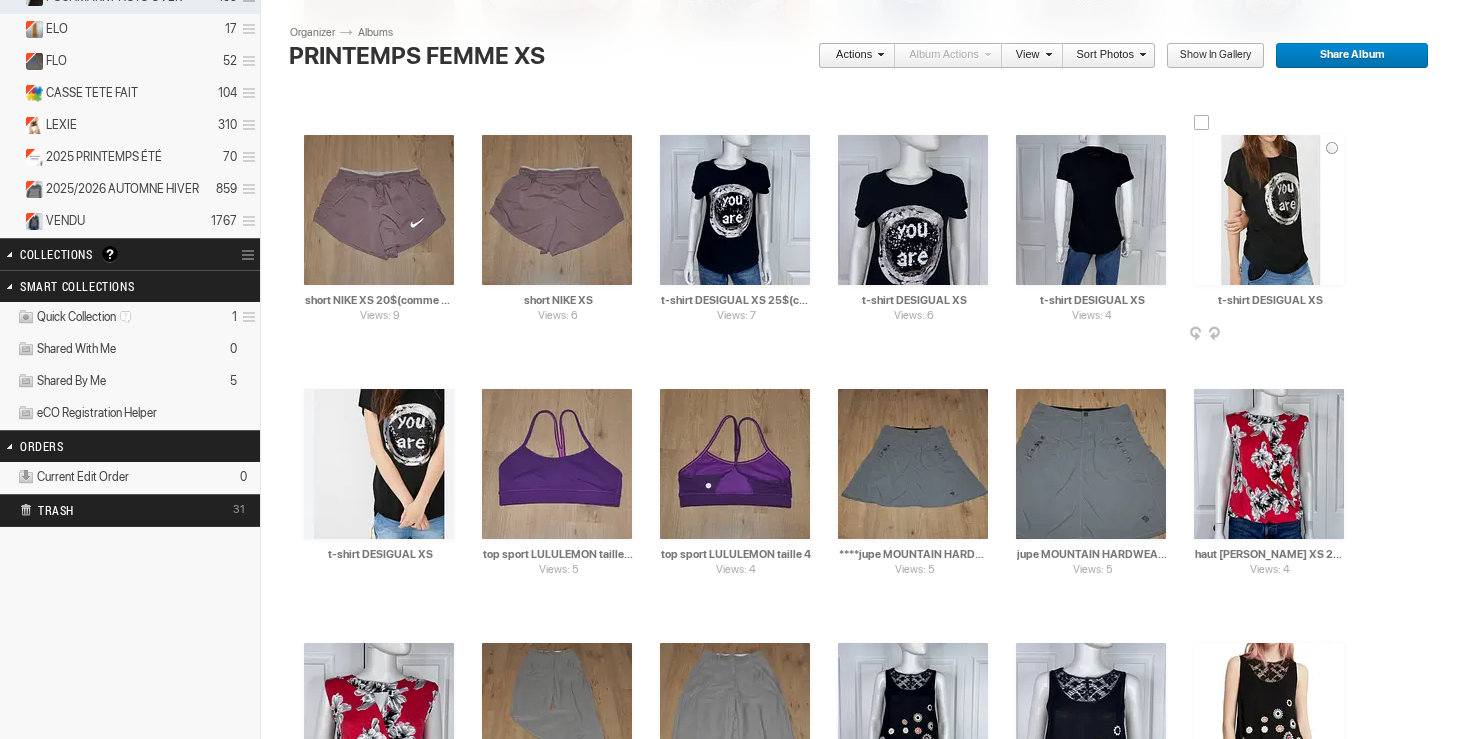 click at bounding box center [1269, 210] 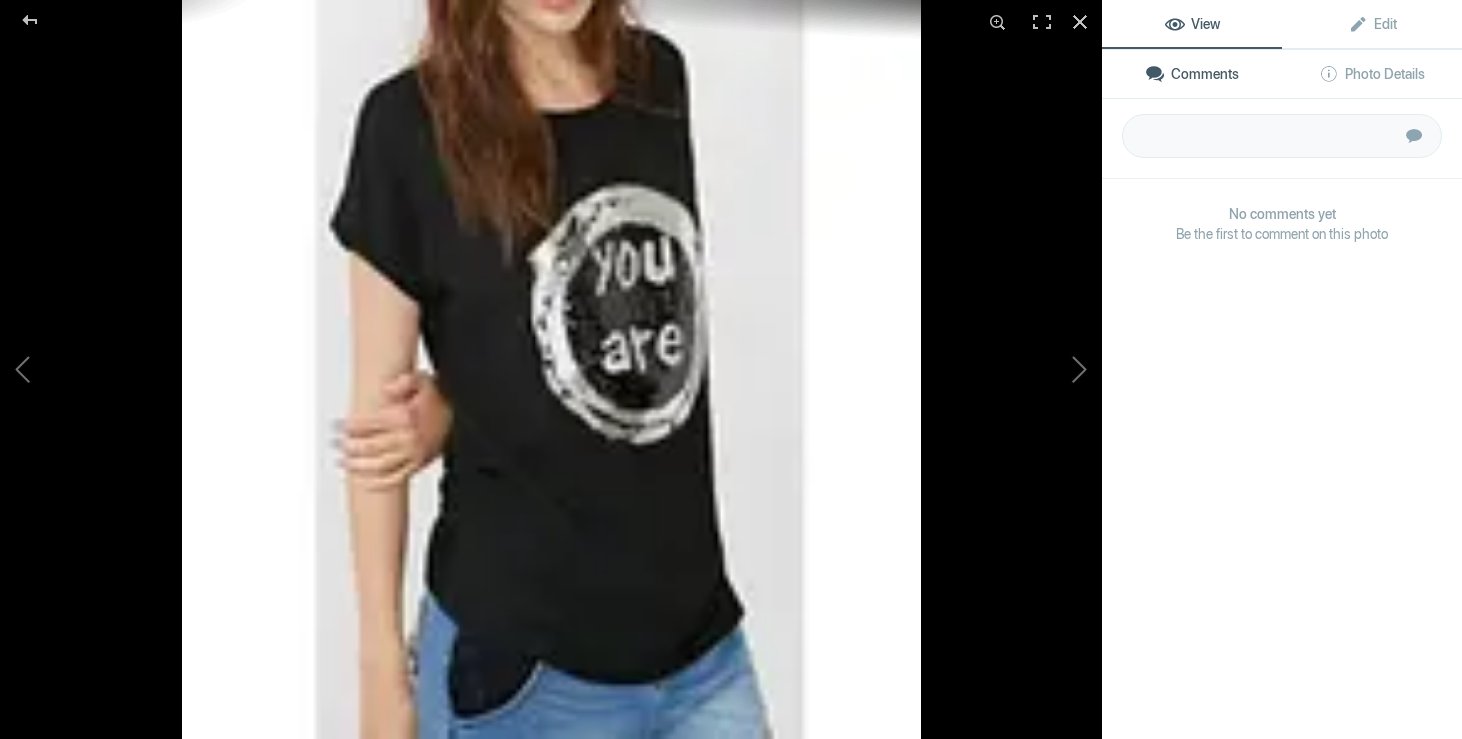 type on "t-shirt DESIGUAL XS" 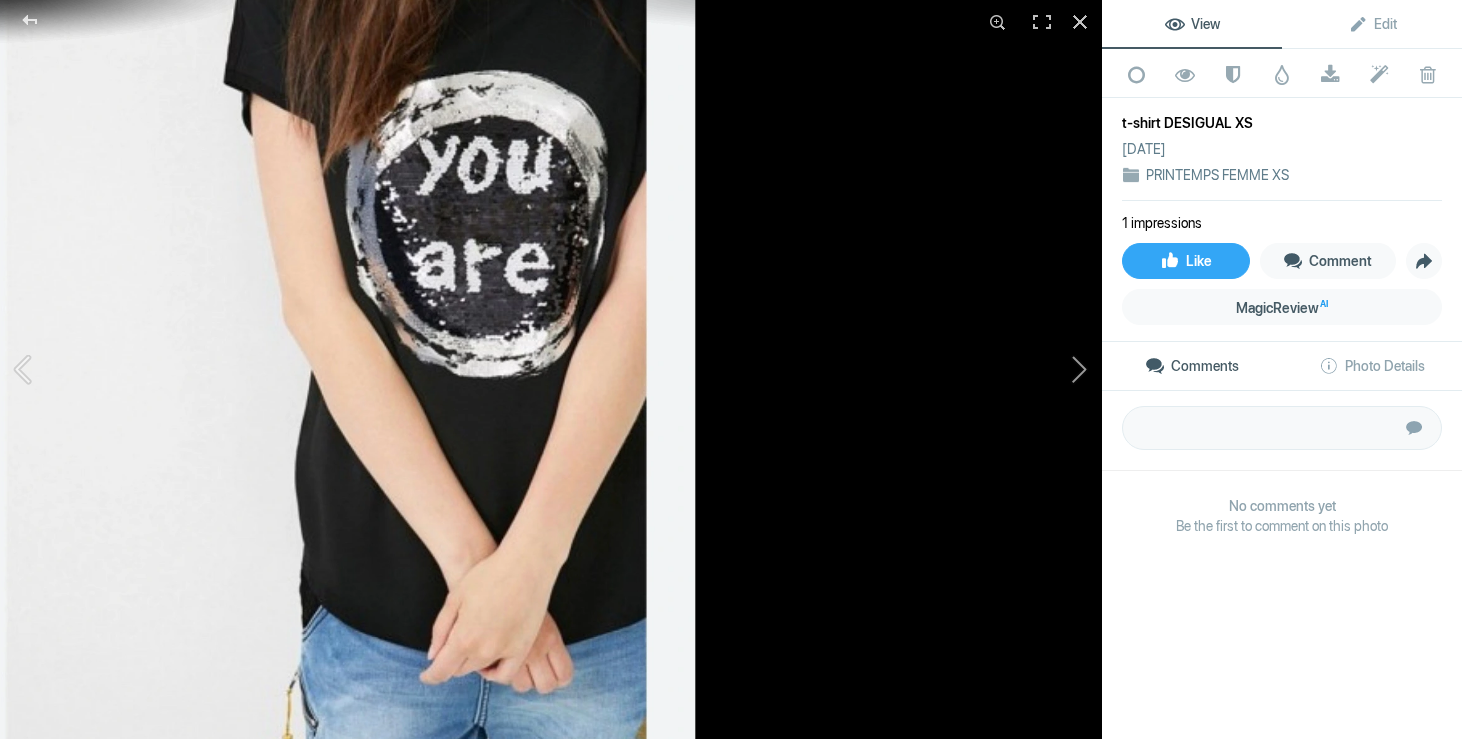 click 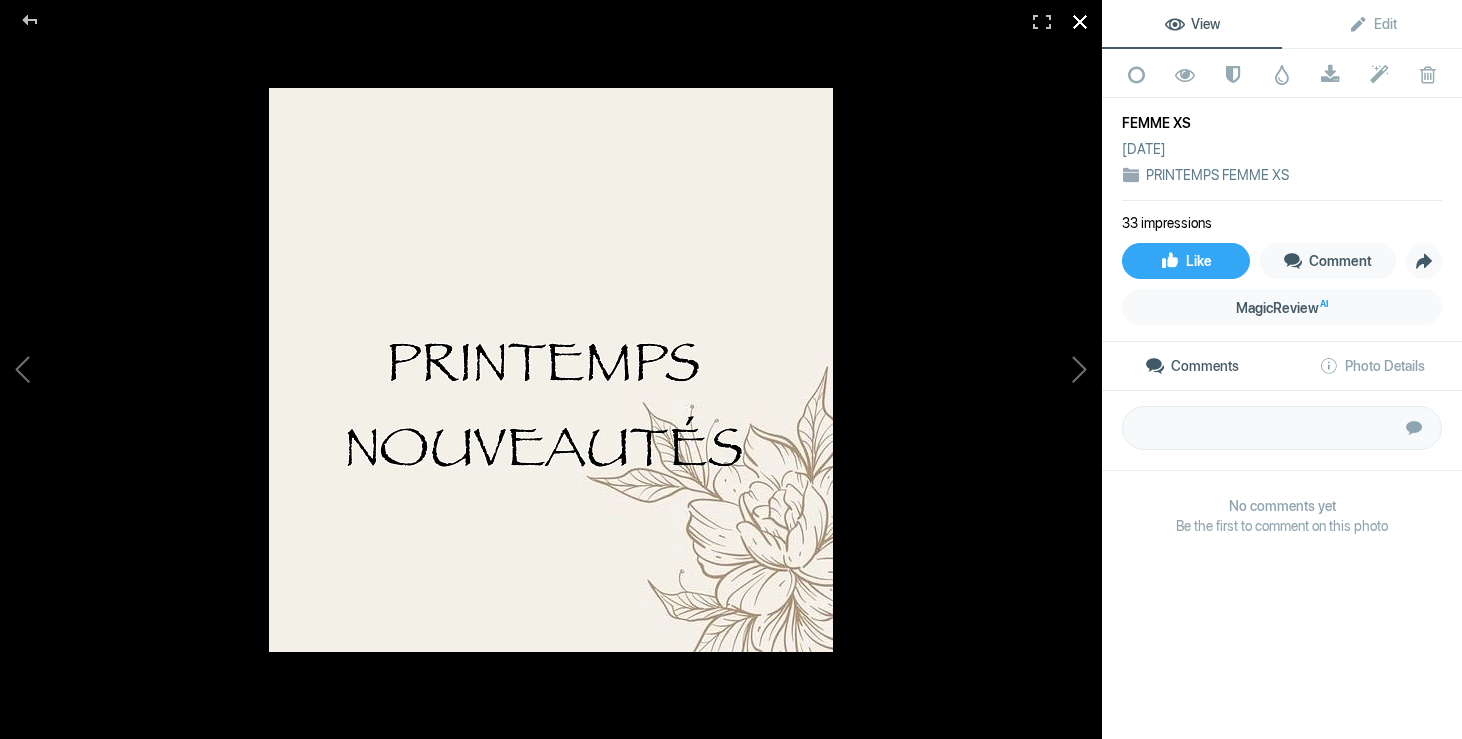 click 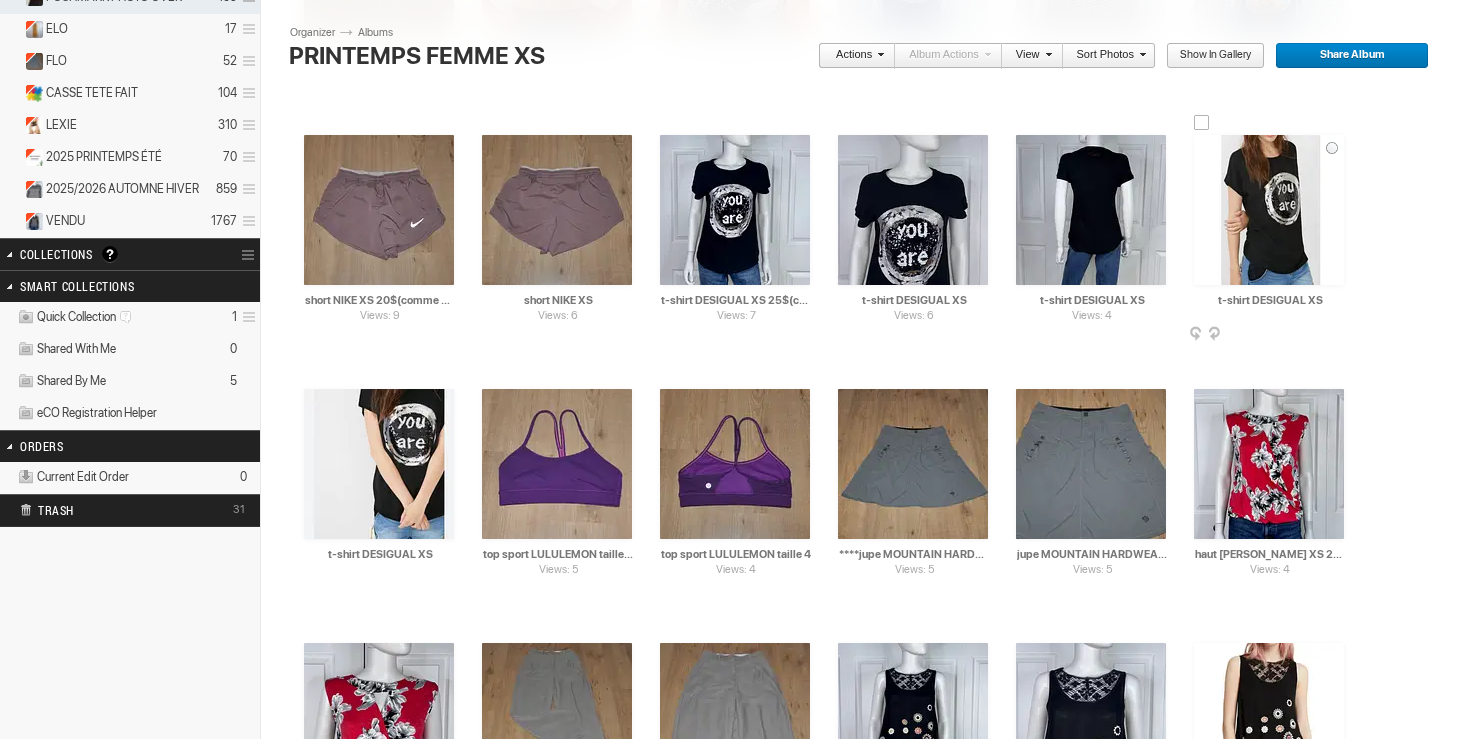 click at bounding box center [1269, 210] 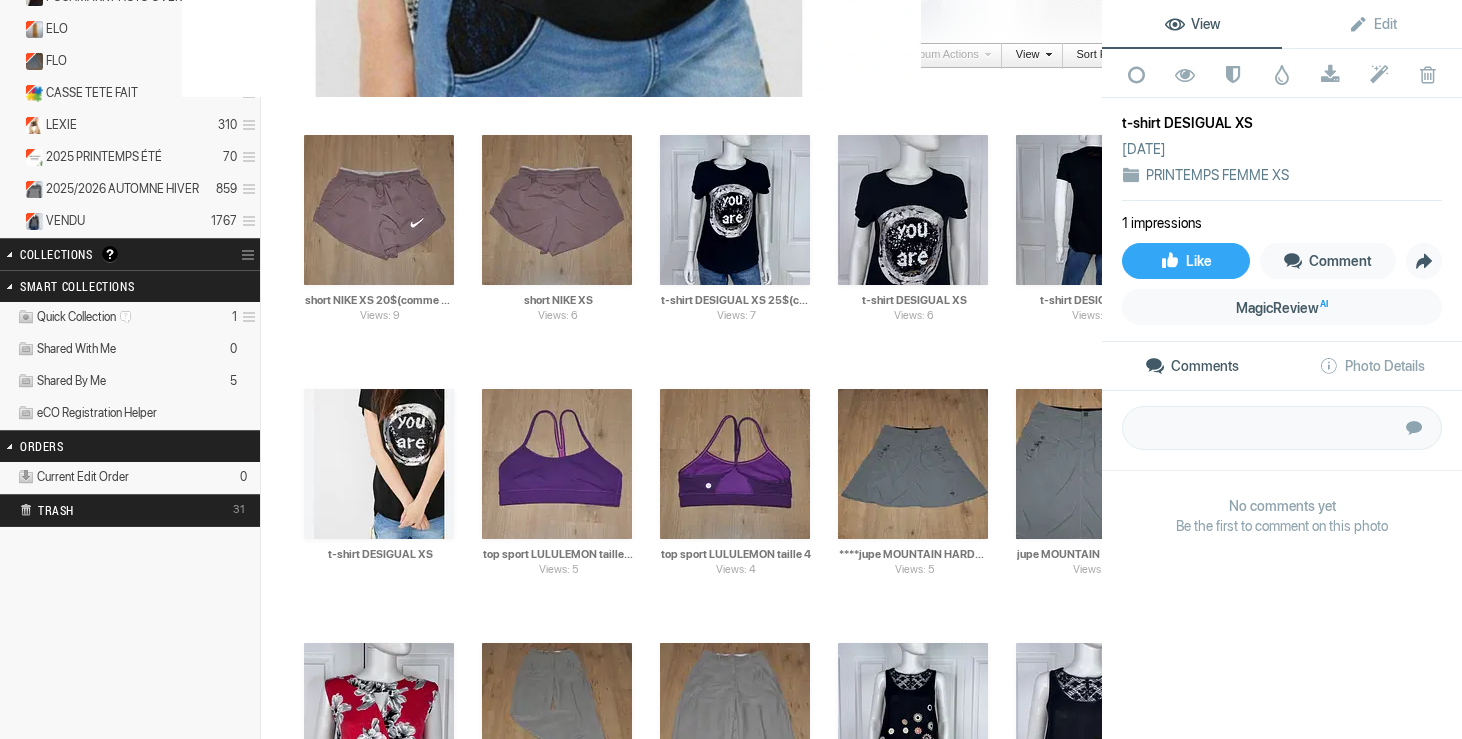 click 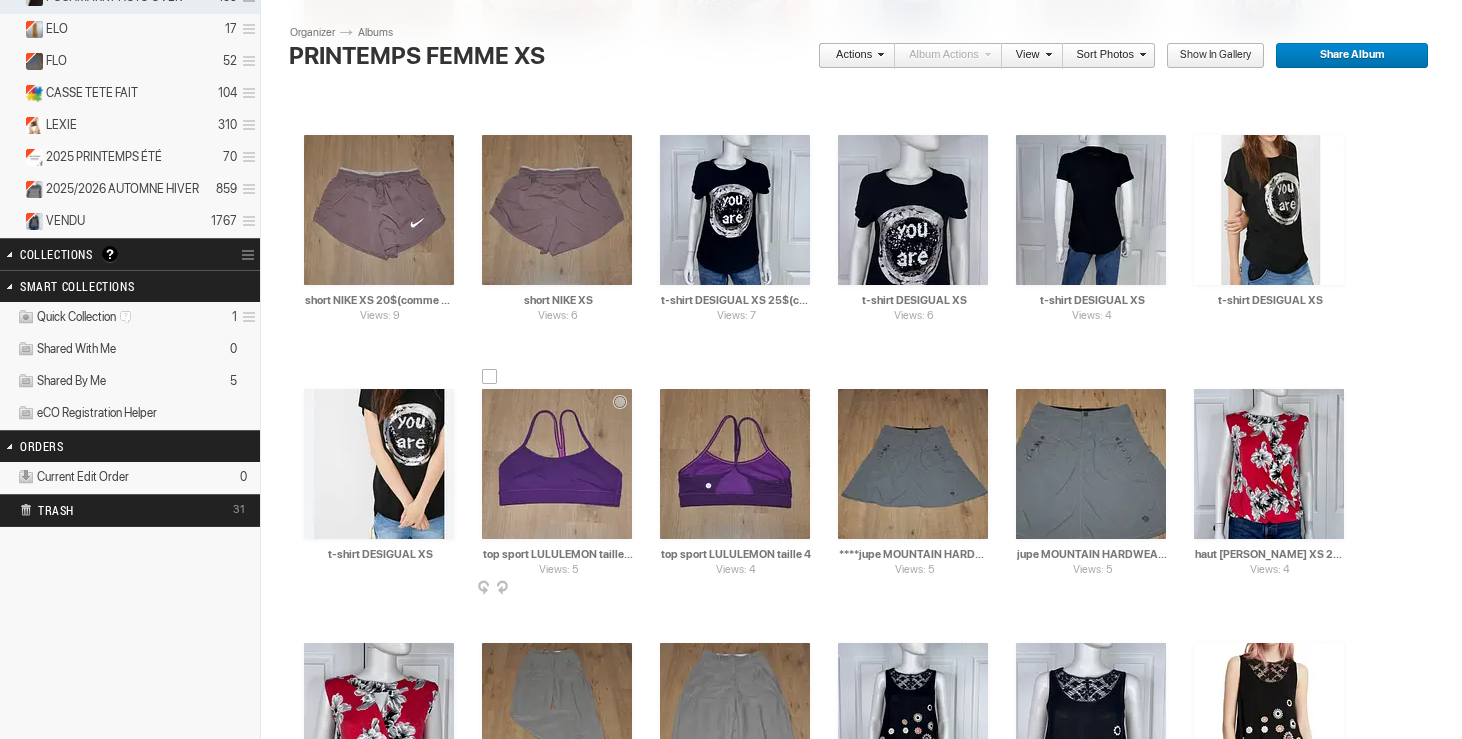 click at bounding box center (557, 464) 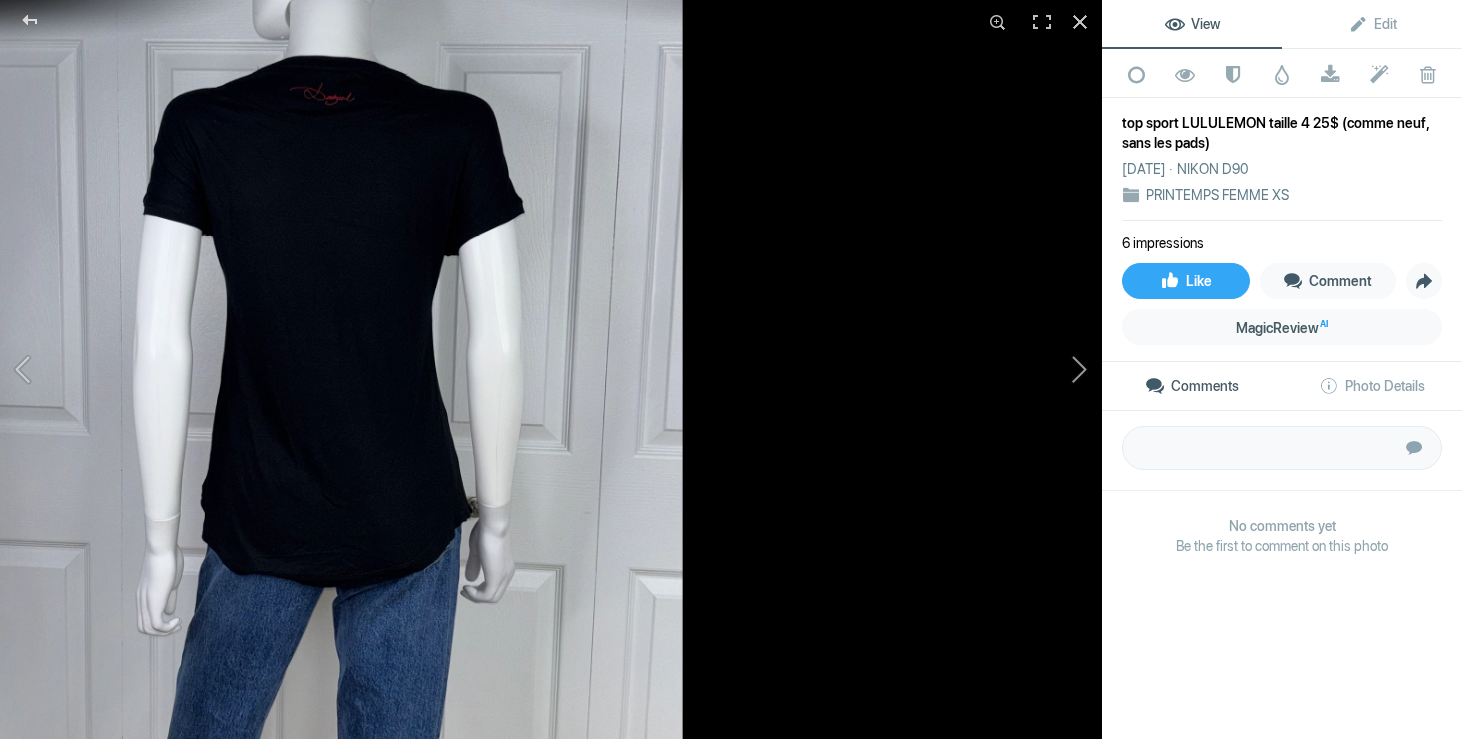 click 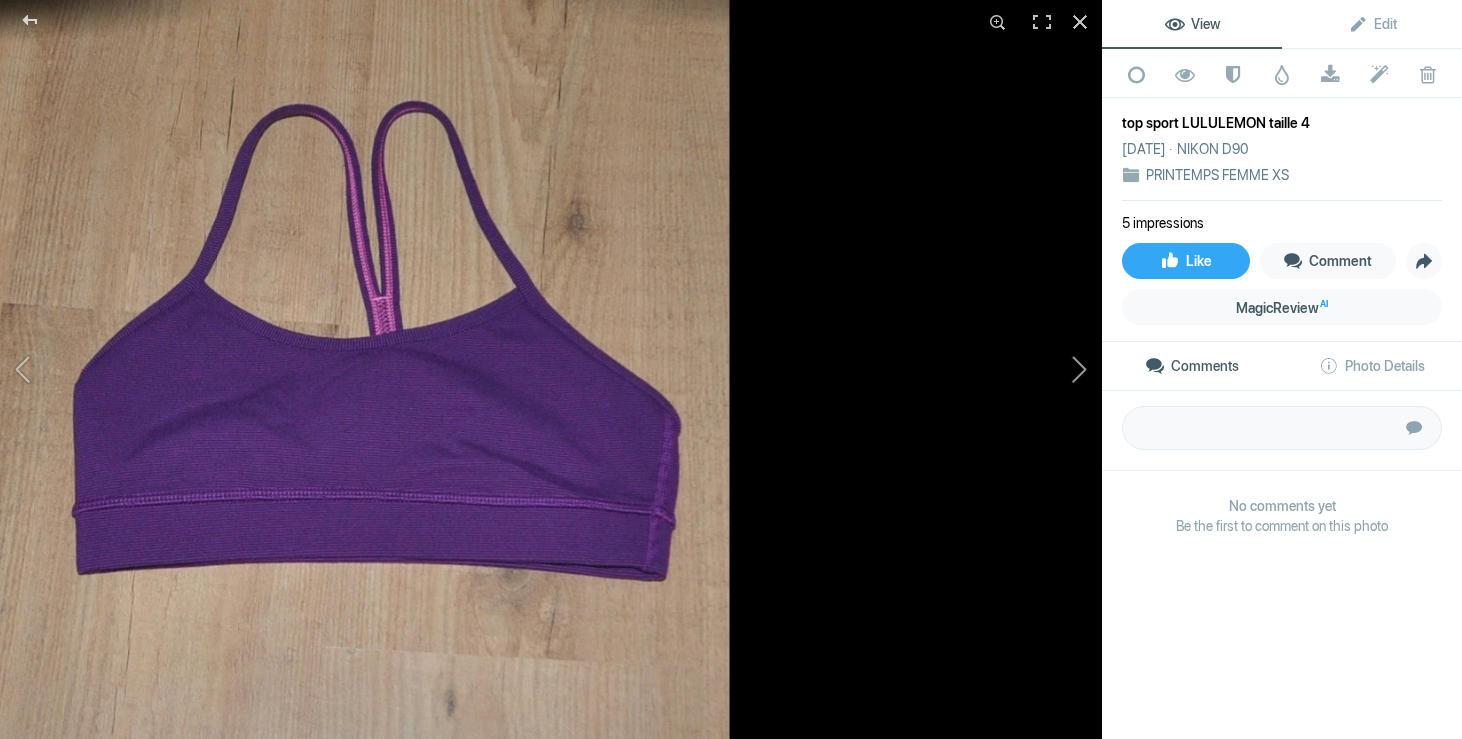 click 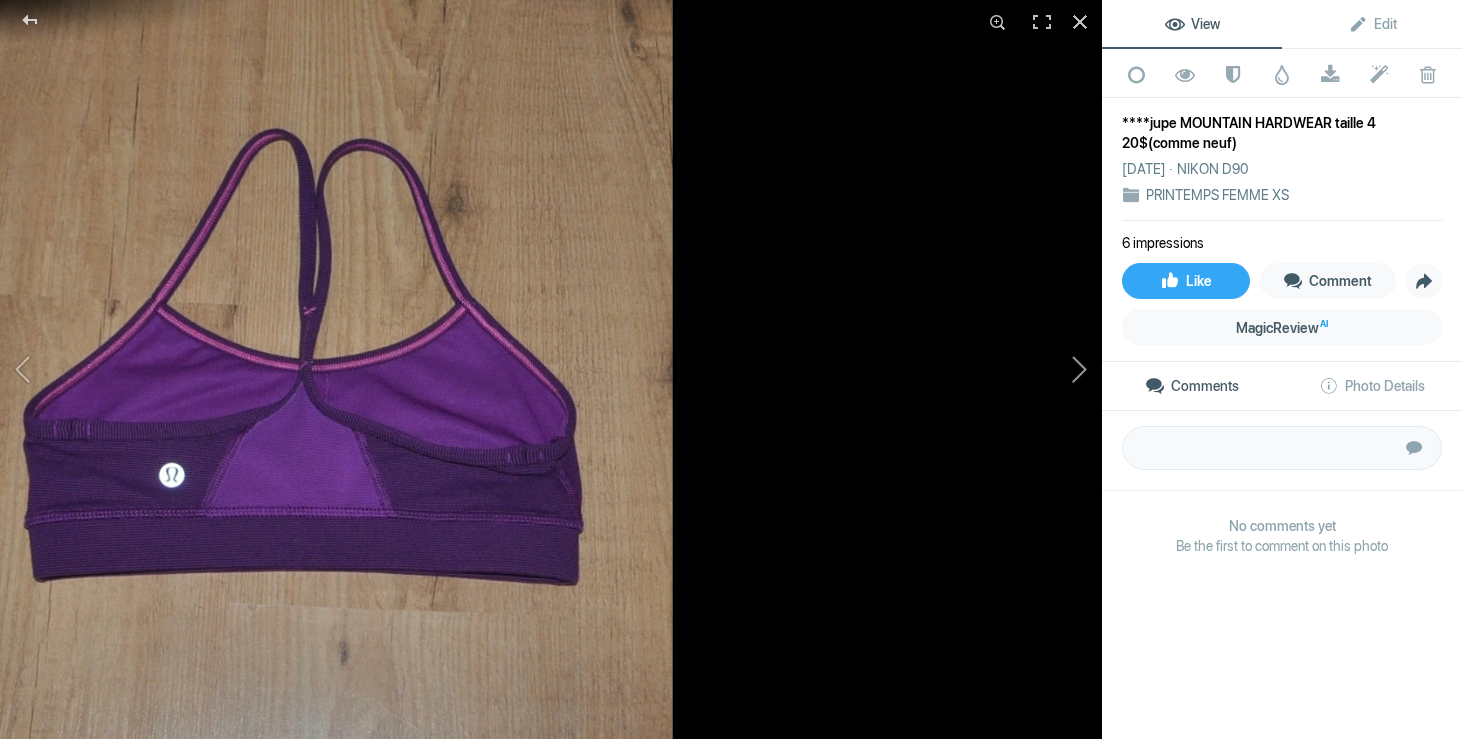 click 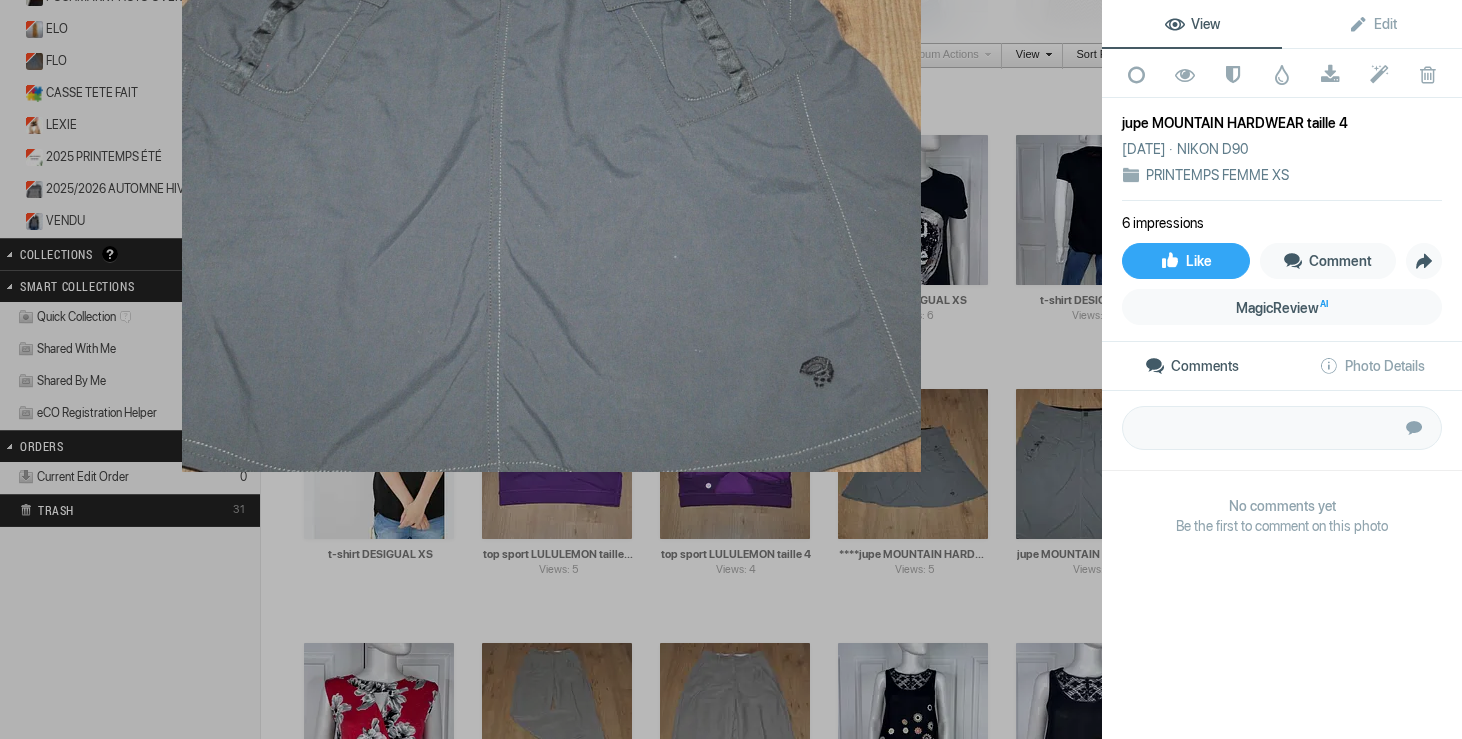 click 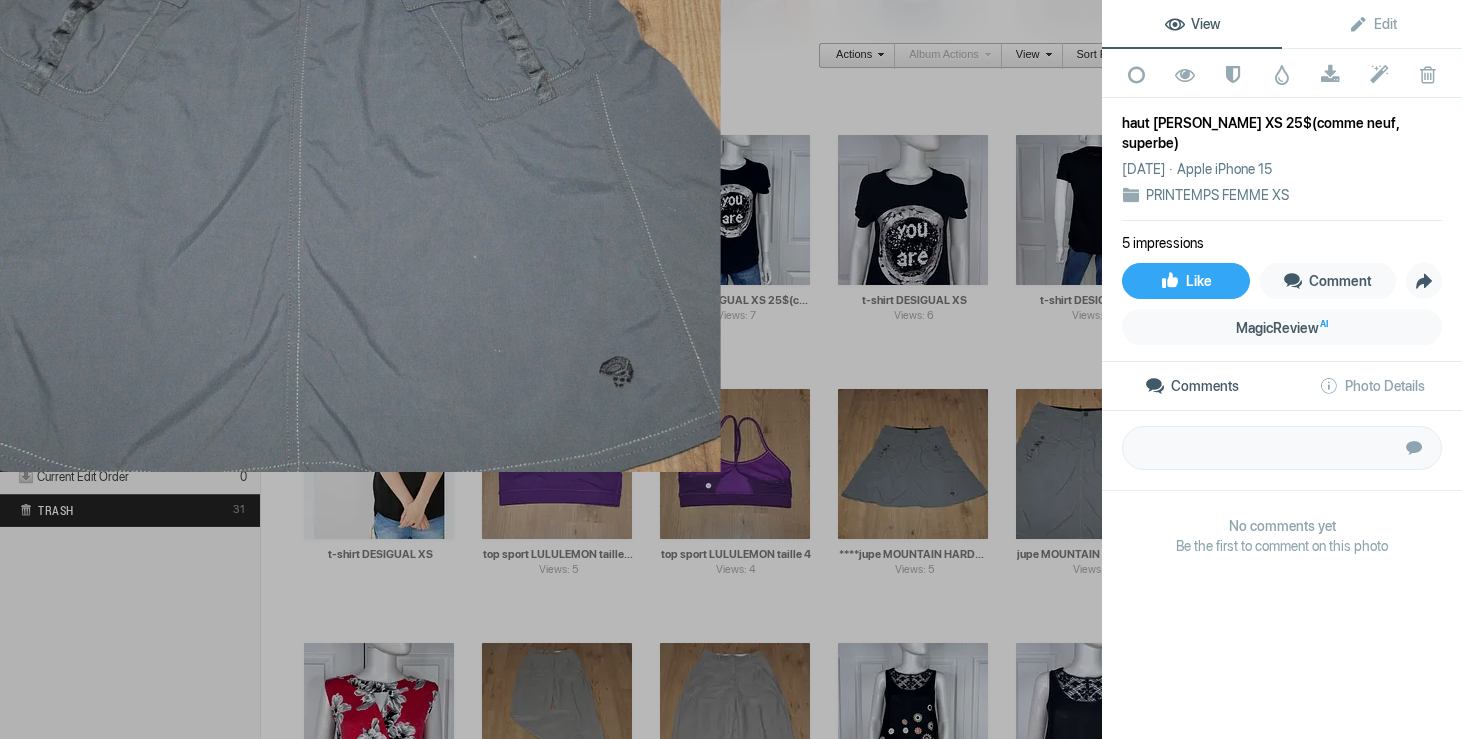 click 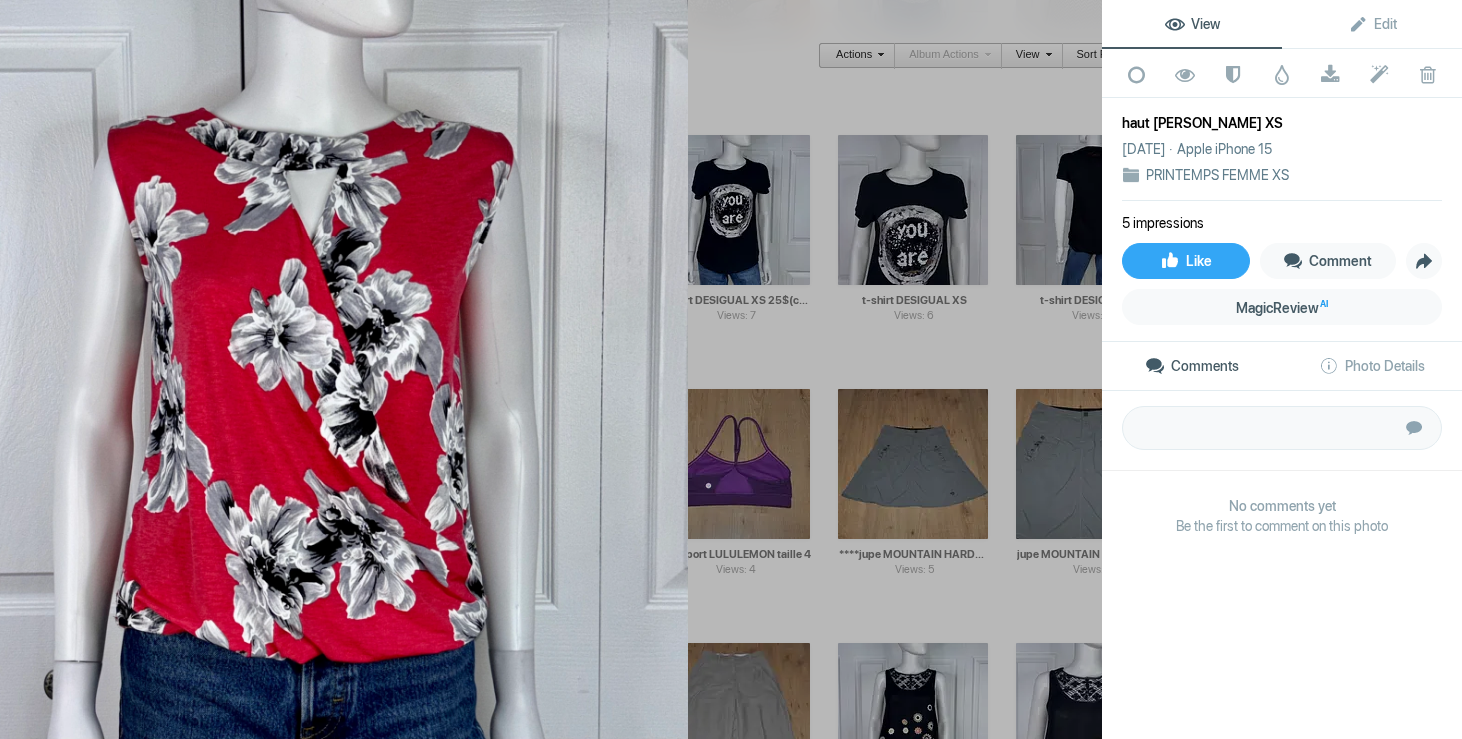 click 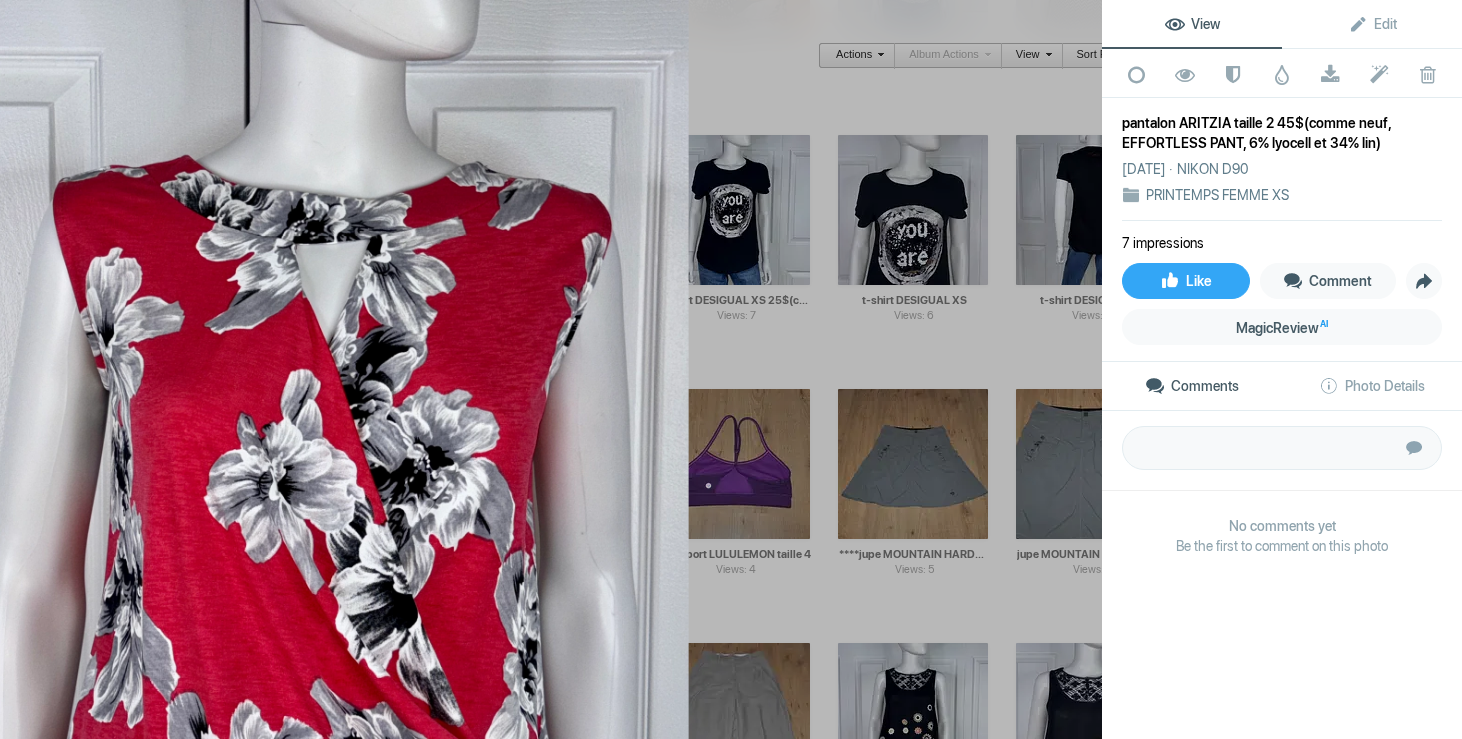 click 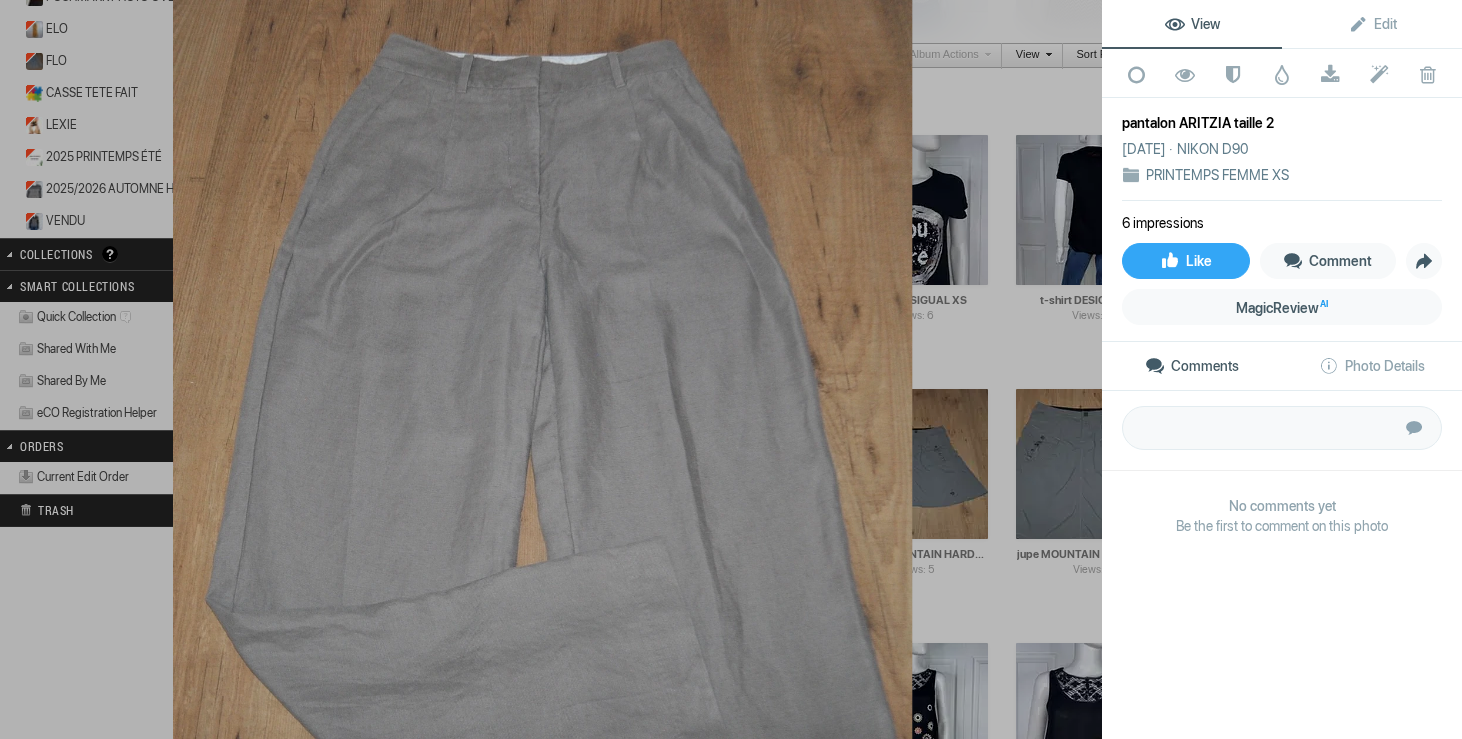 click 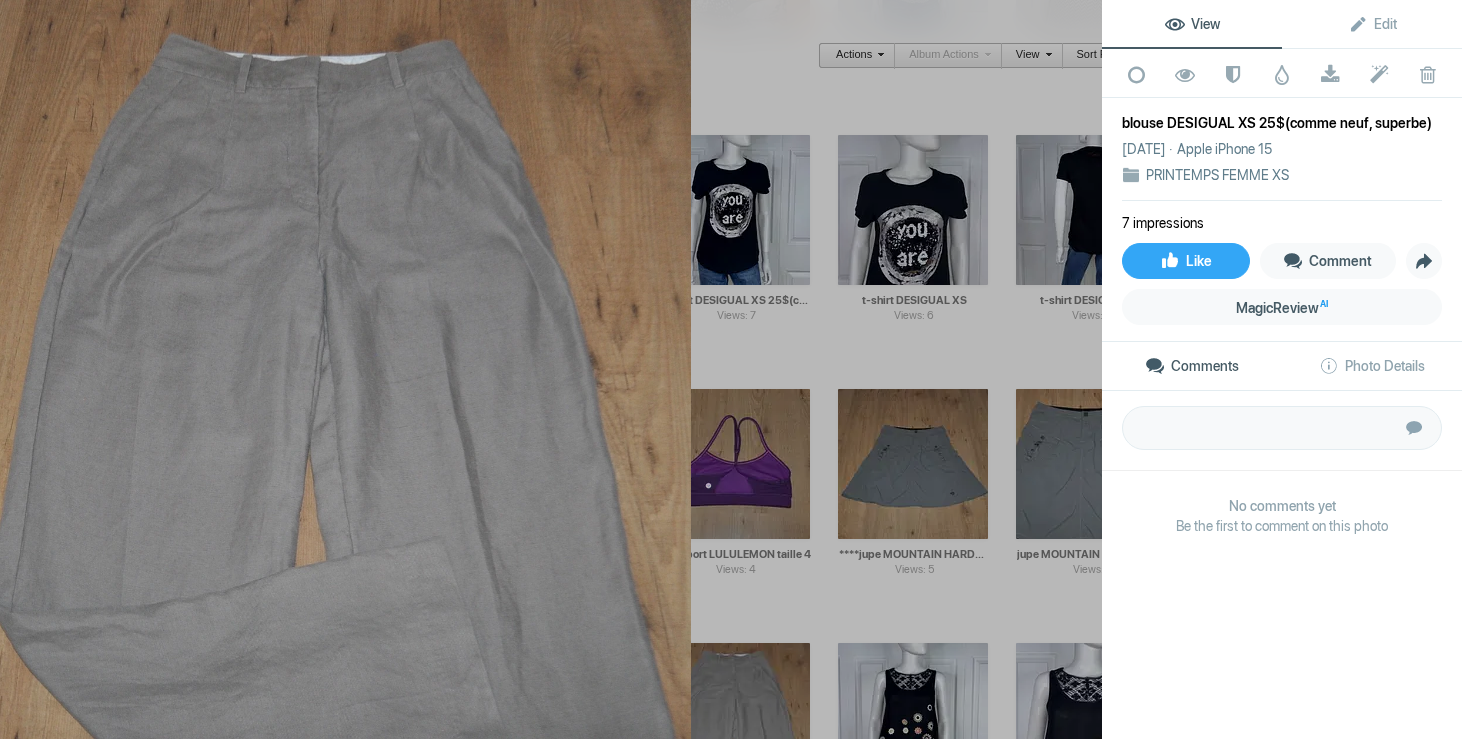 click 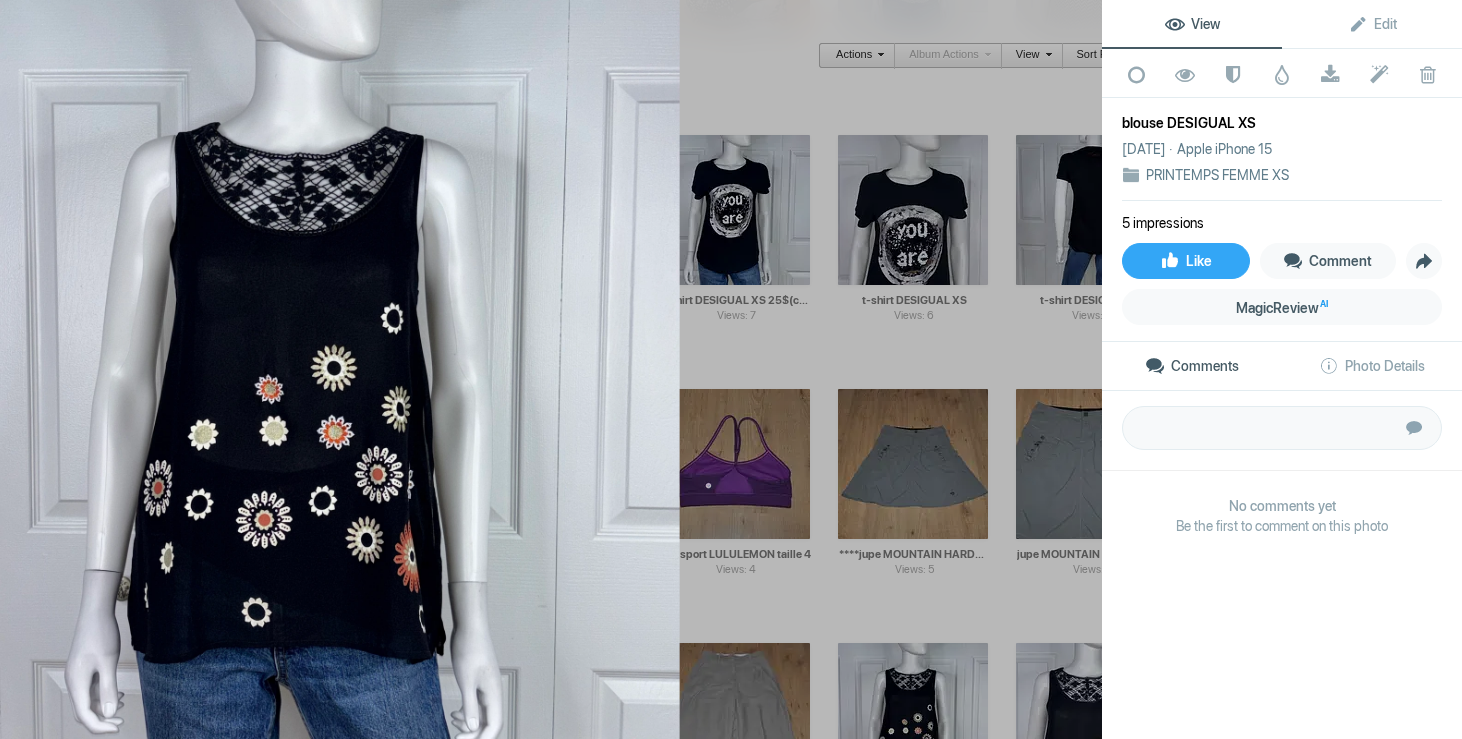 click 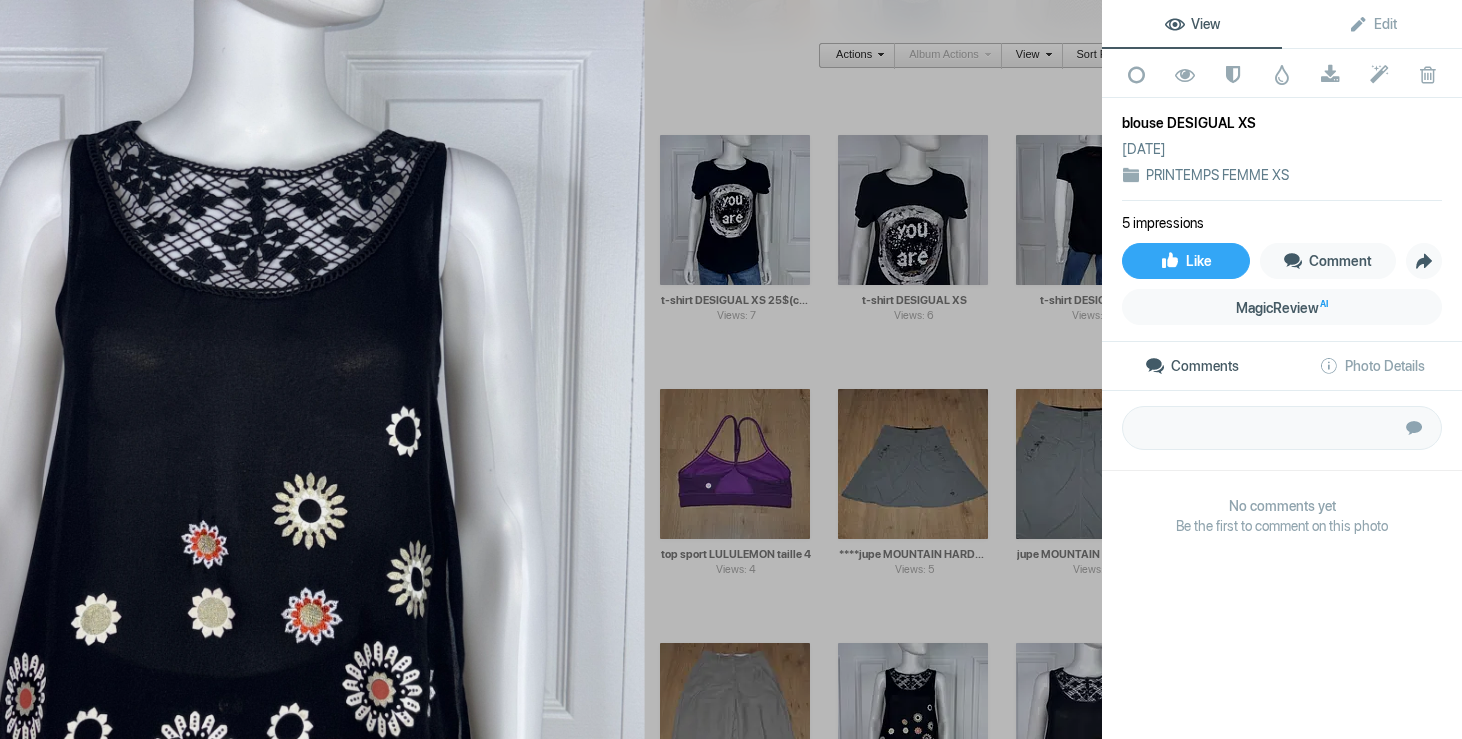 click 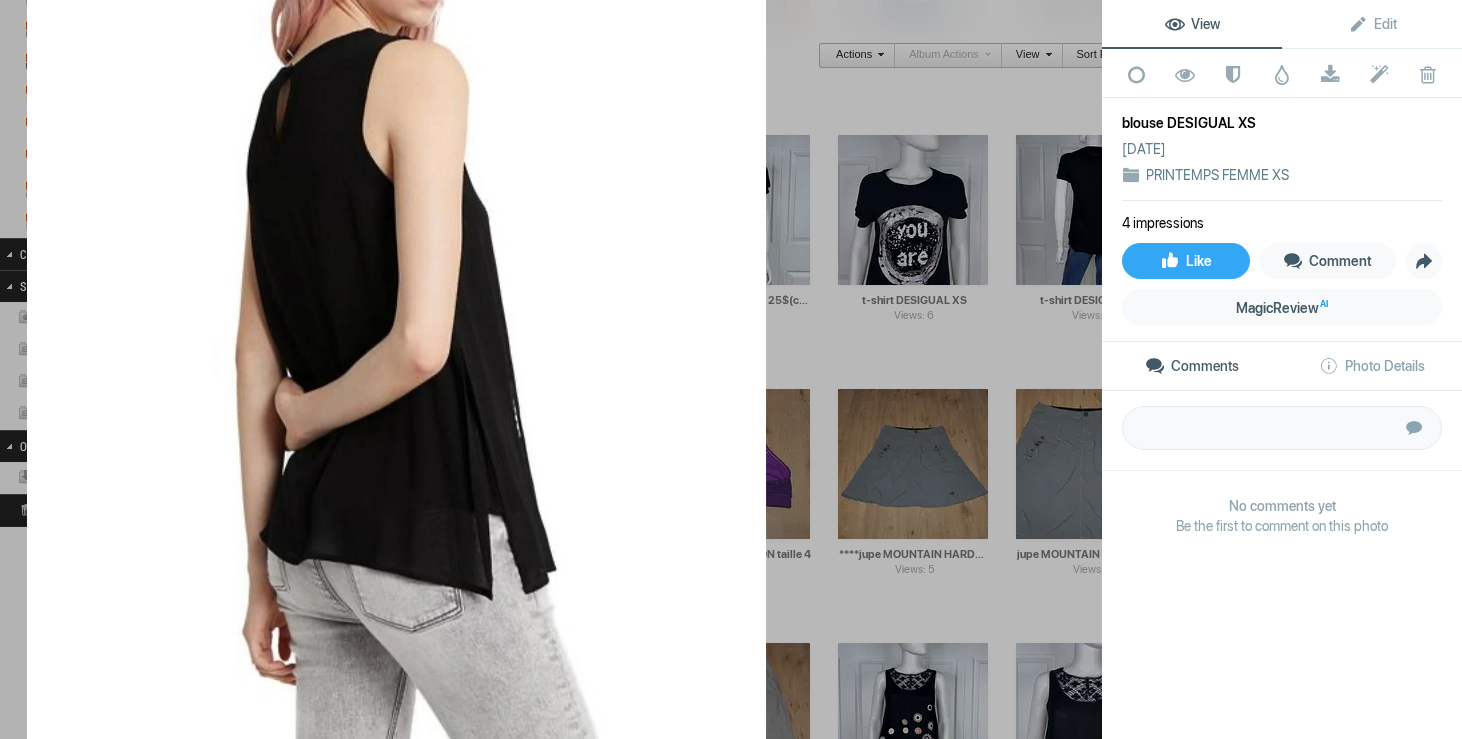 click 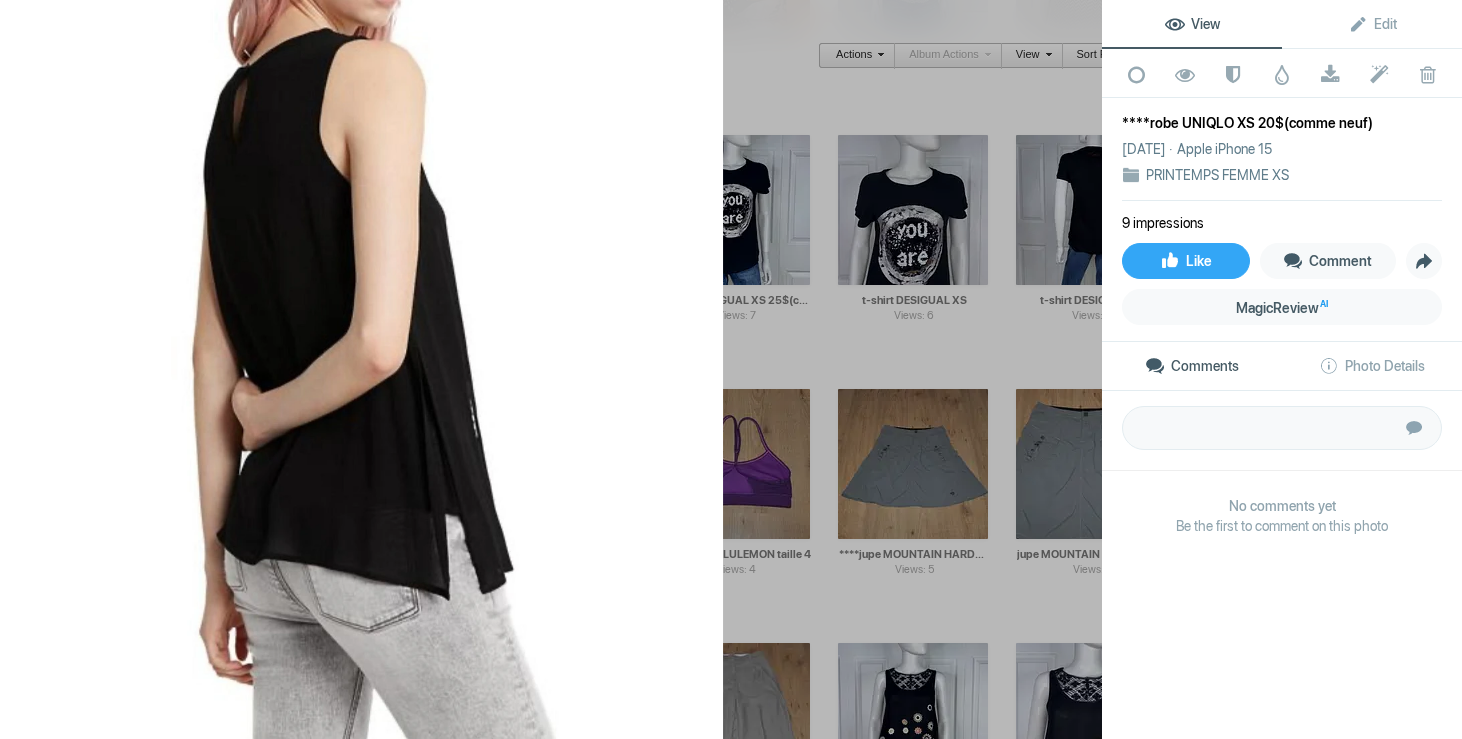 click 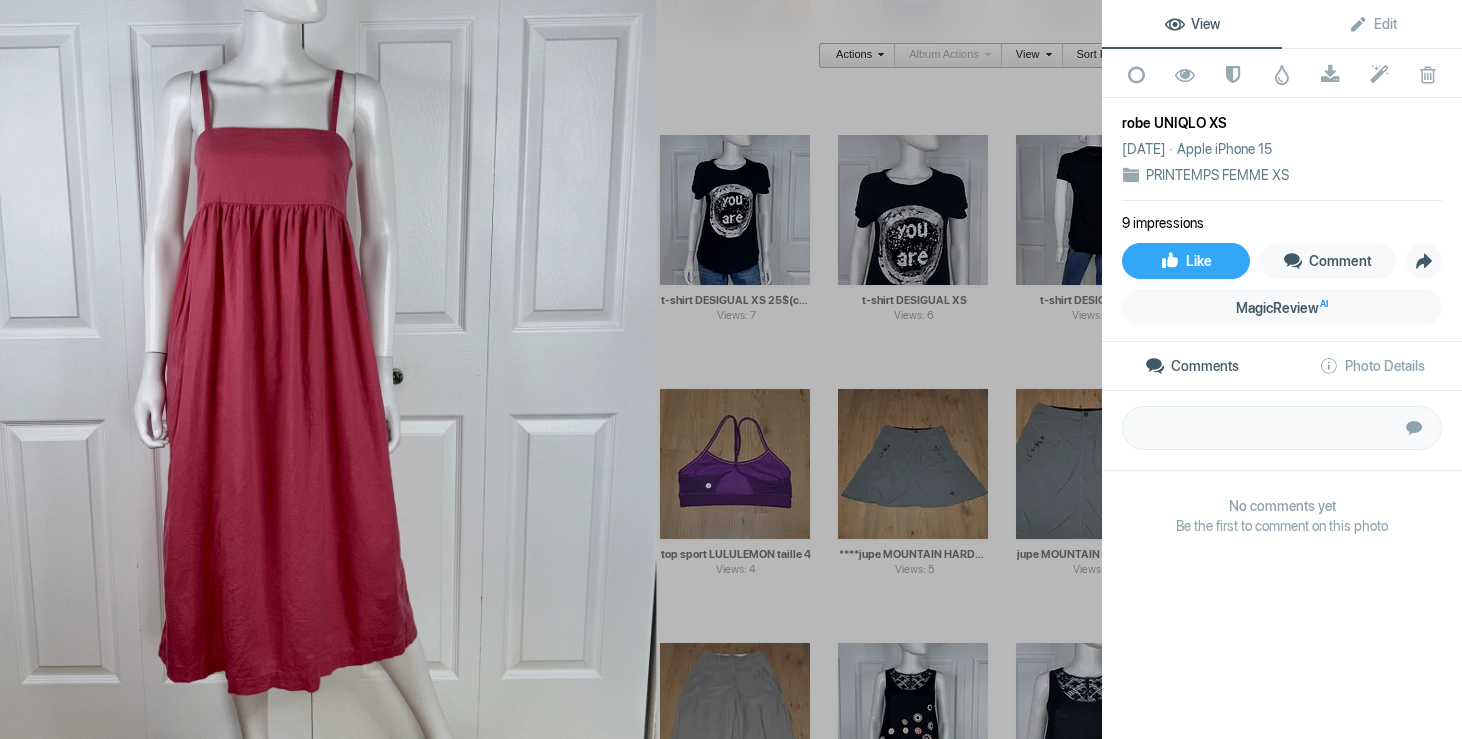 click 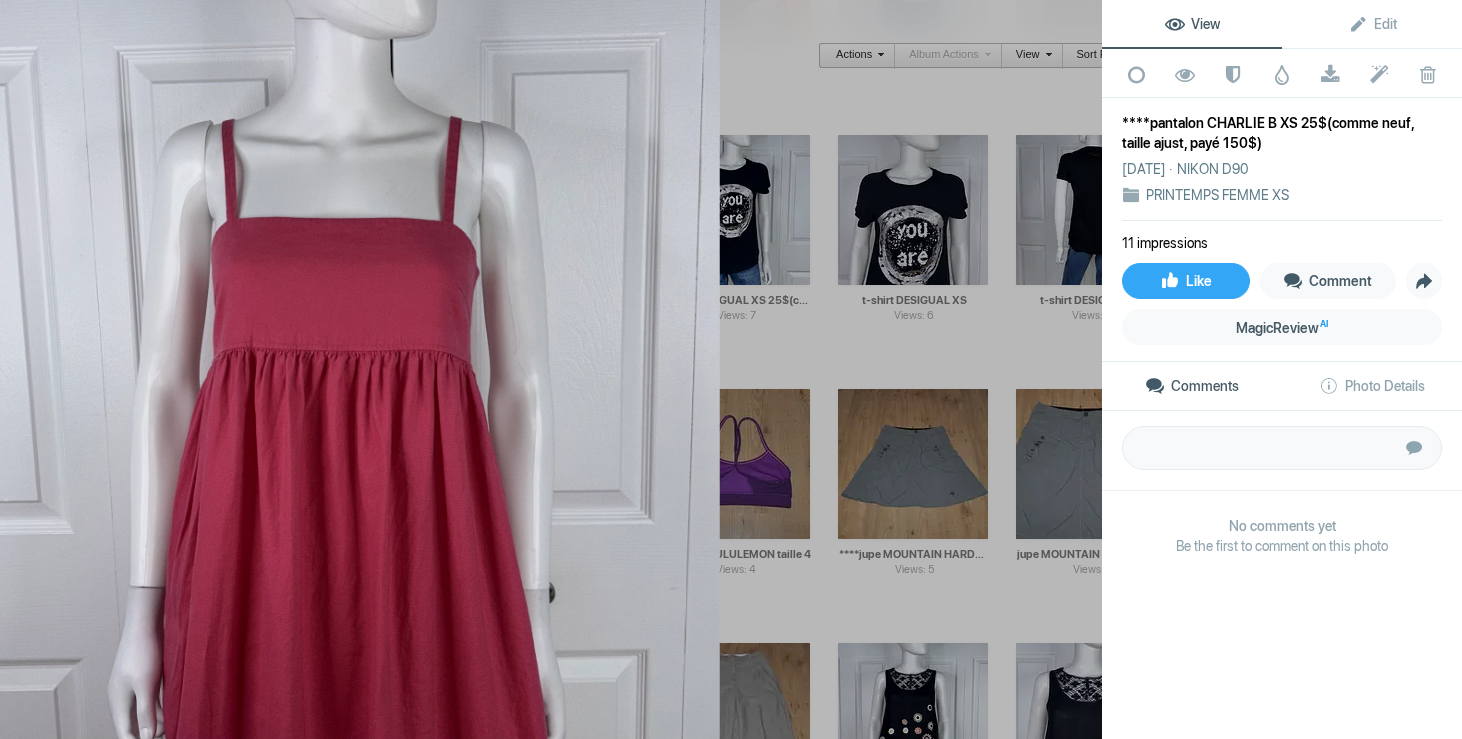 click 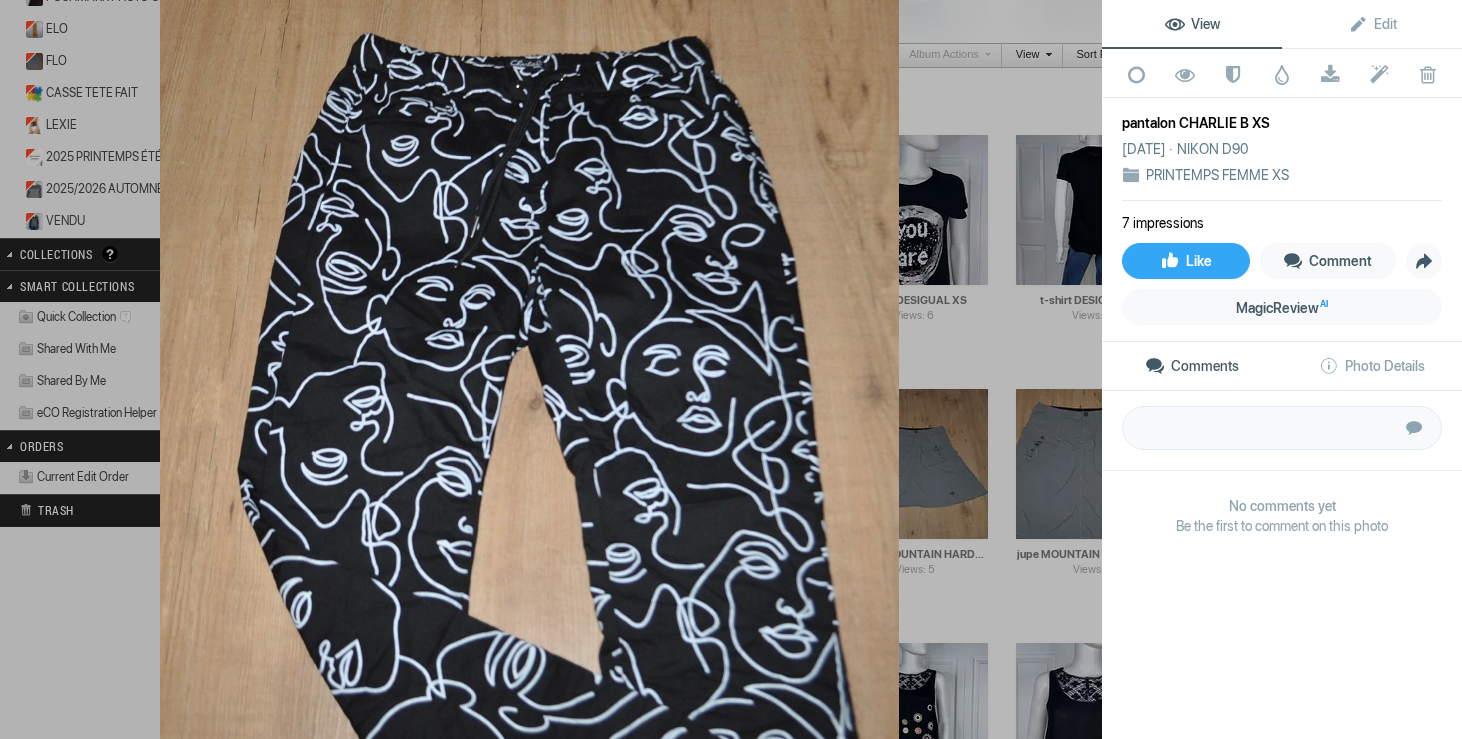 click 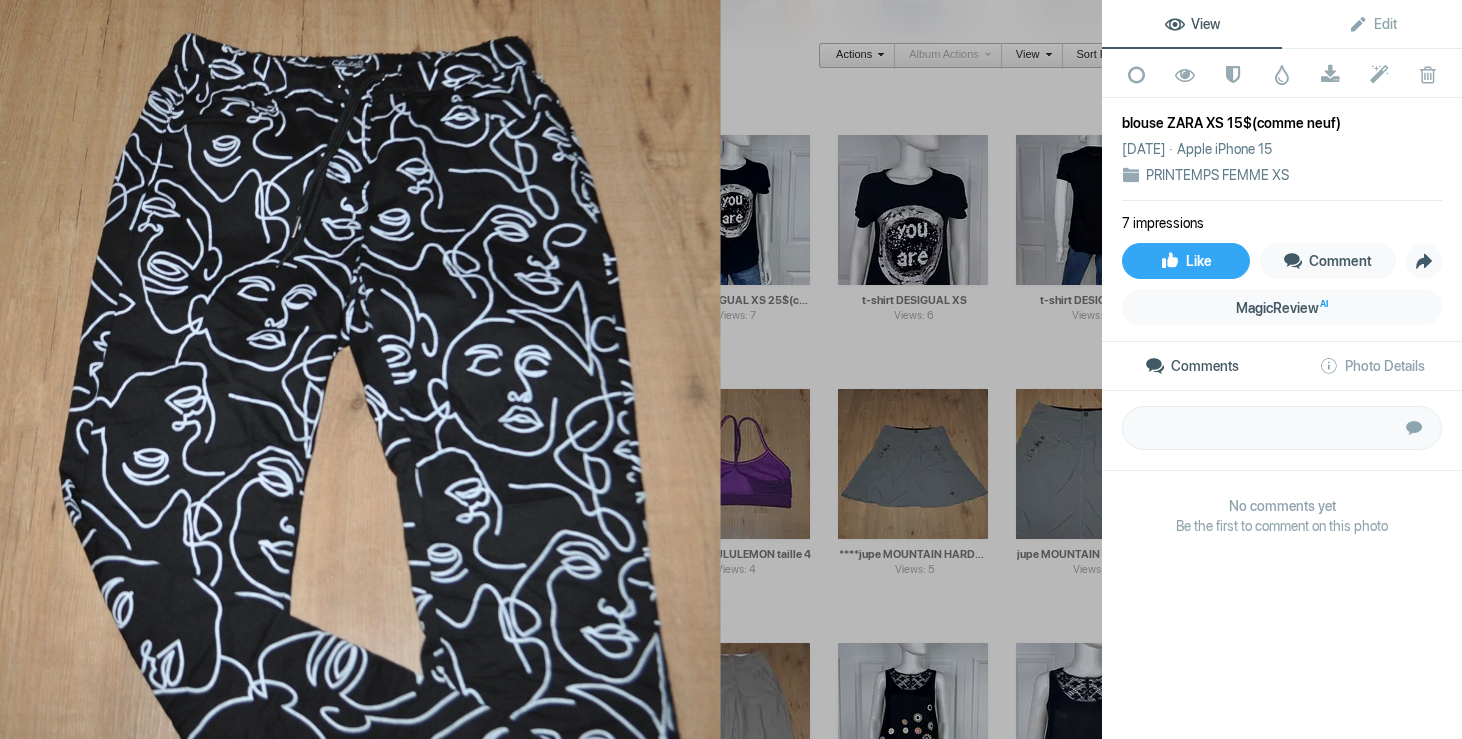 click 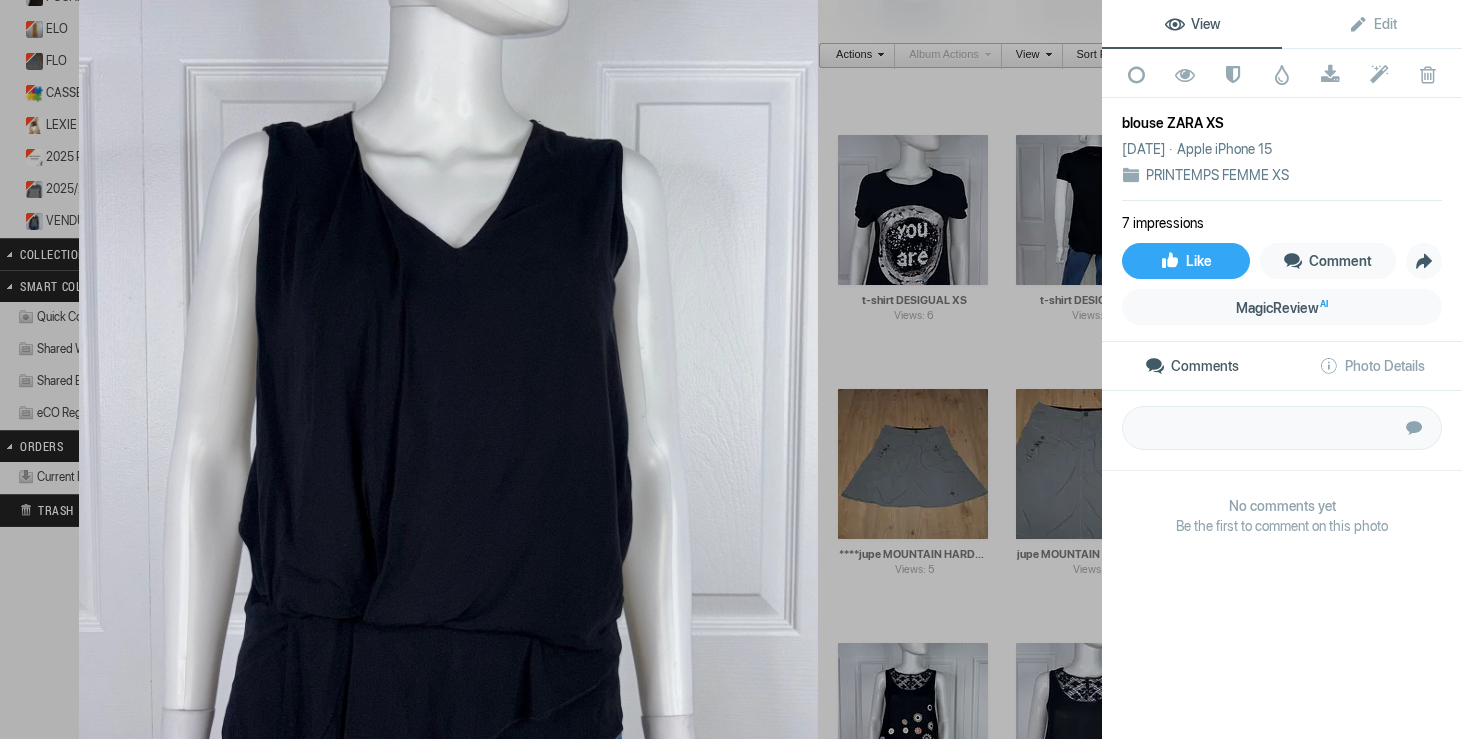 click 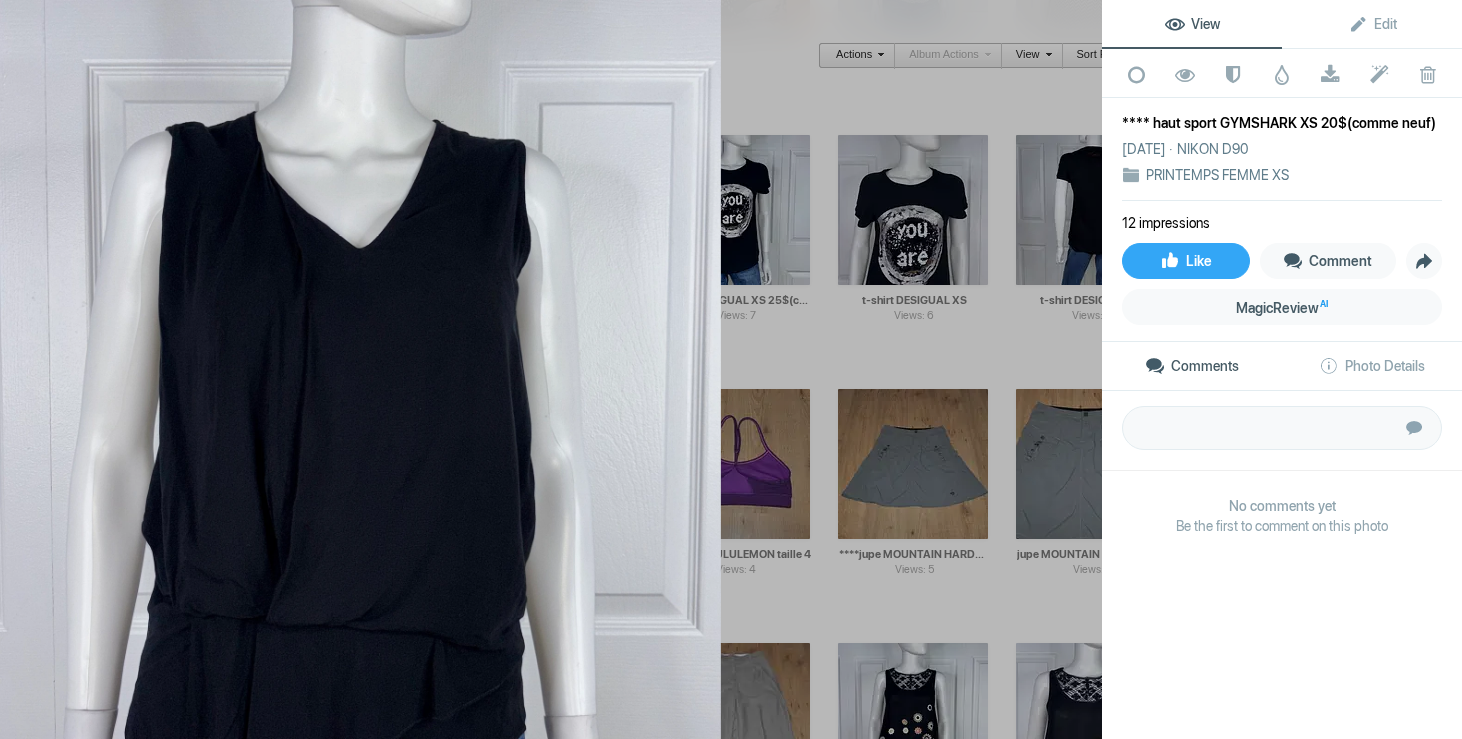 click 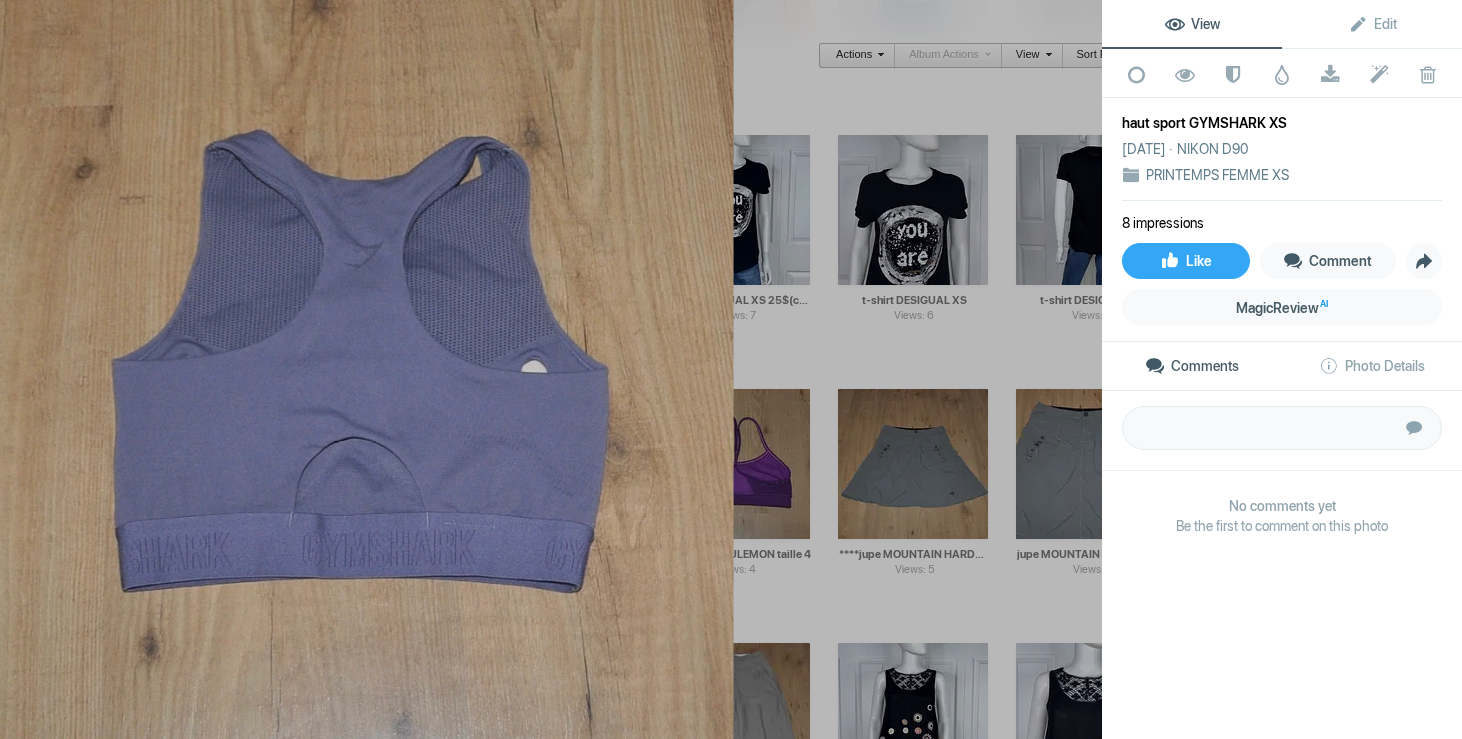 click on "No comments yet Be the first to comment on this photo" 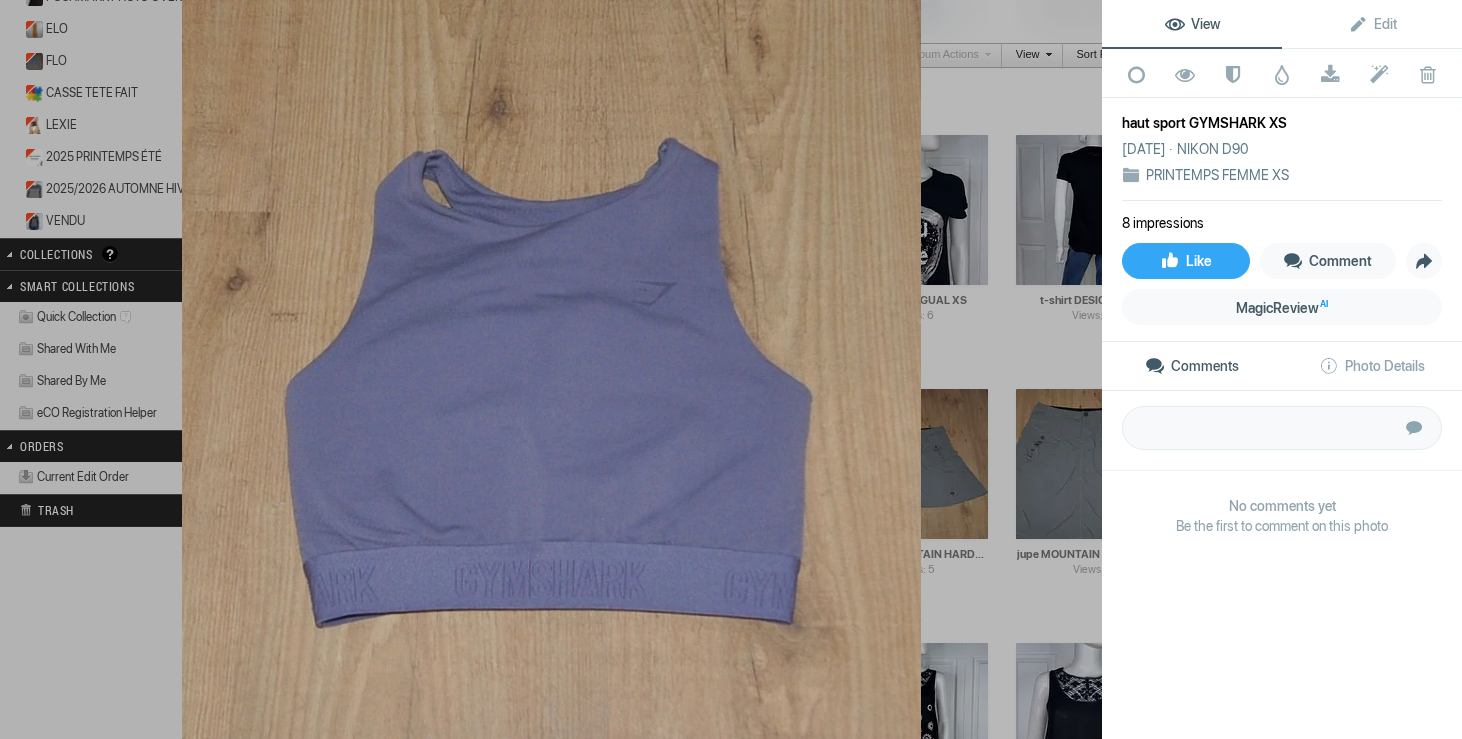 click 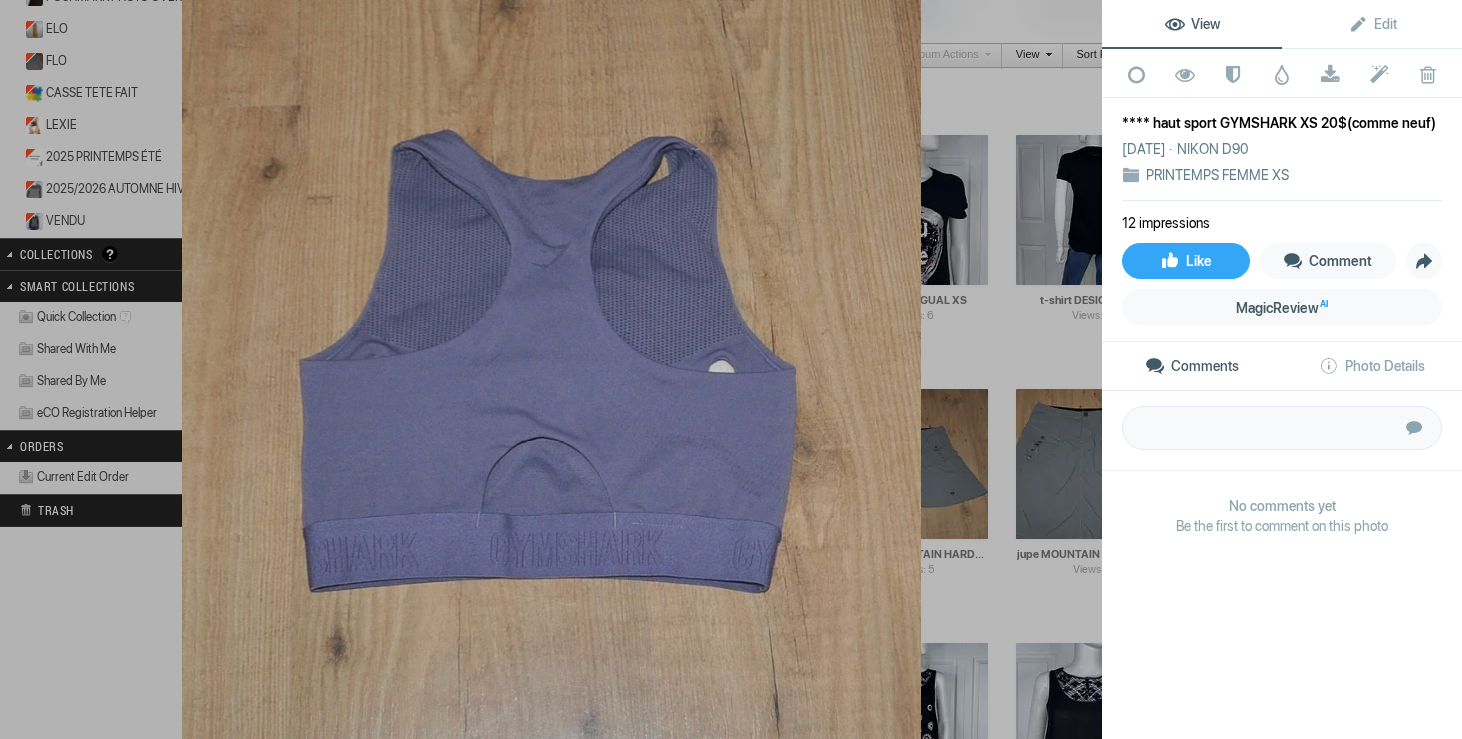 click 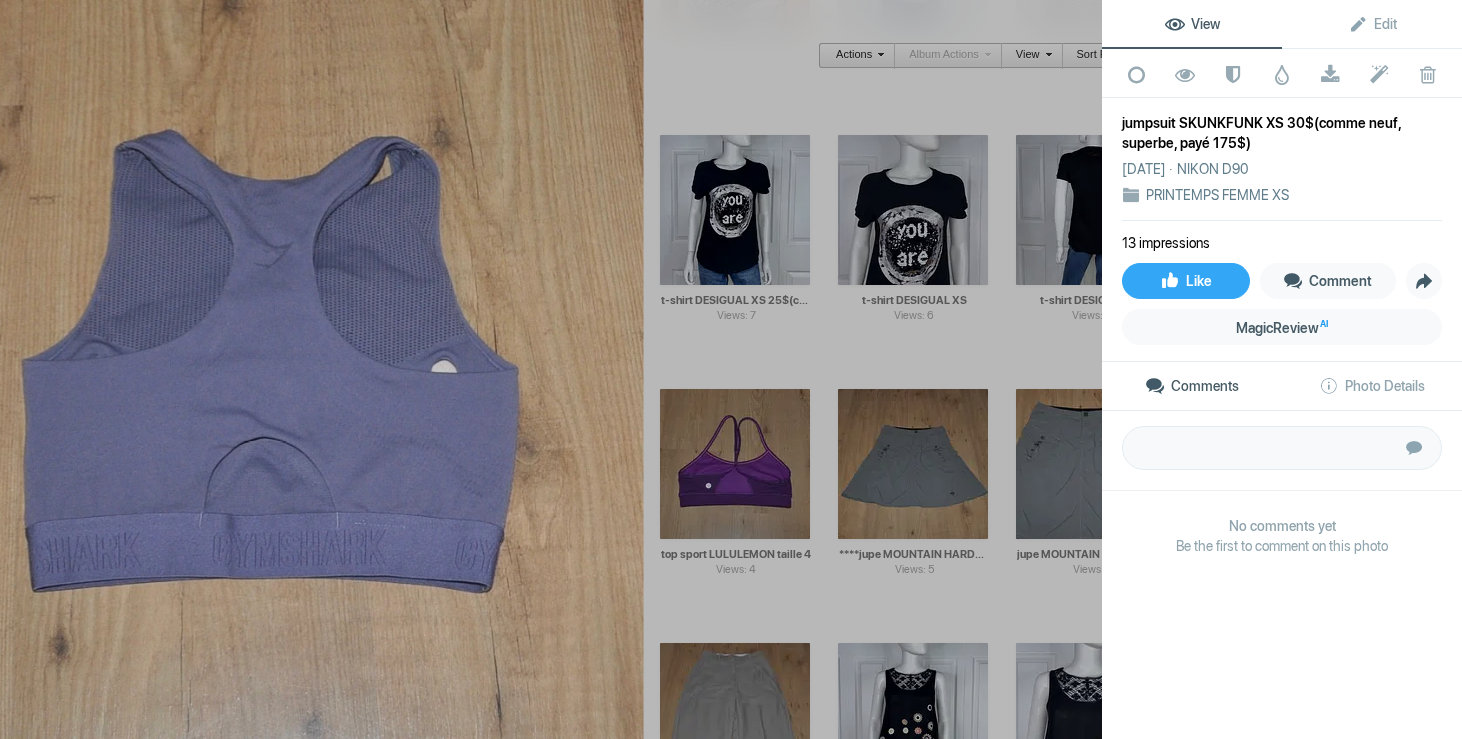 click 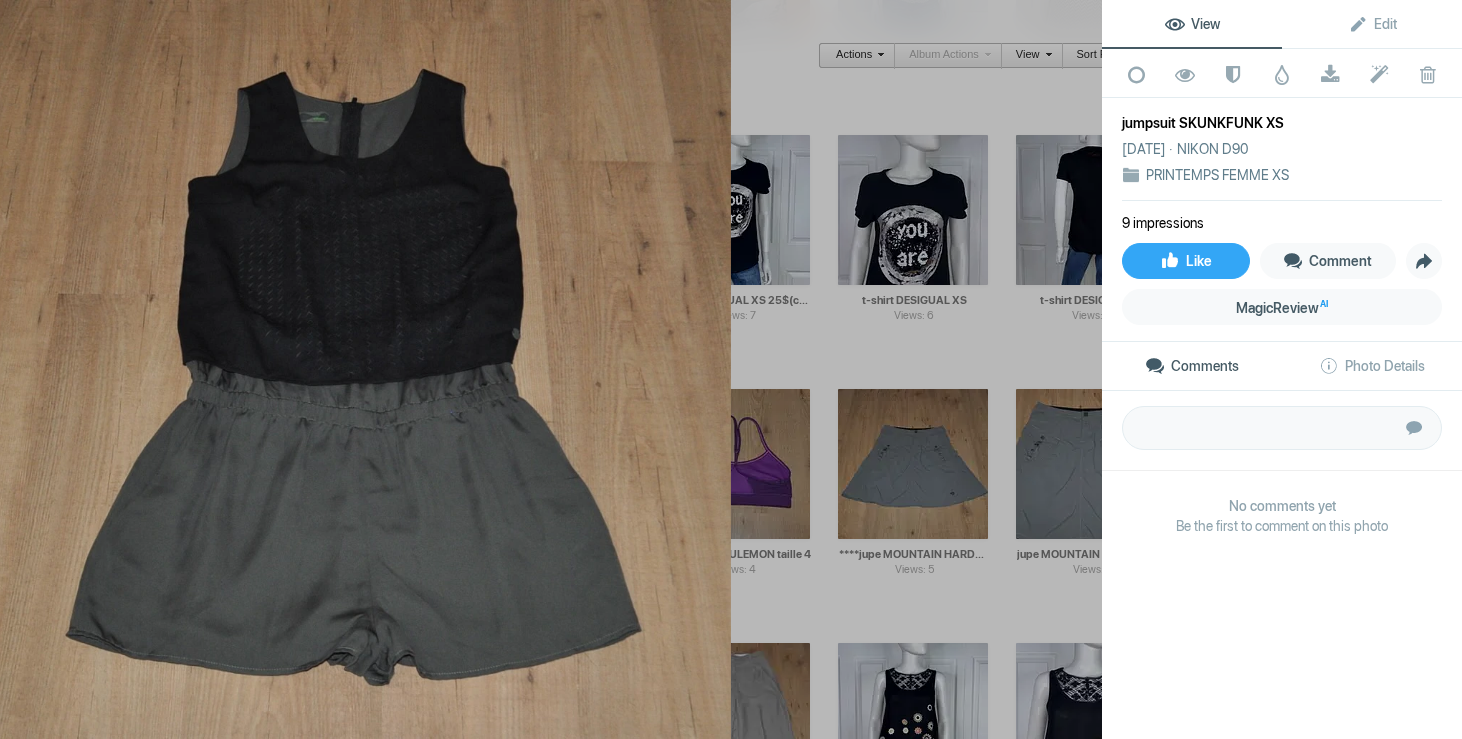 click 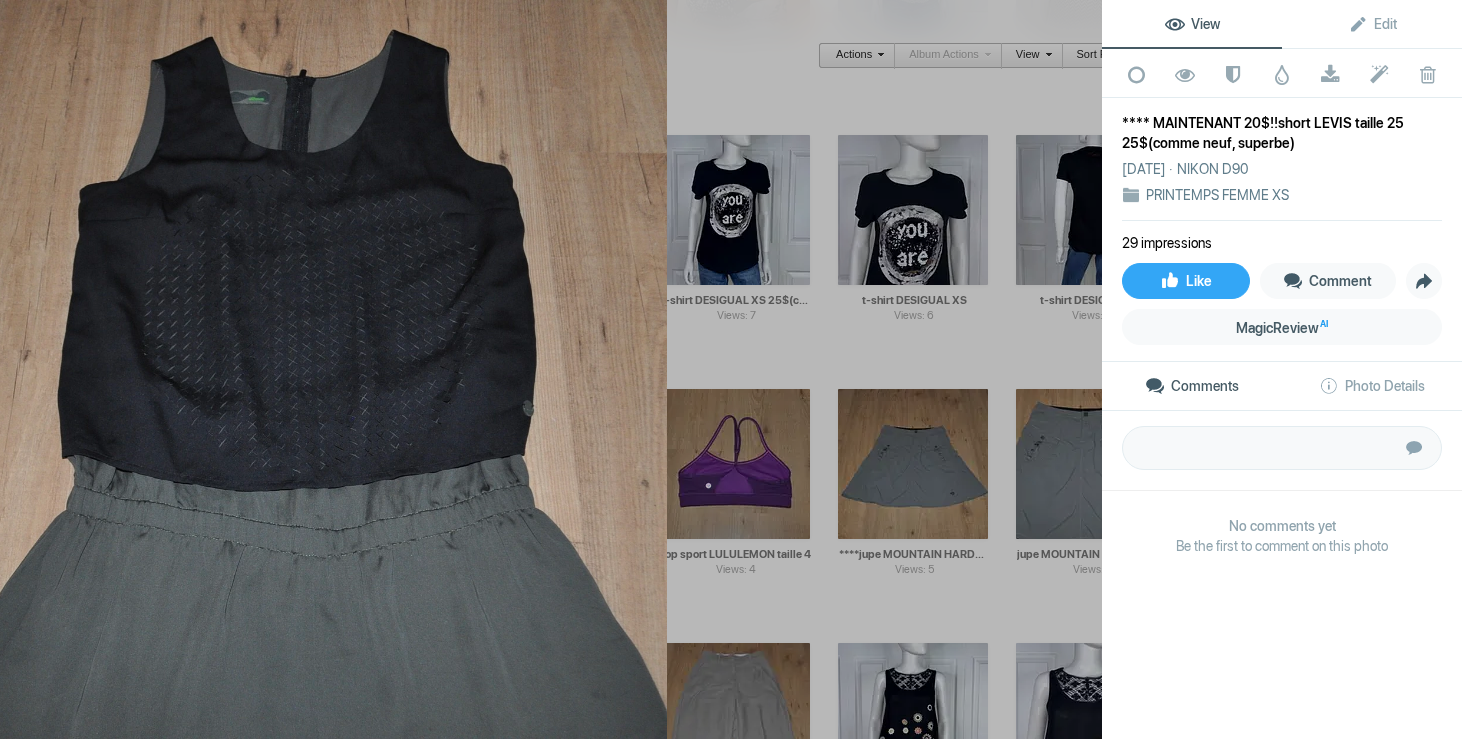 click 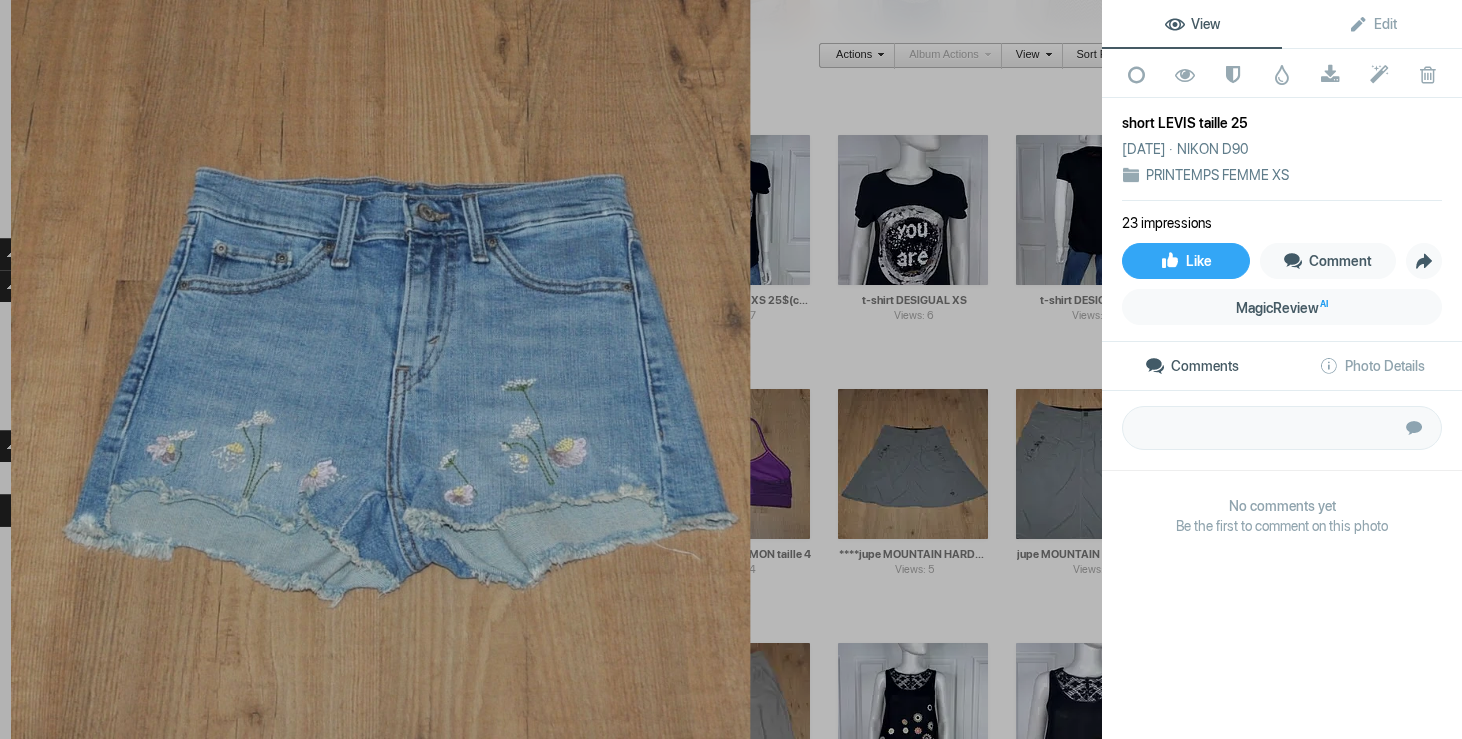 click 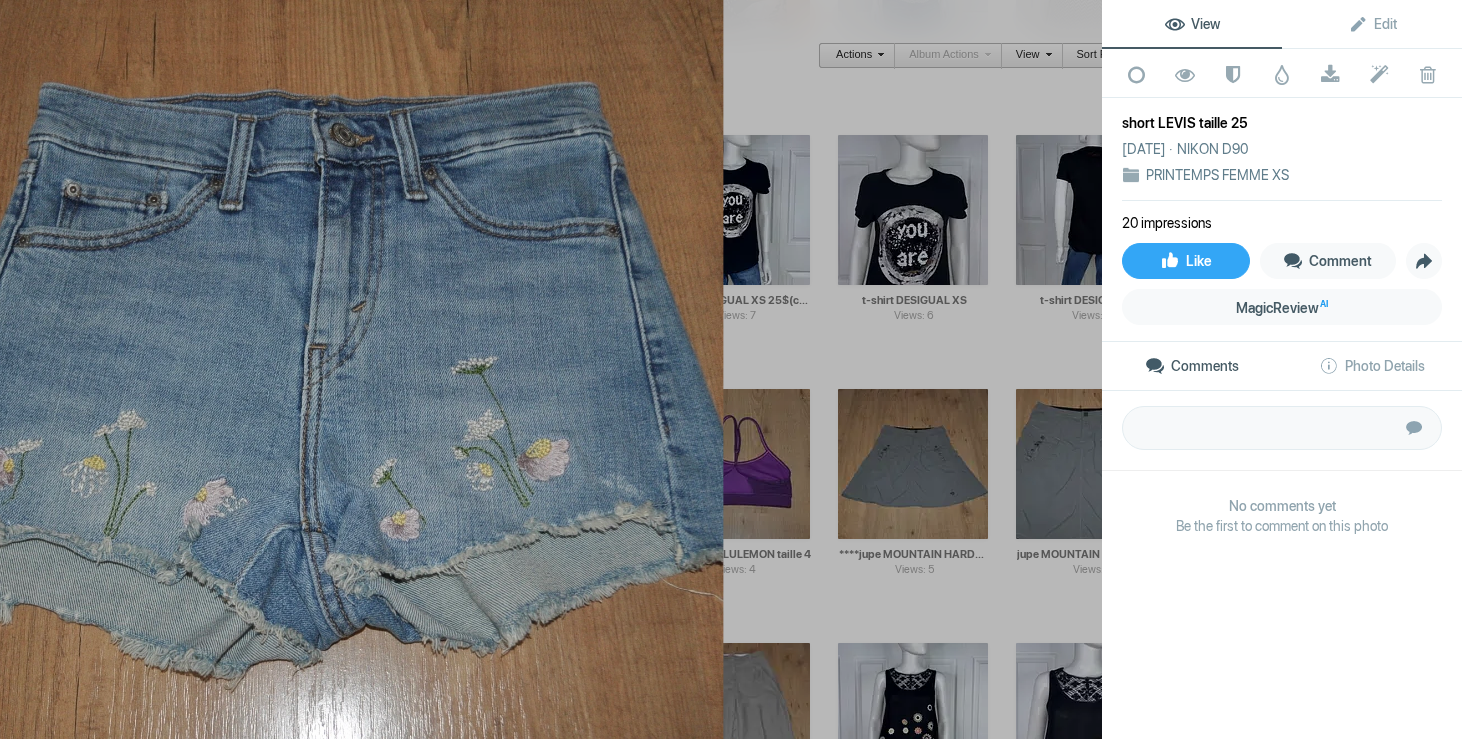 click on "Submit" 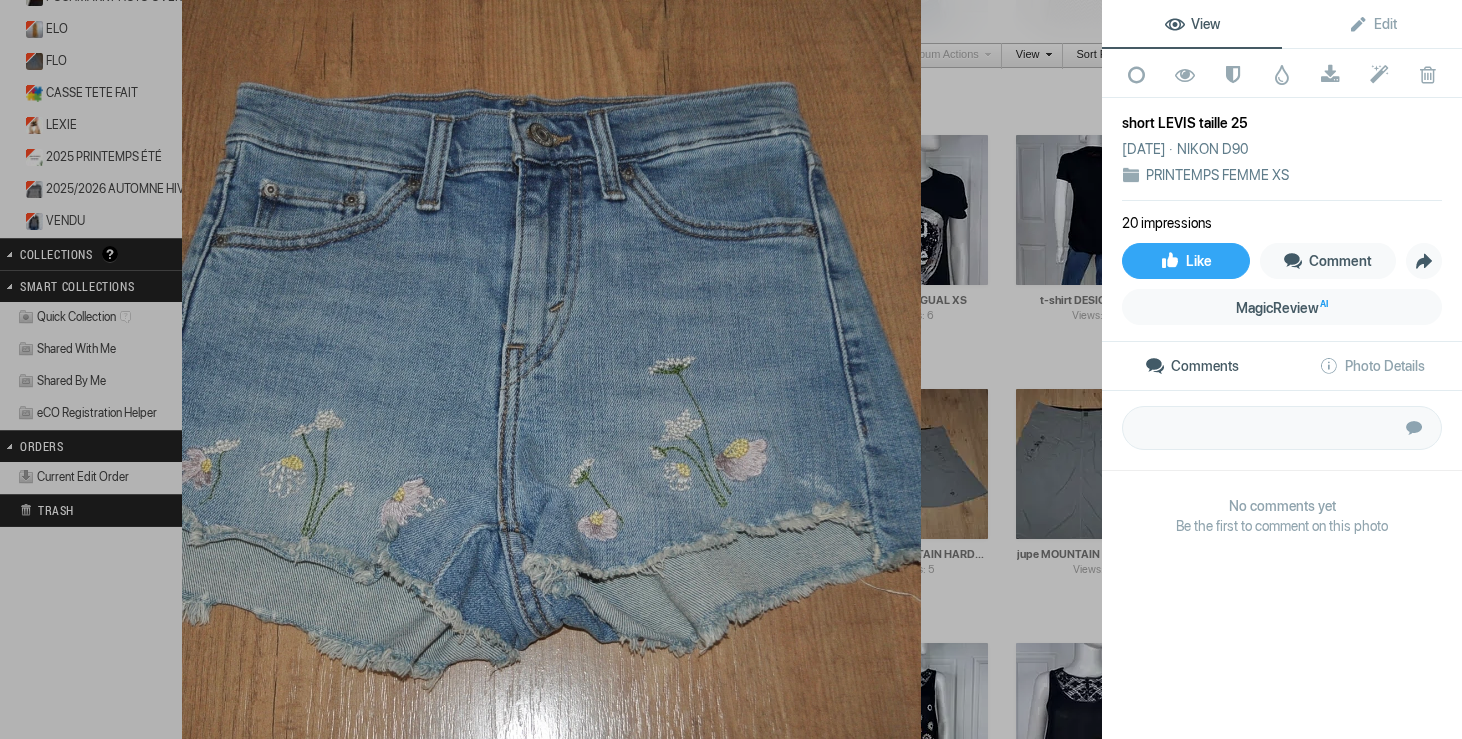click 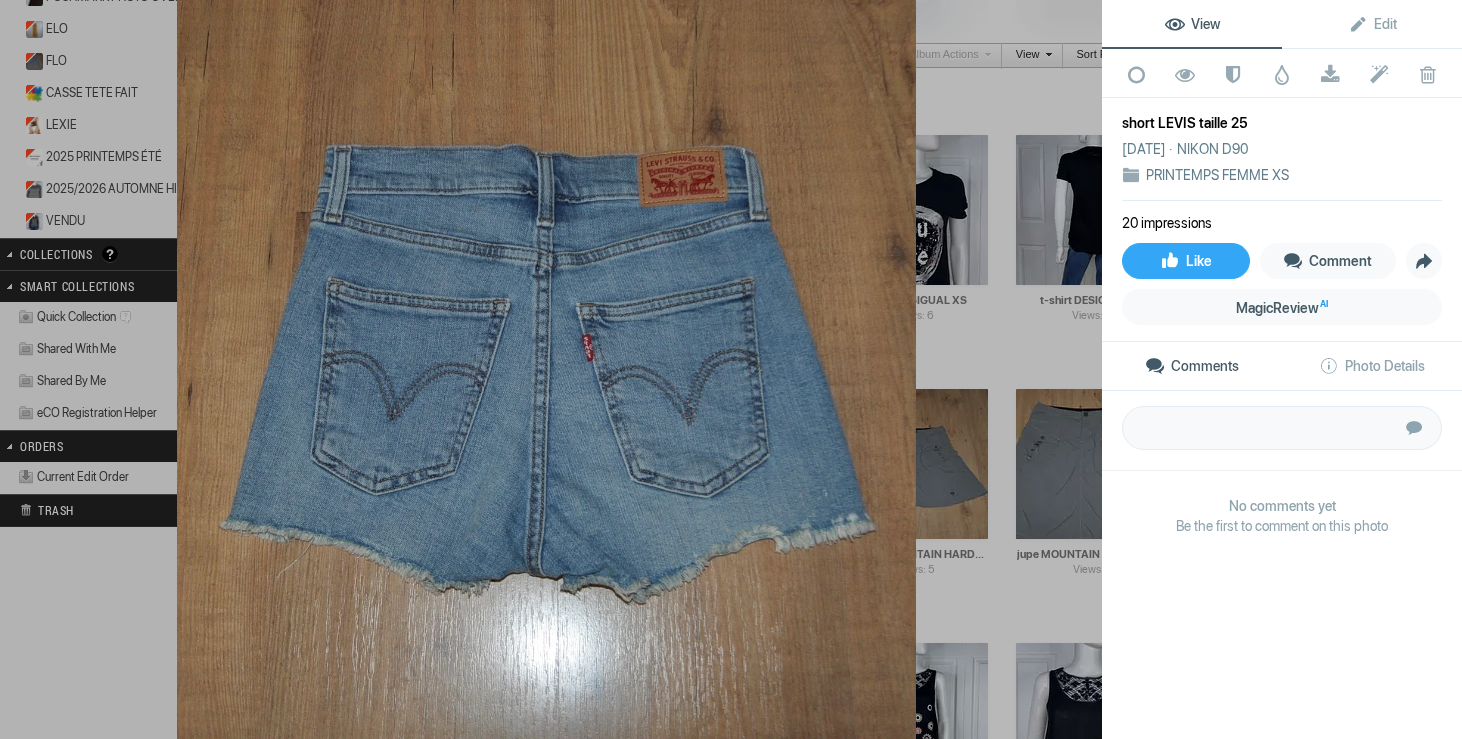 click 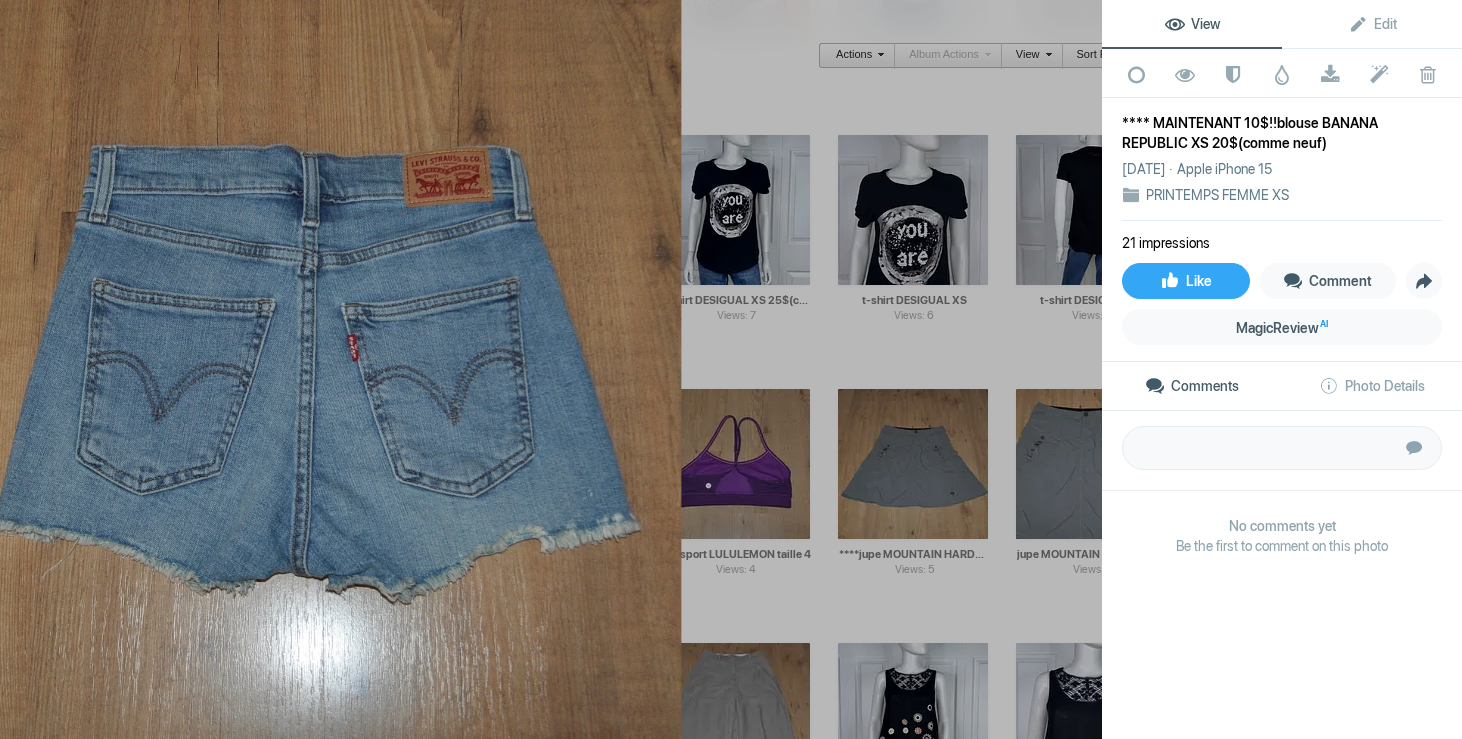 click 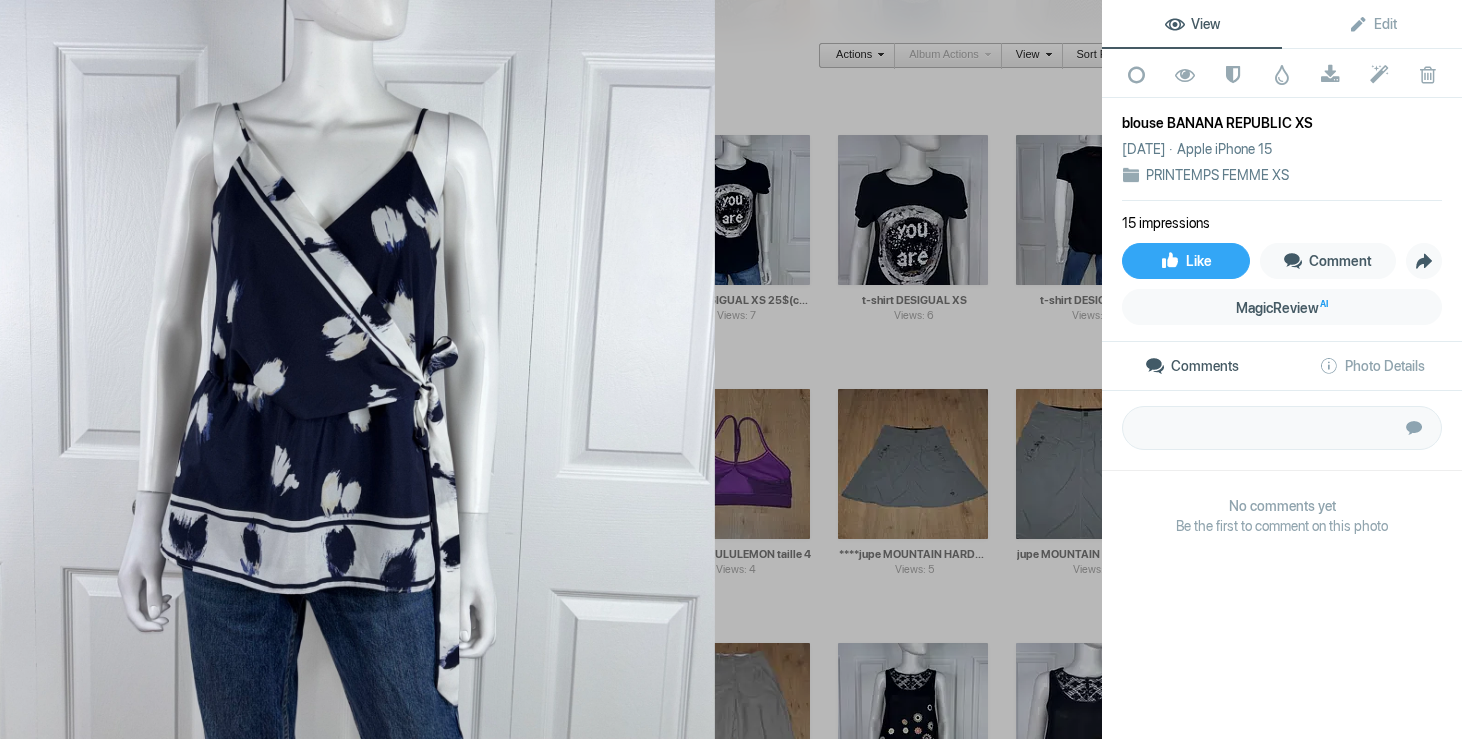 click 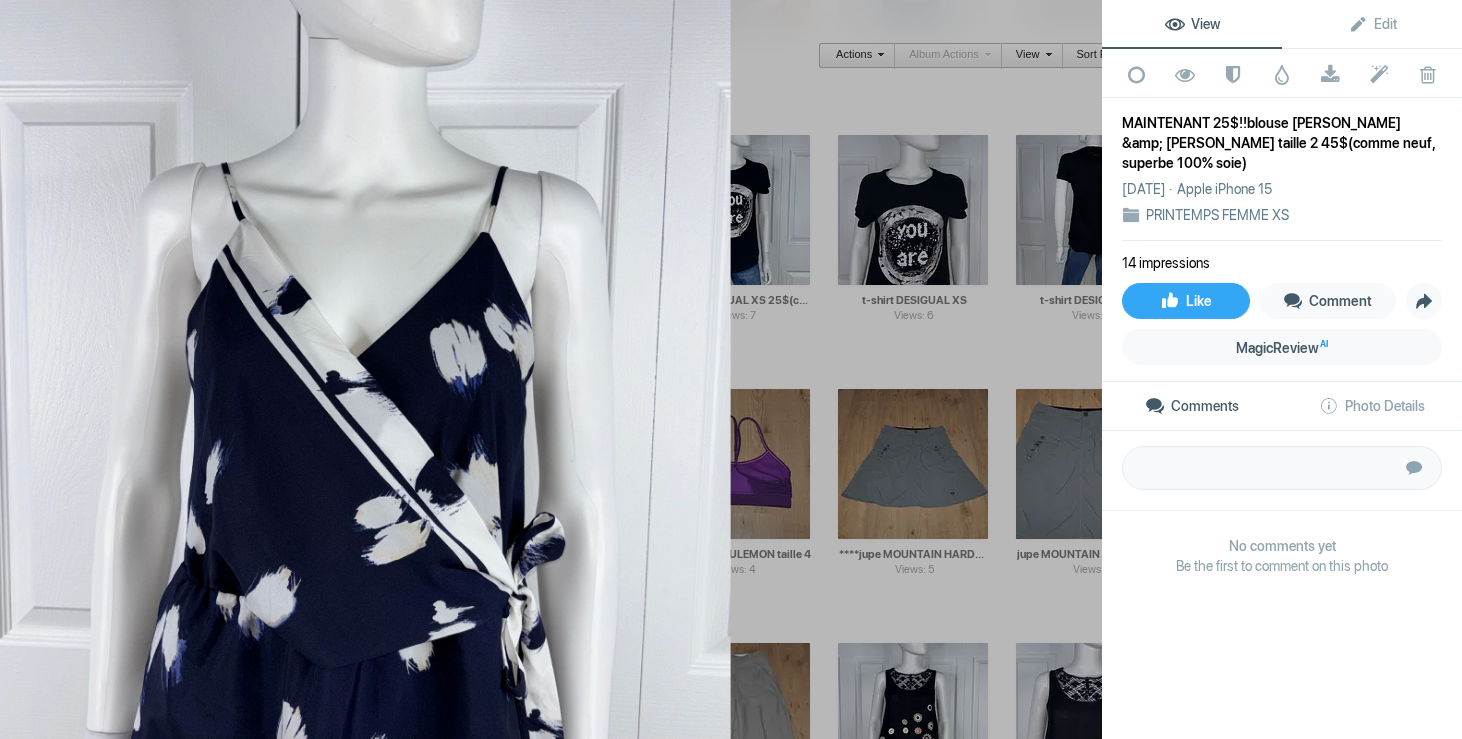 click 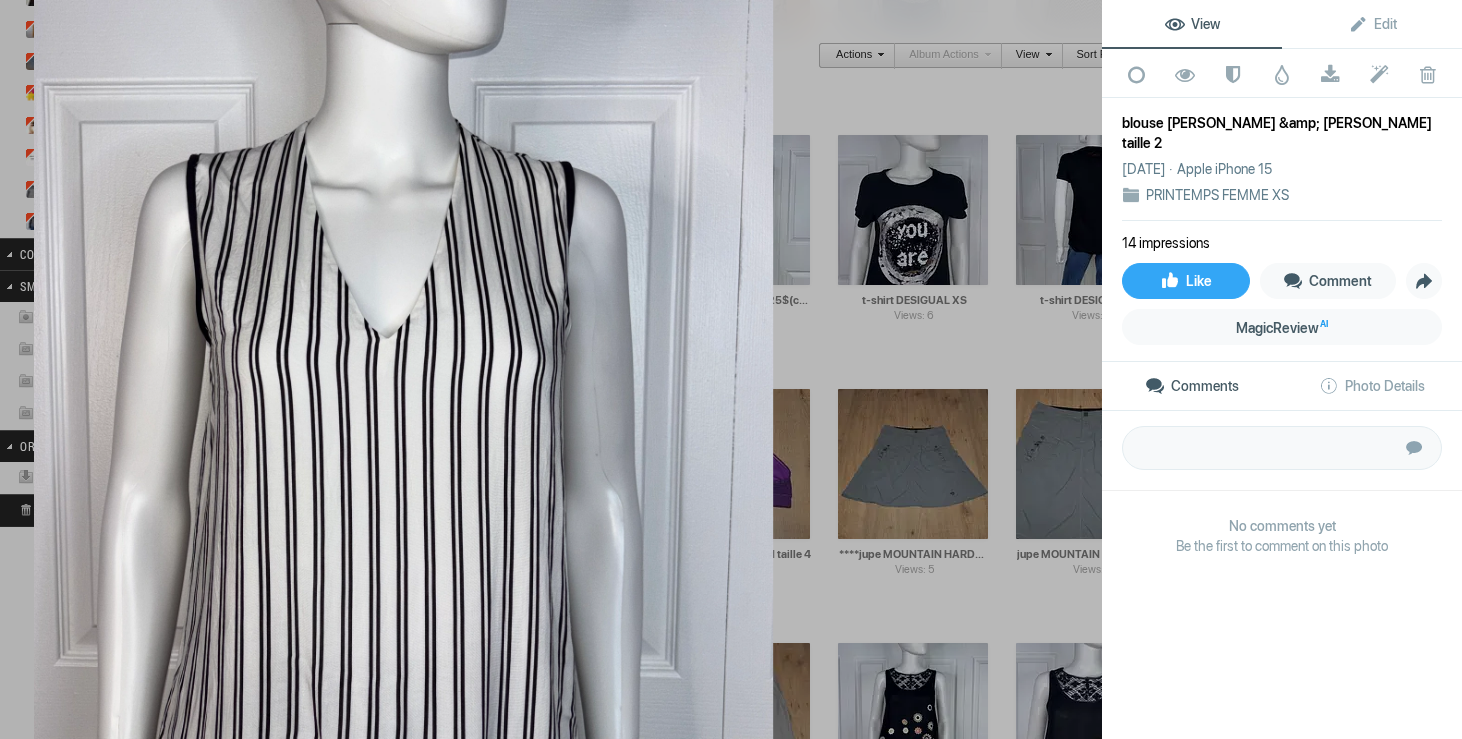 click 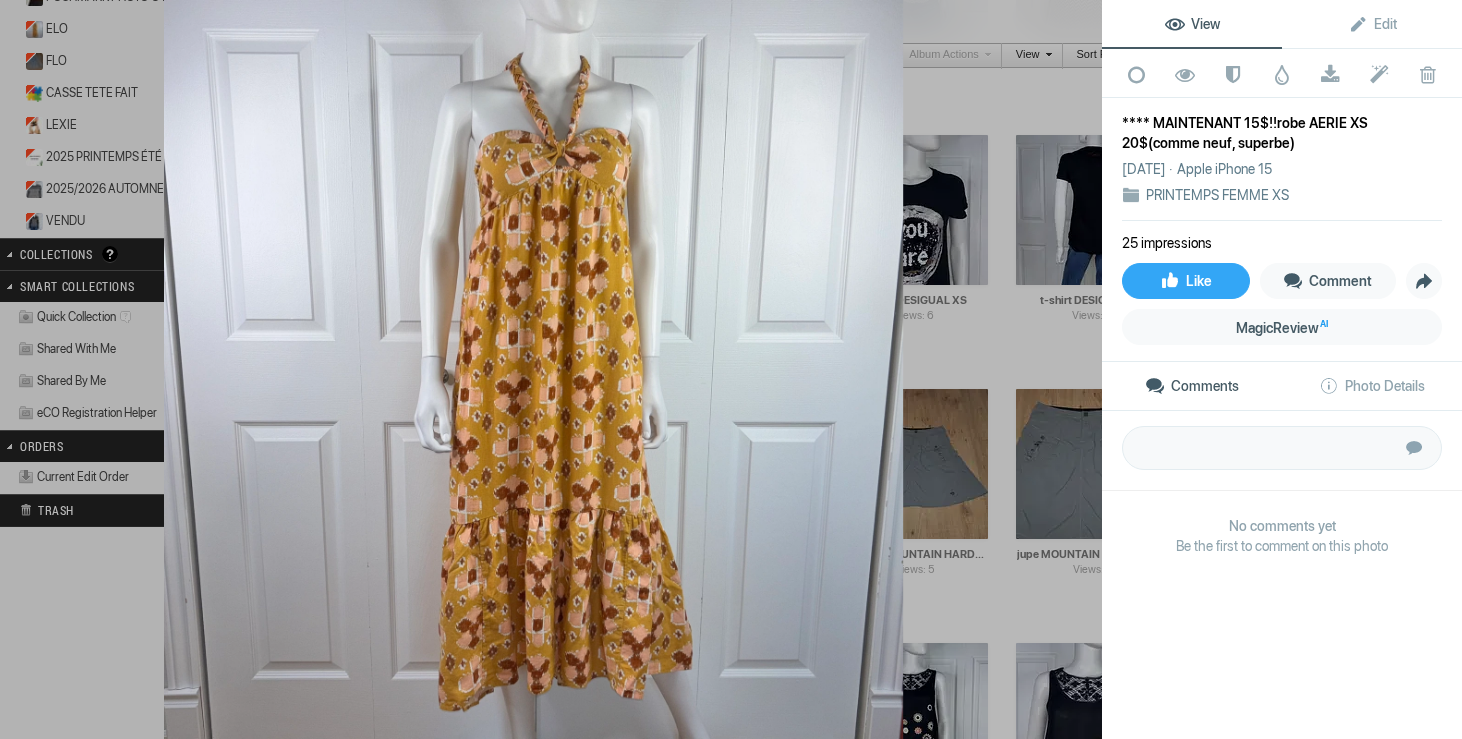 click 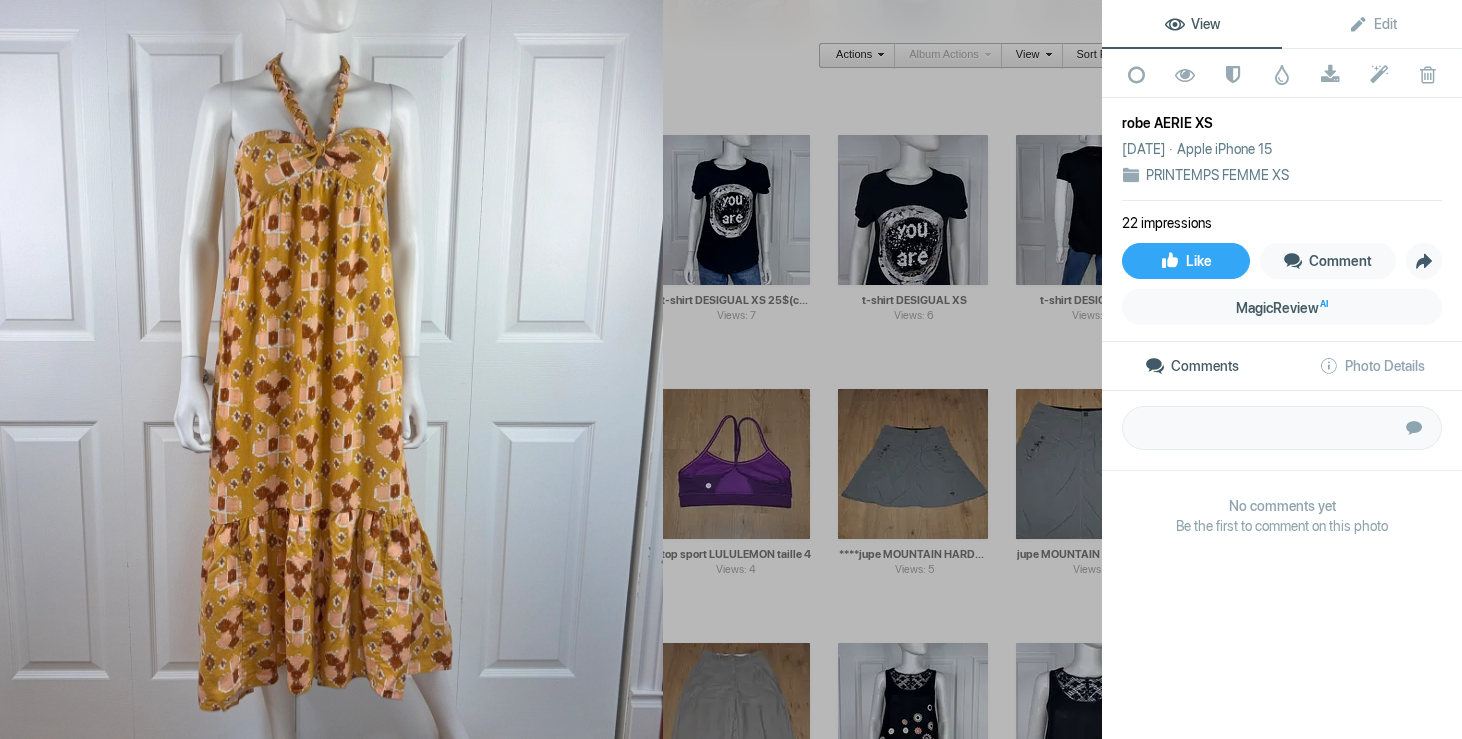 click 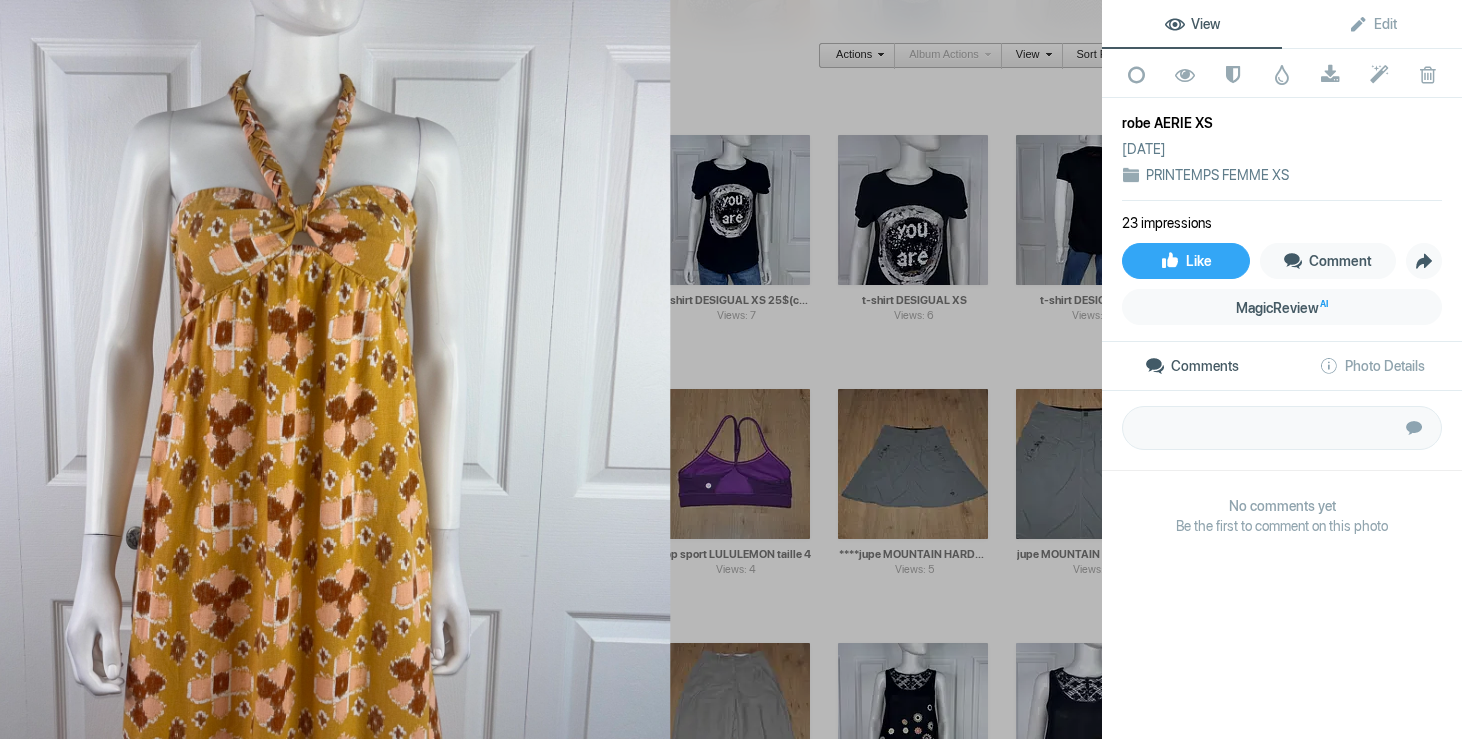 click 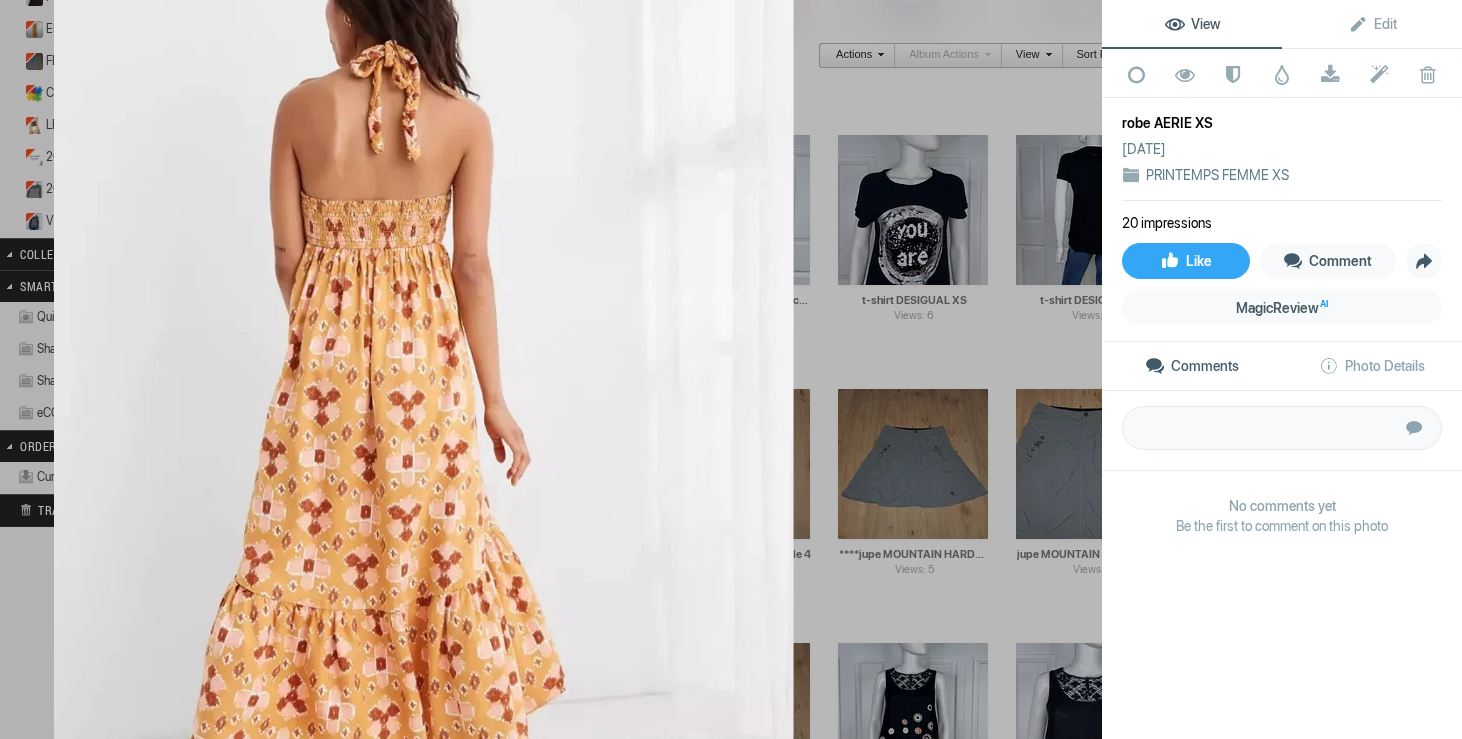 click 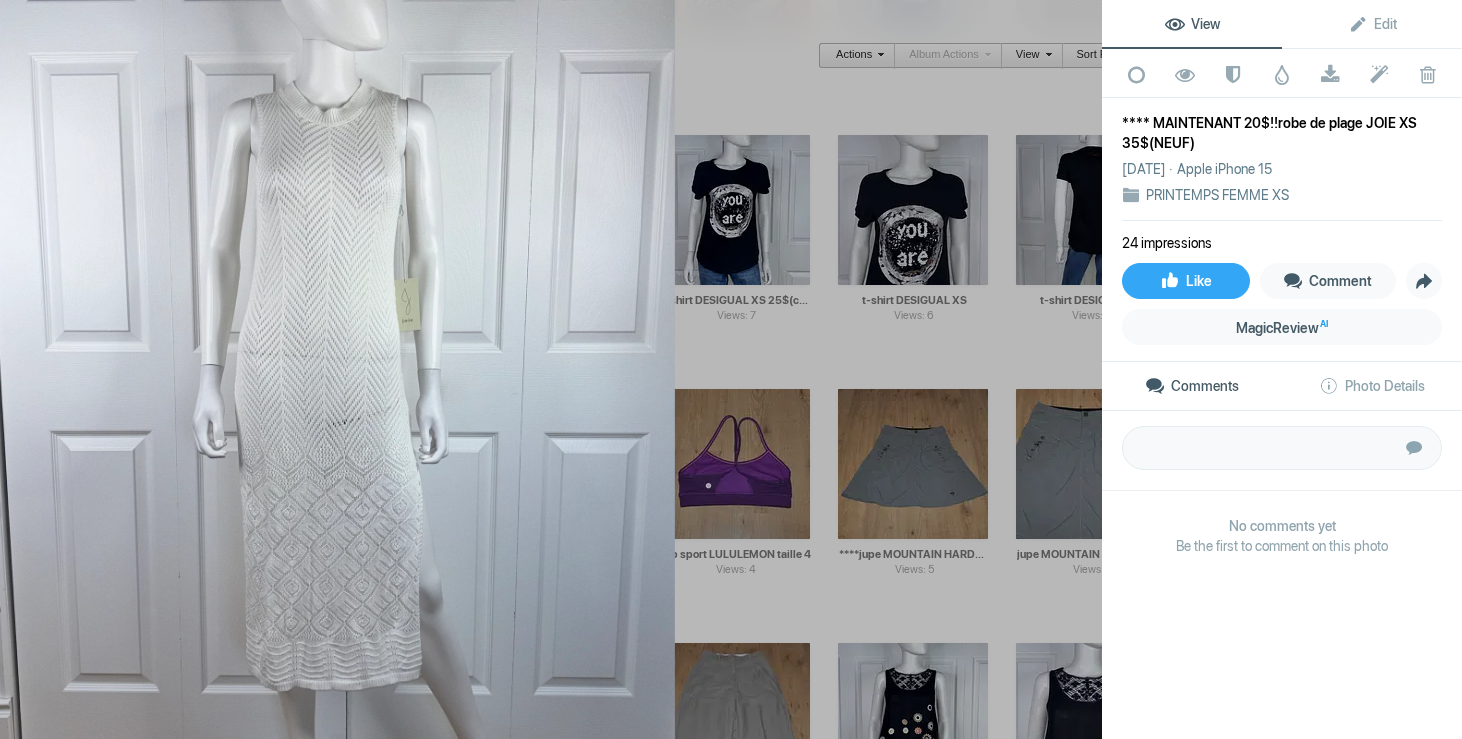 click 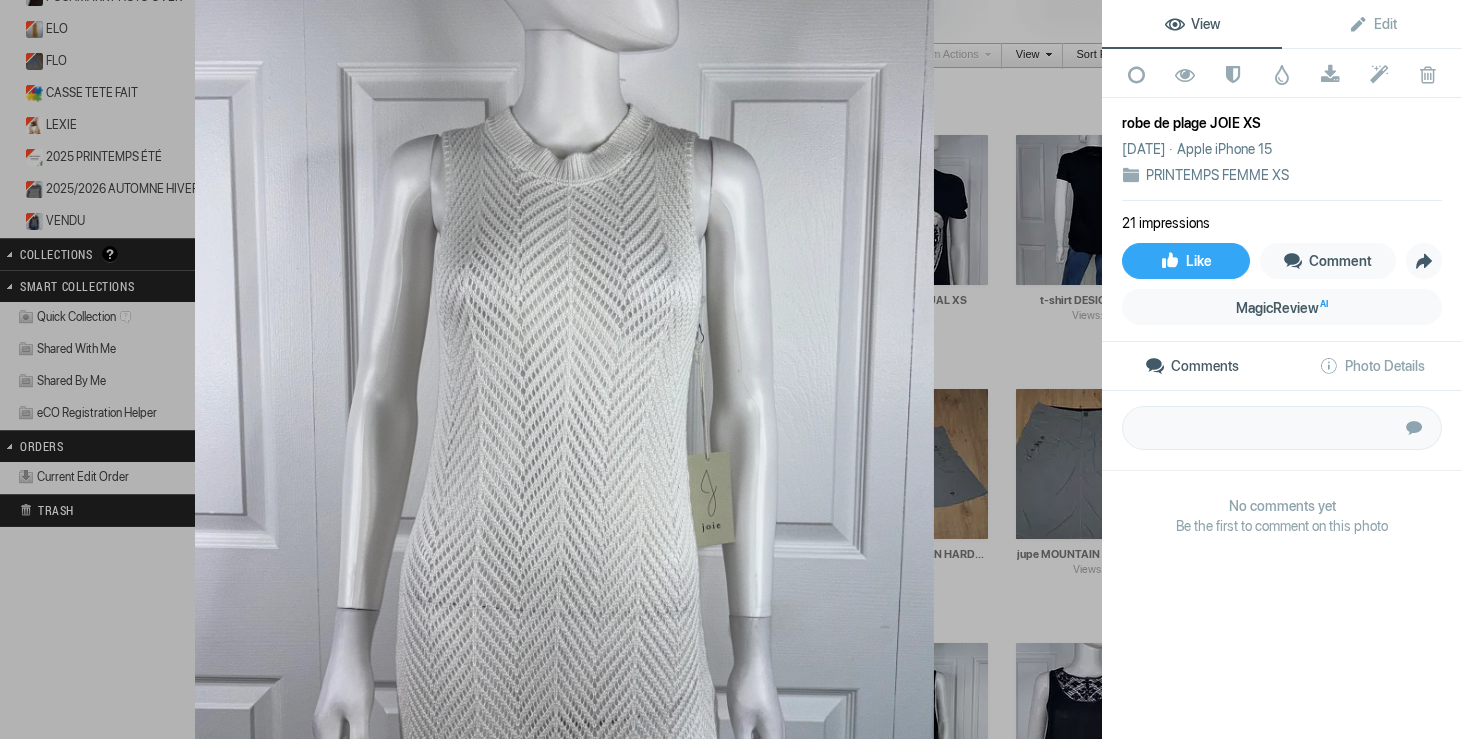 click 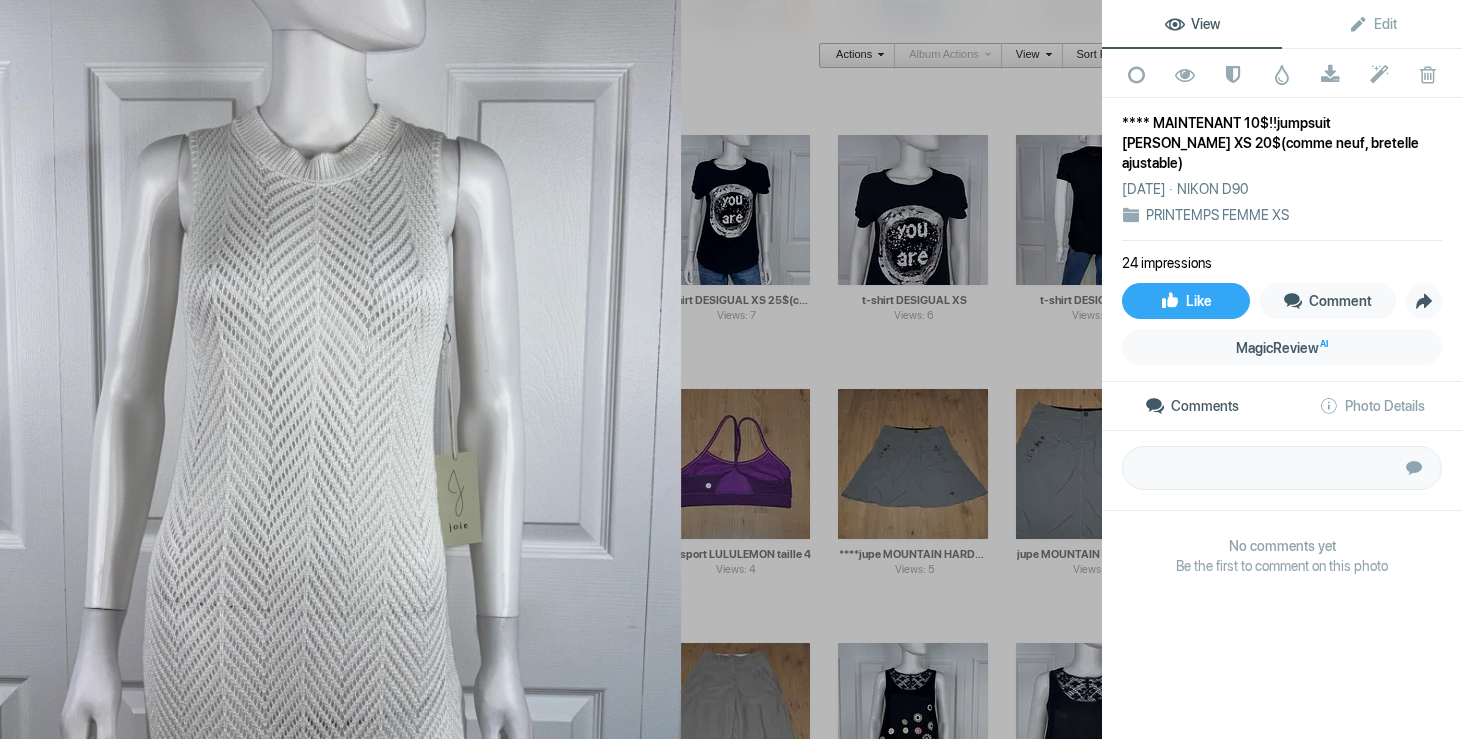 click 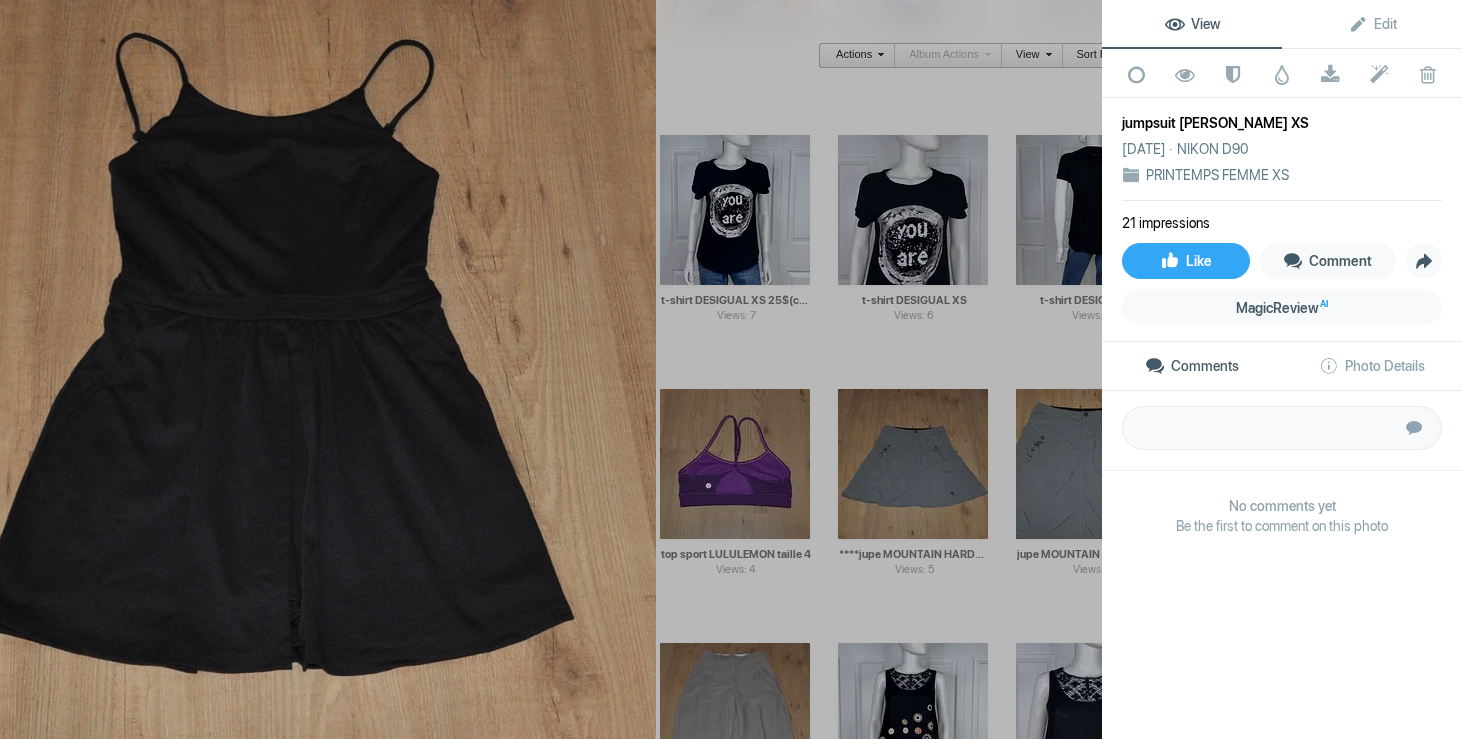 click 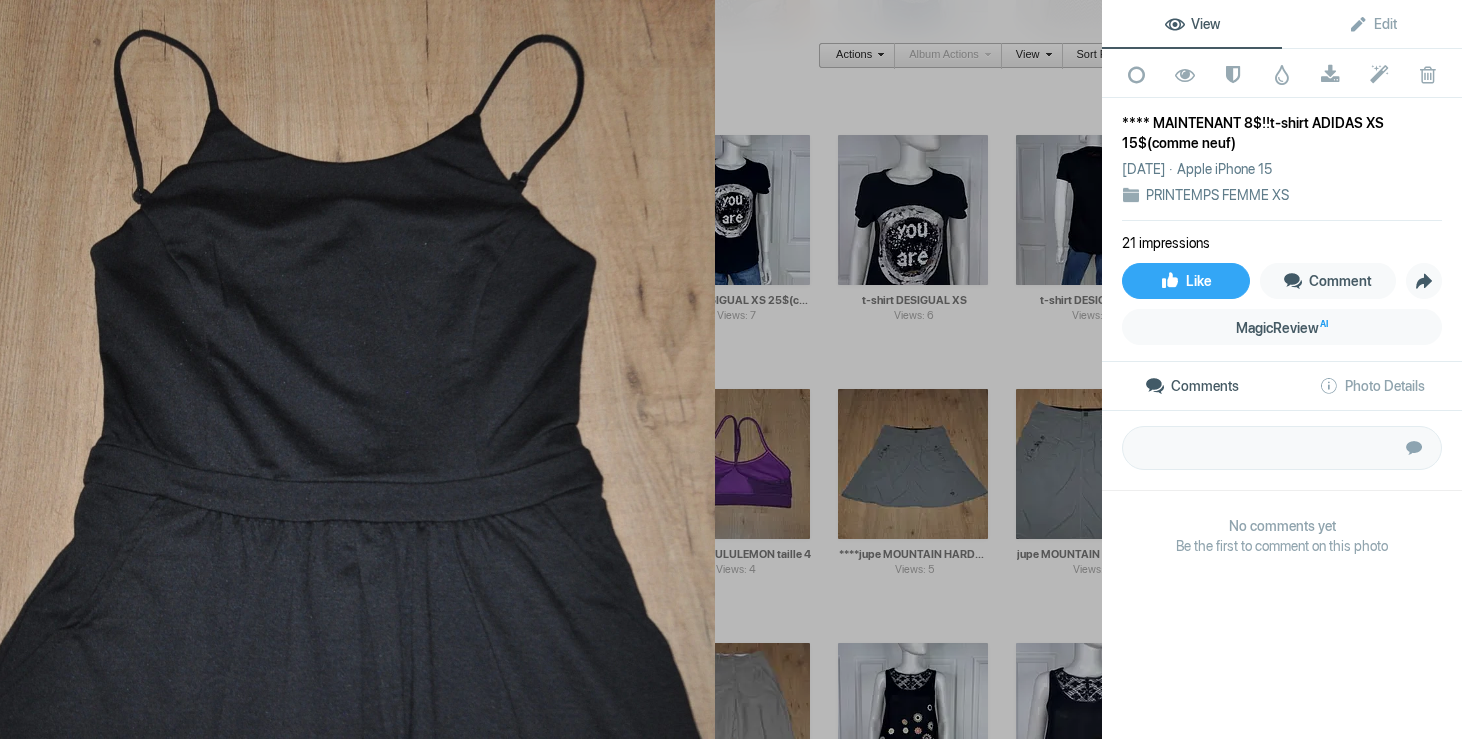 click 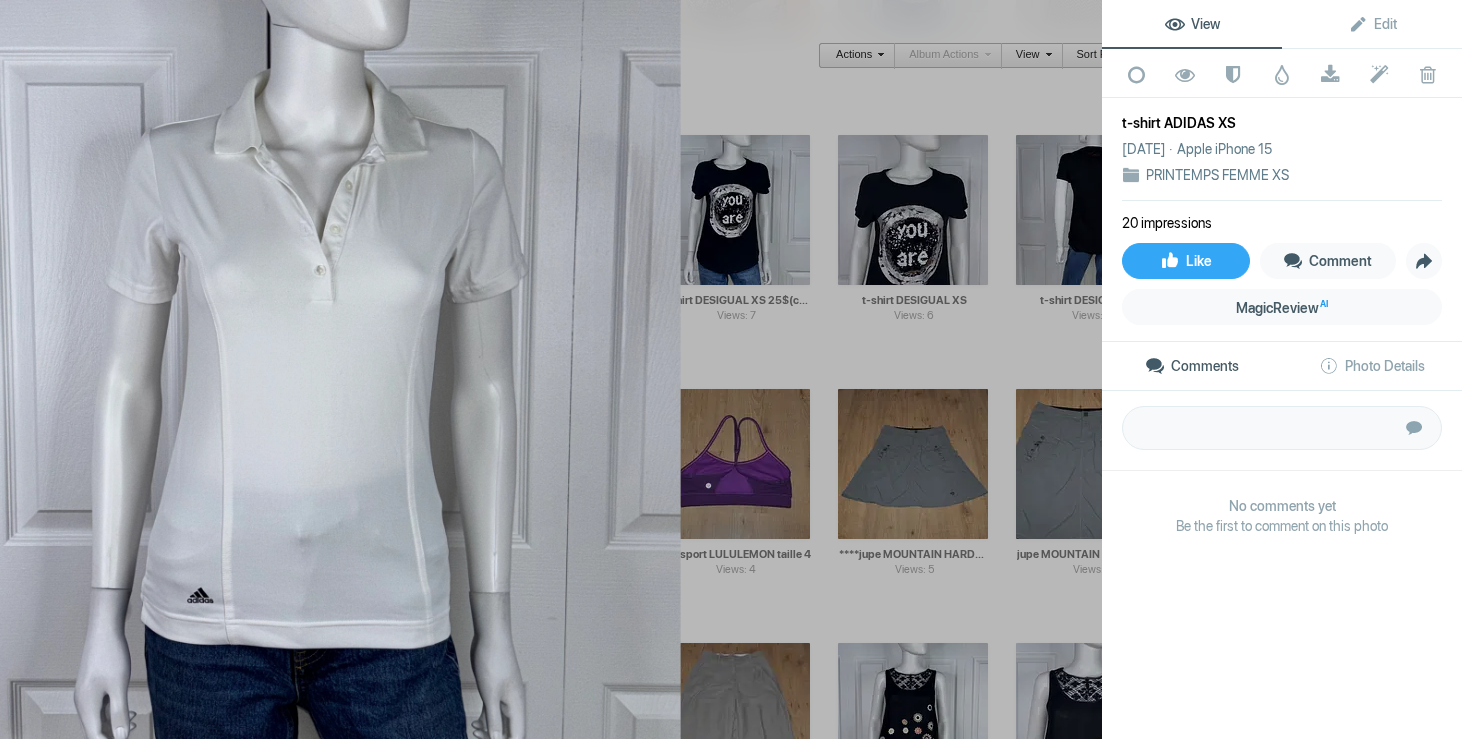 click 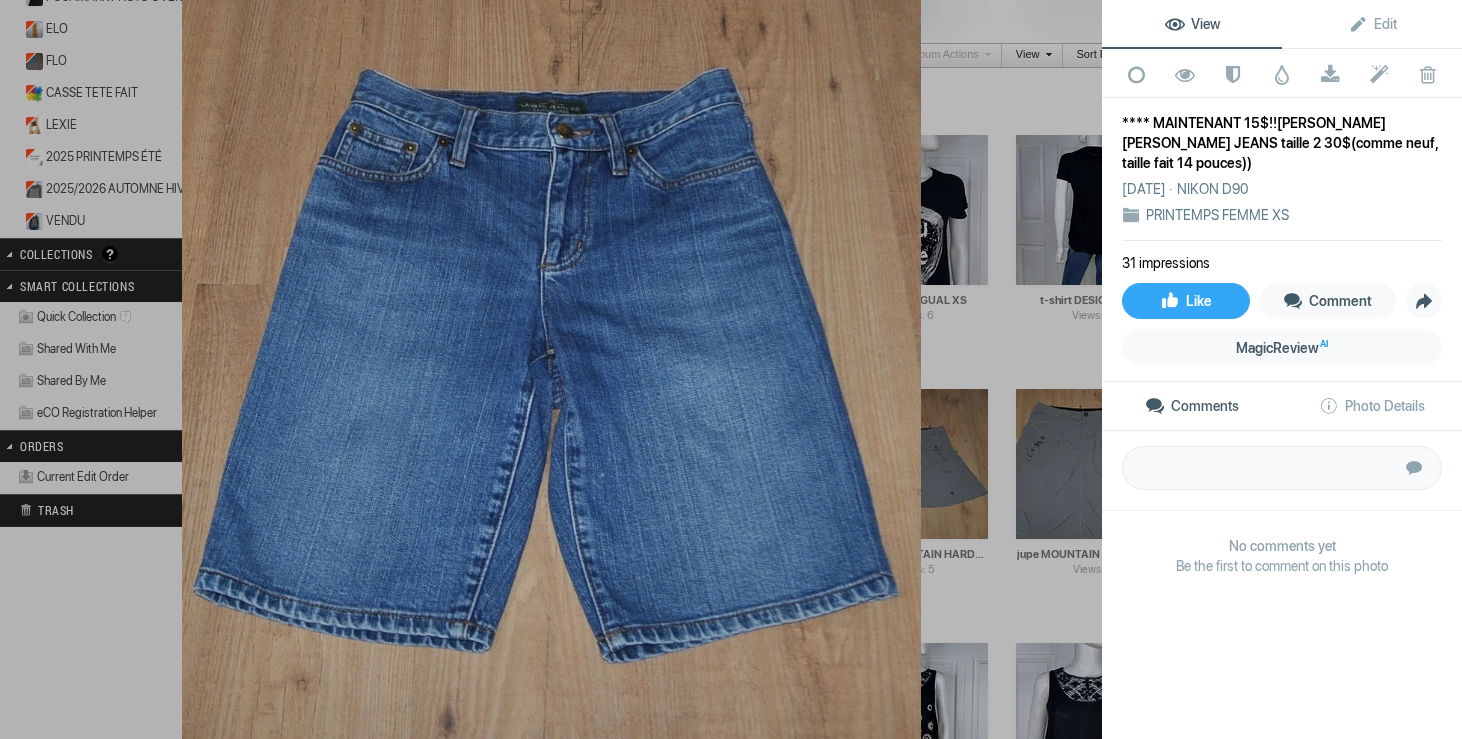 click 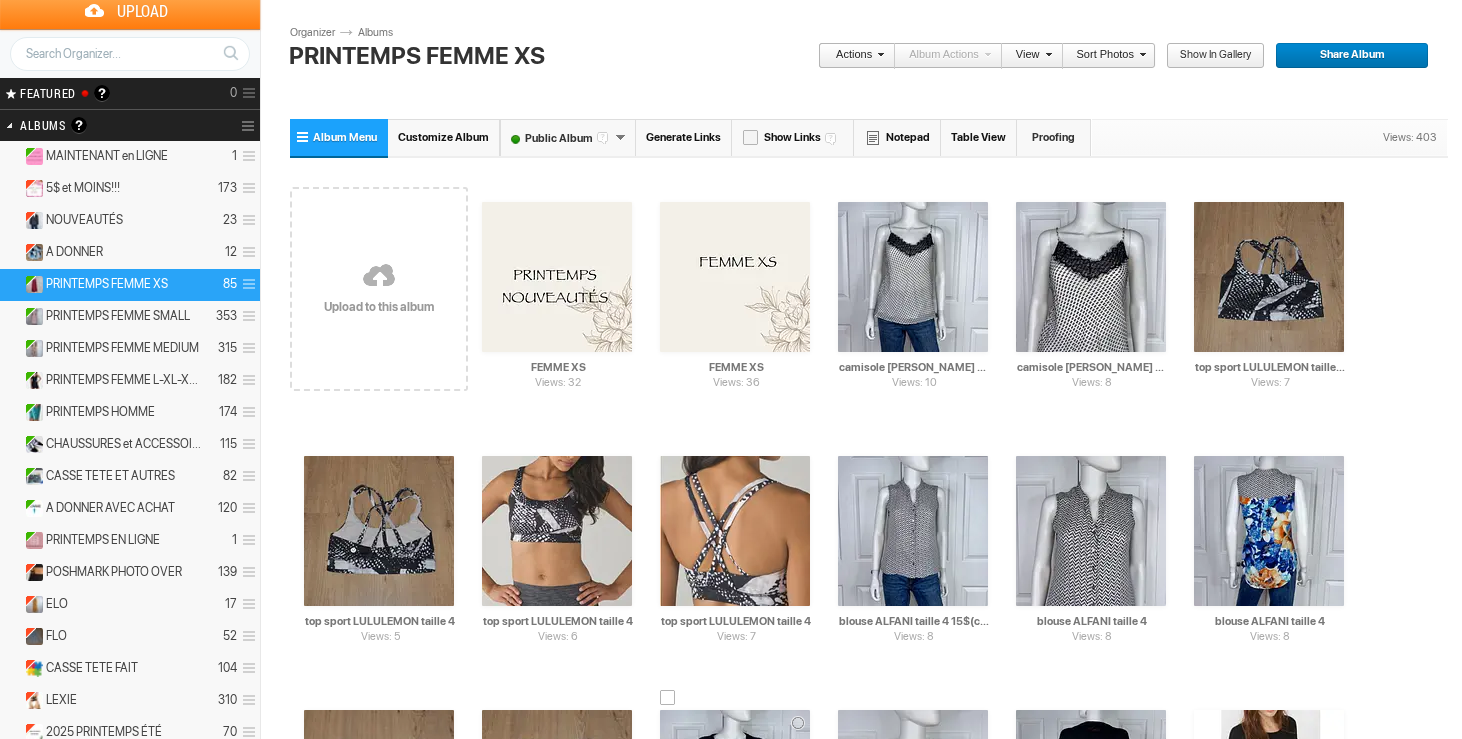 scroll, scrollTop: 0, scrollLeft: 0, axis: both 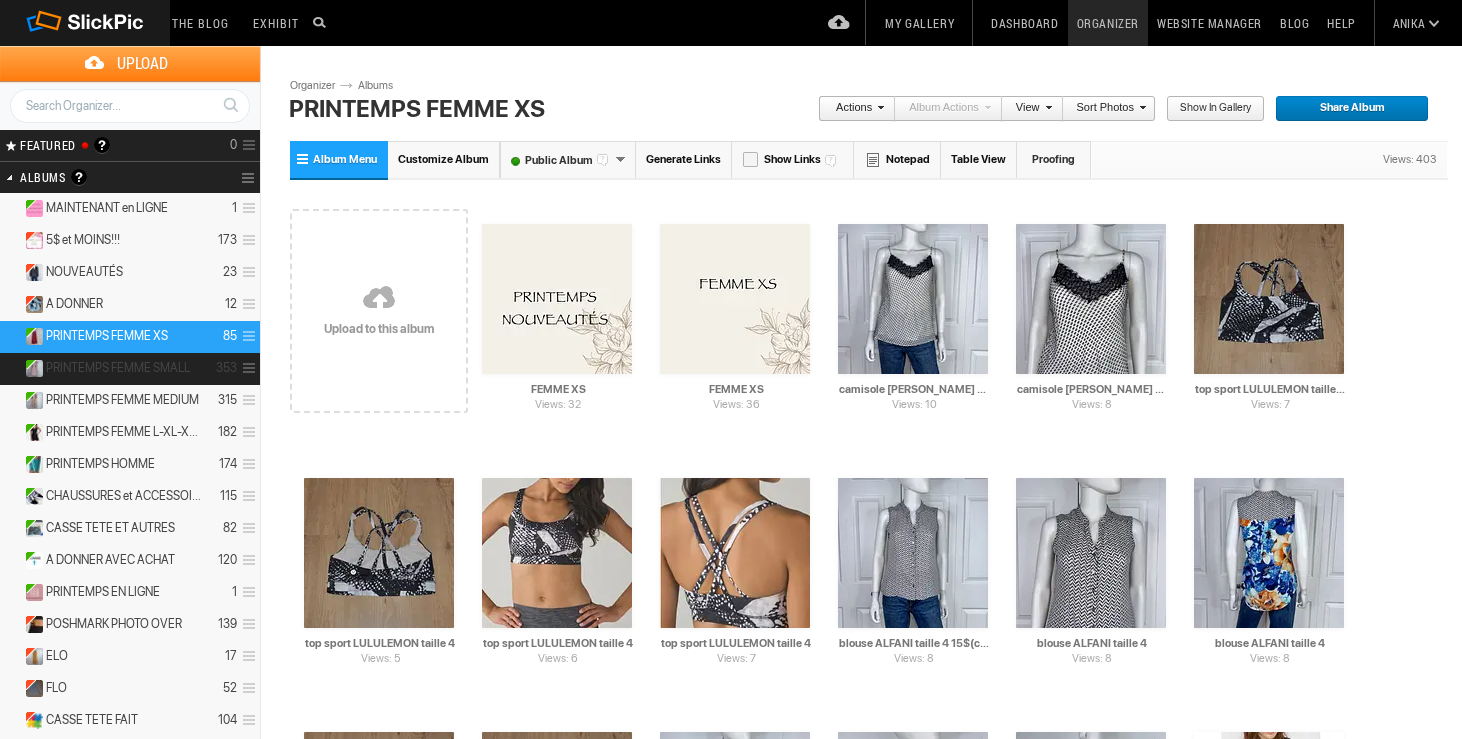 click on "PRINTEMPS FEMME SMALL" at bounding box center (118, 368) 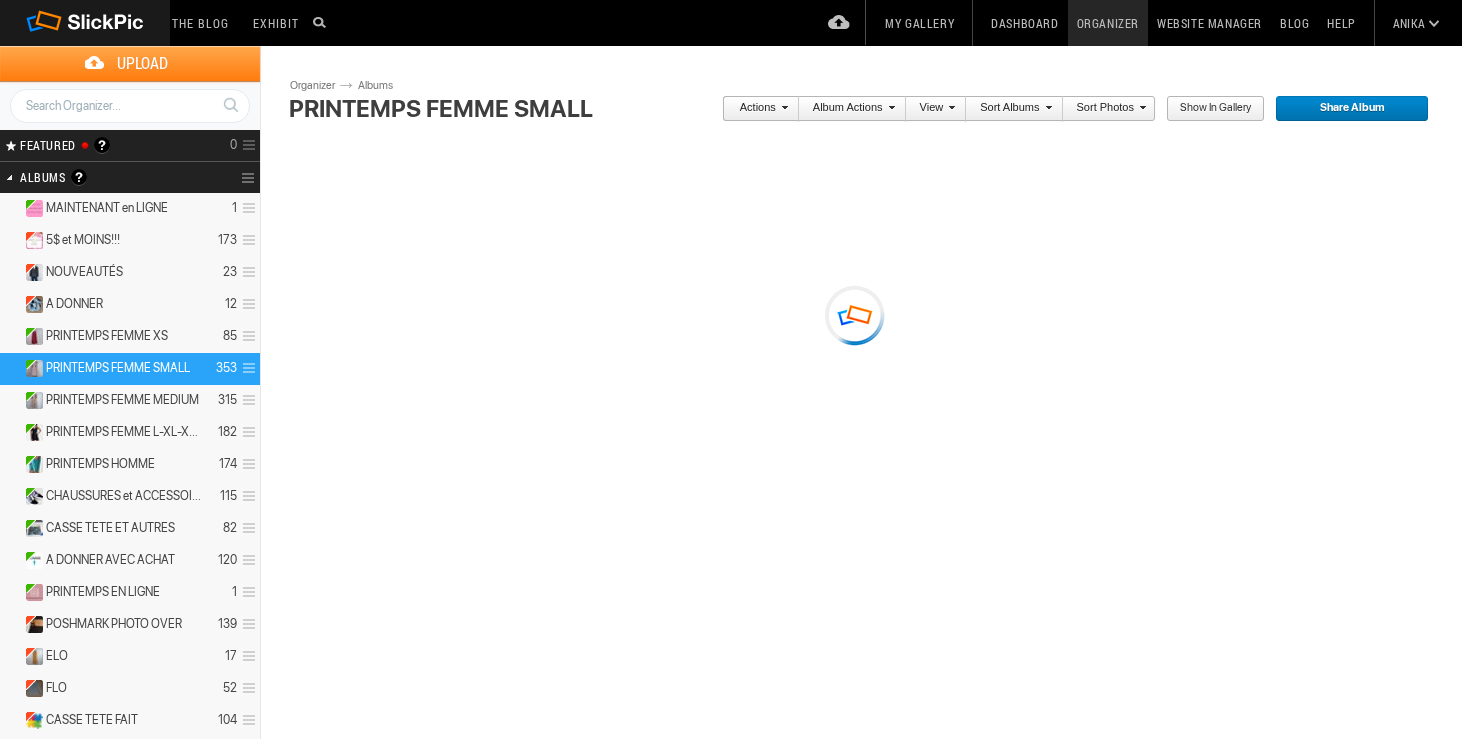 scroll, scrollTop: 0, scrollLeft: 0, axis: both 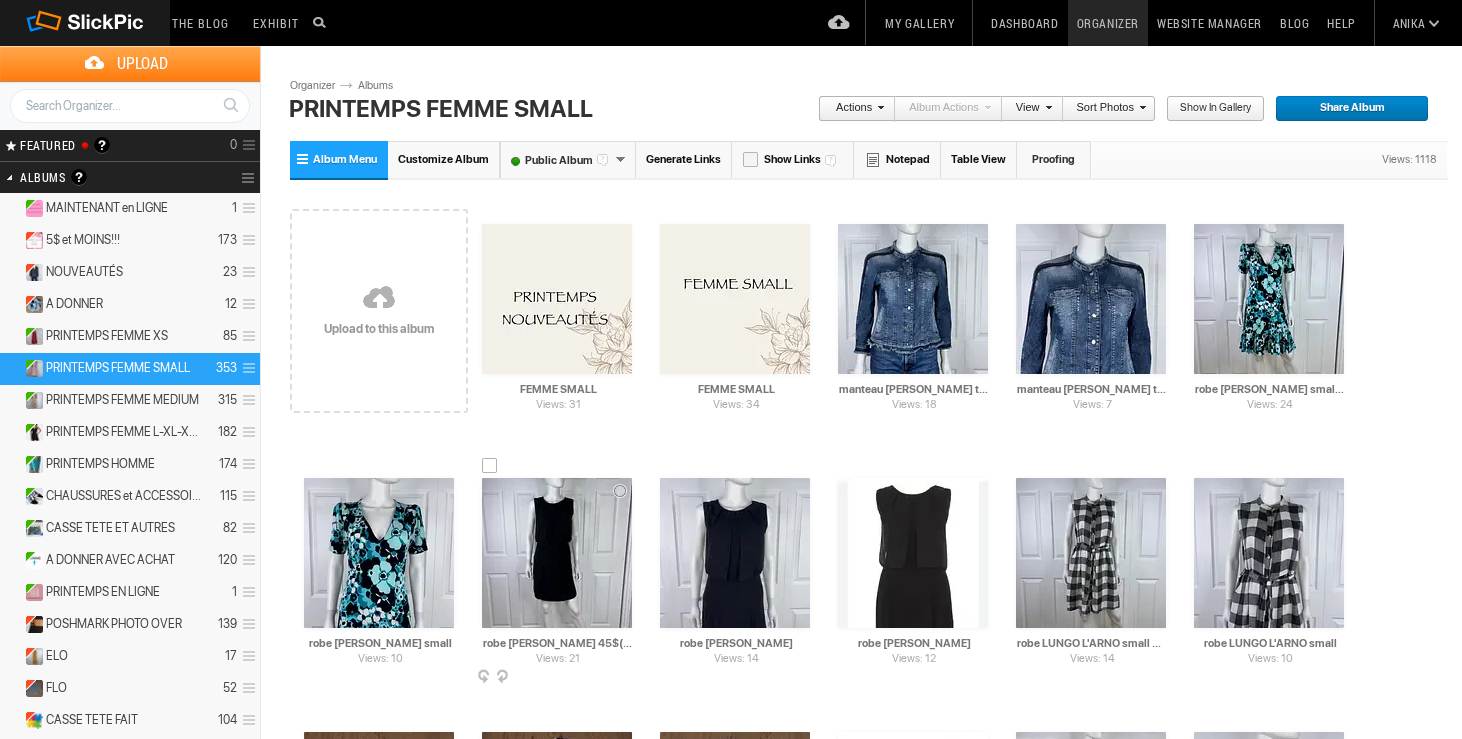 click at bounding box center (557, 553) 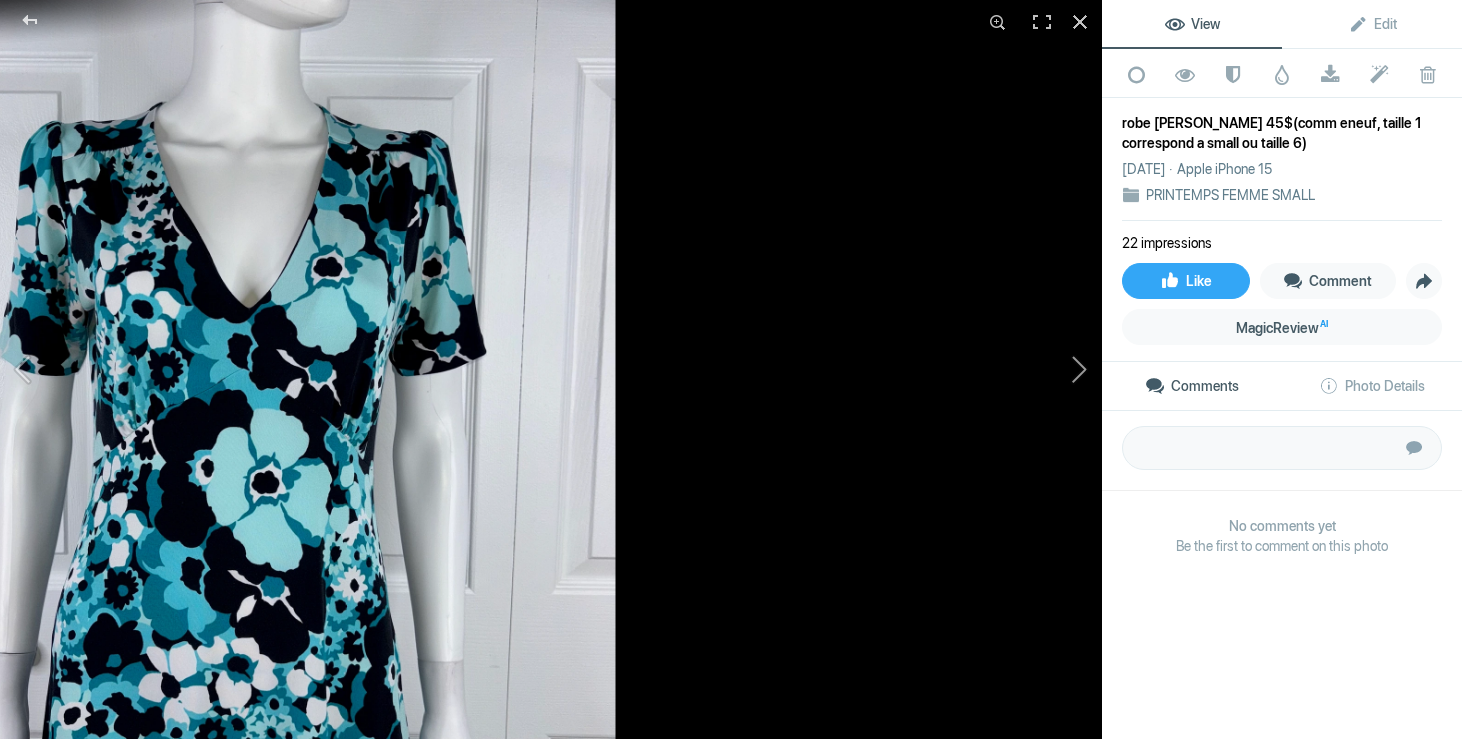 click 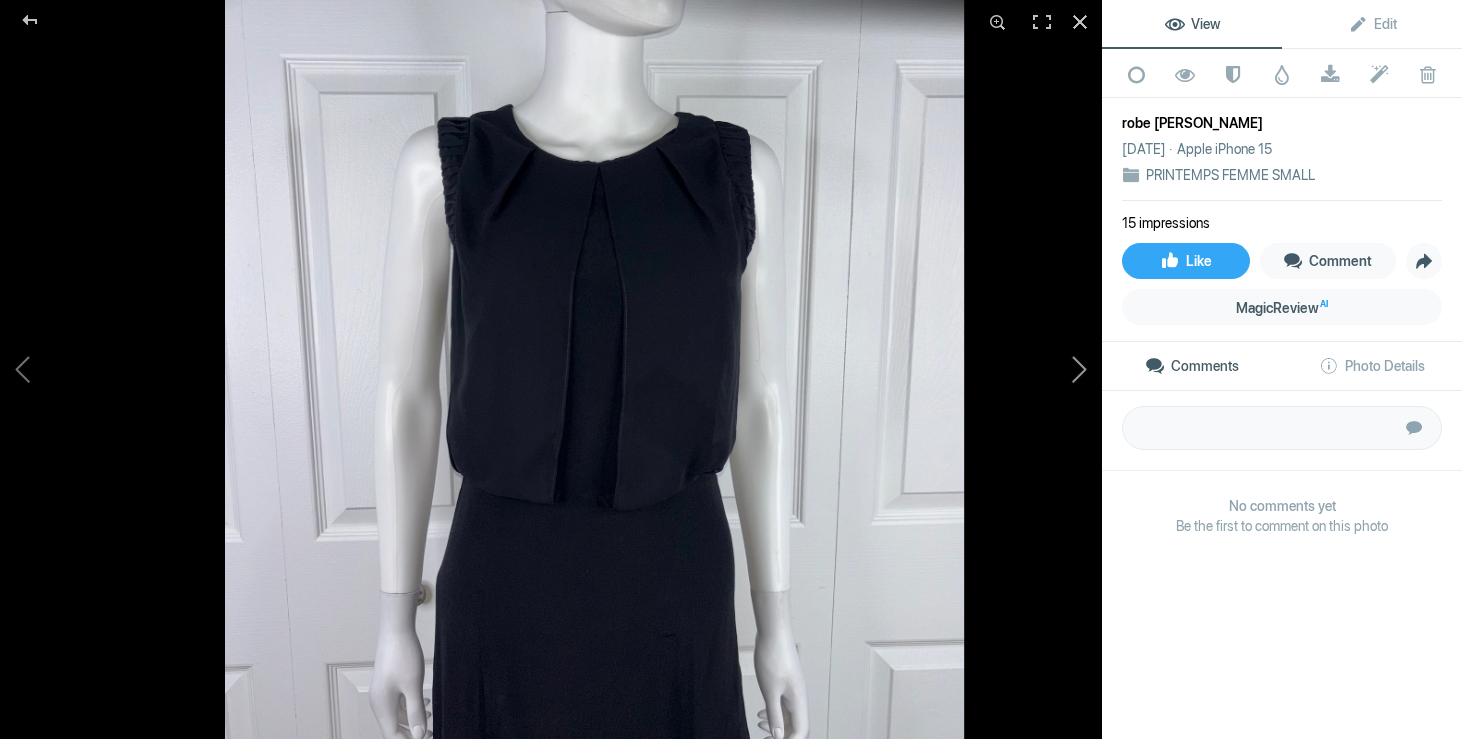 click 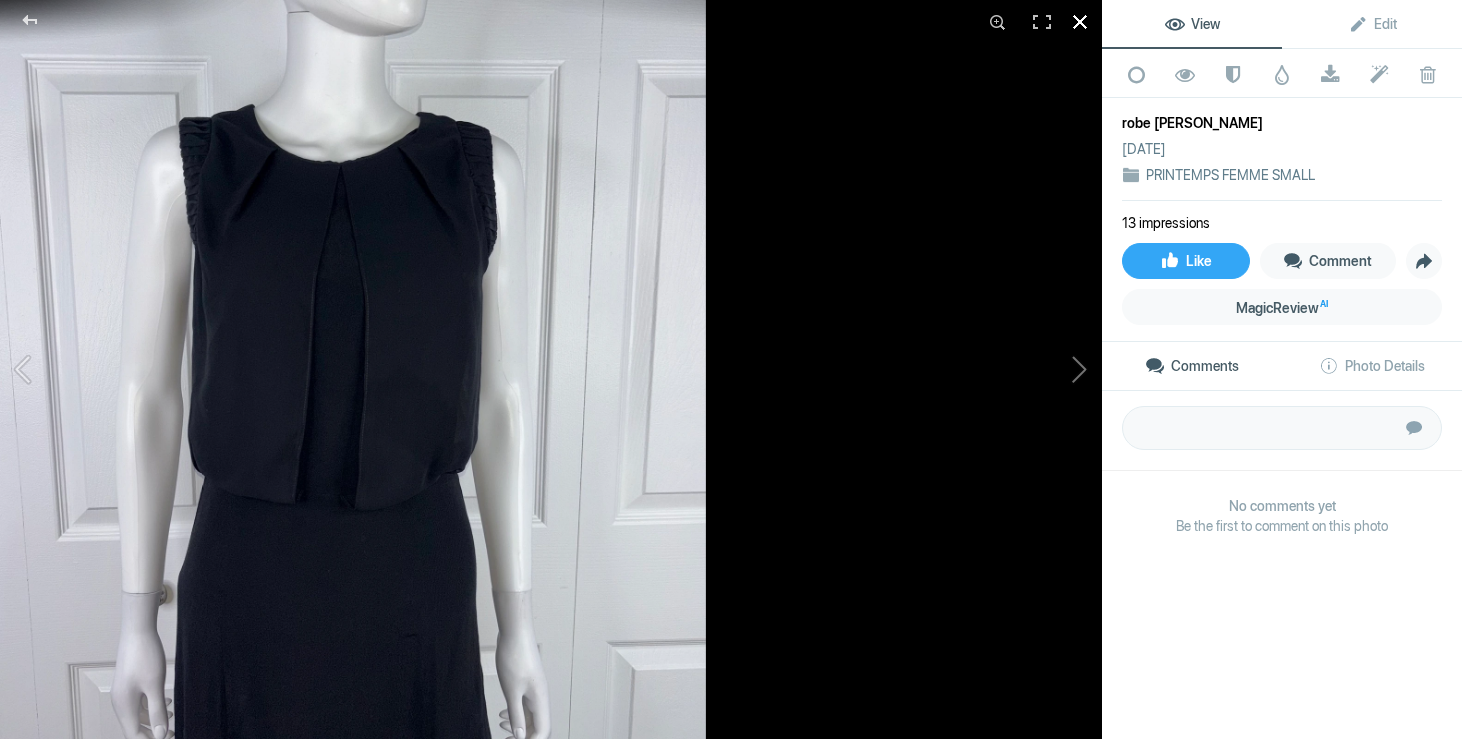 click 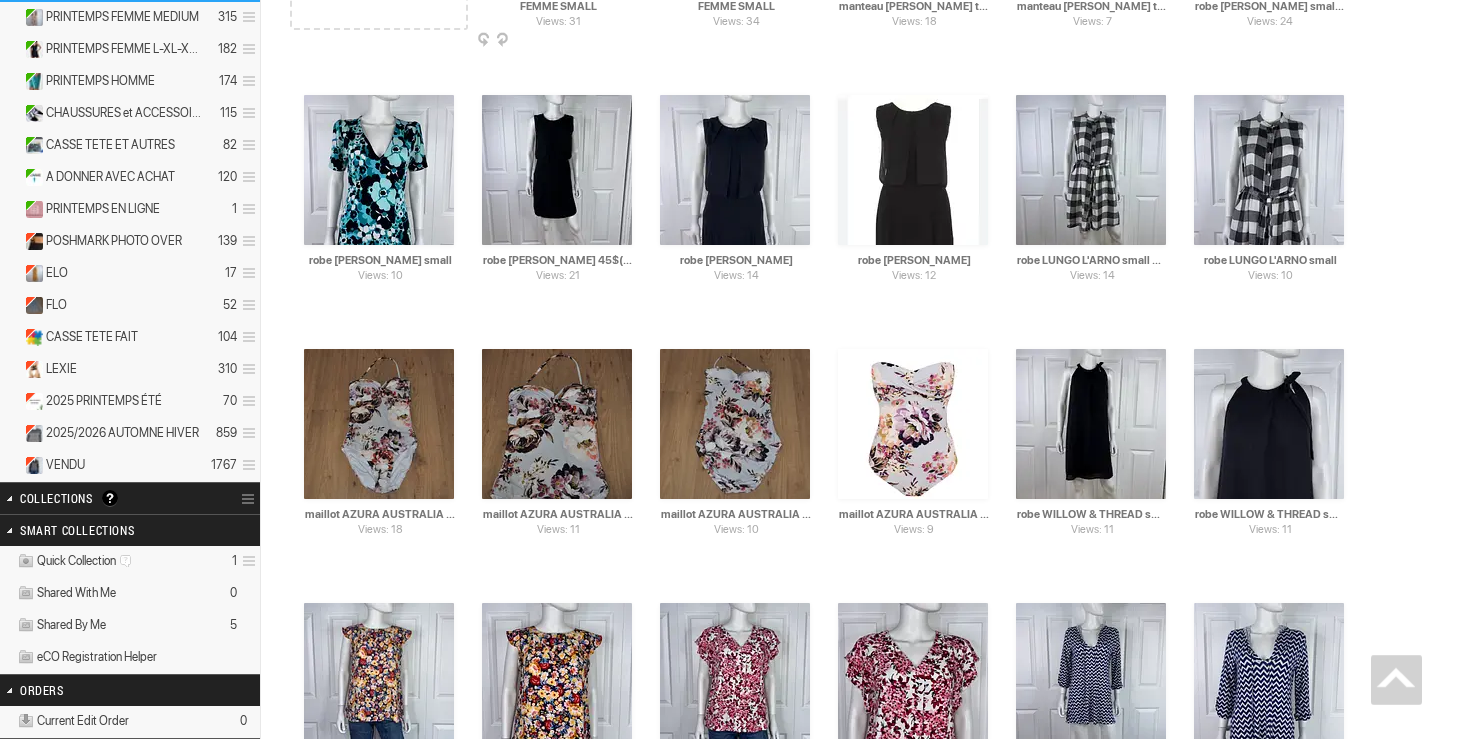 scroll, scrollTop: 0, scrollLeft: 0, axis: both 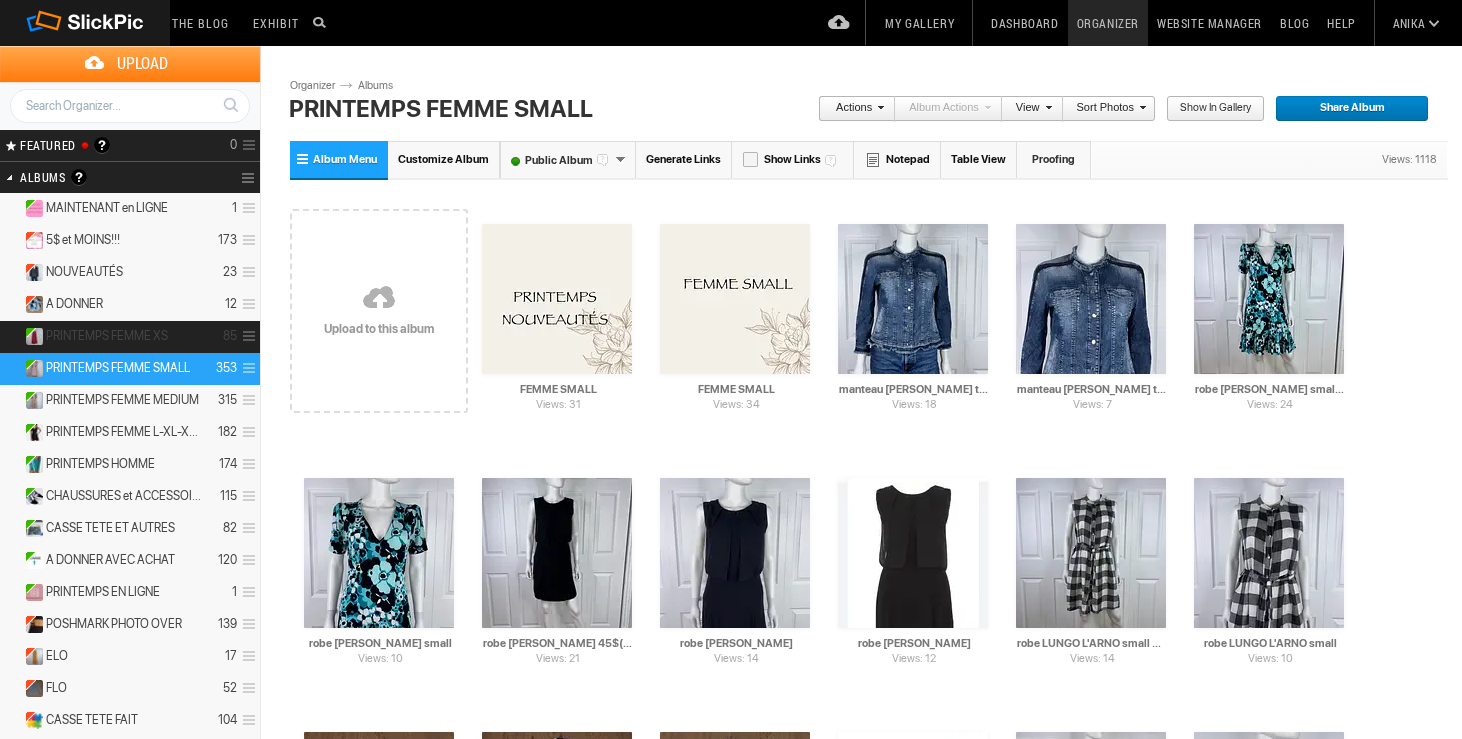 click on "PRINTEMPS FEMME XS
85" at bounding box center [130, 337] 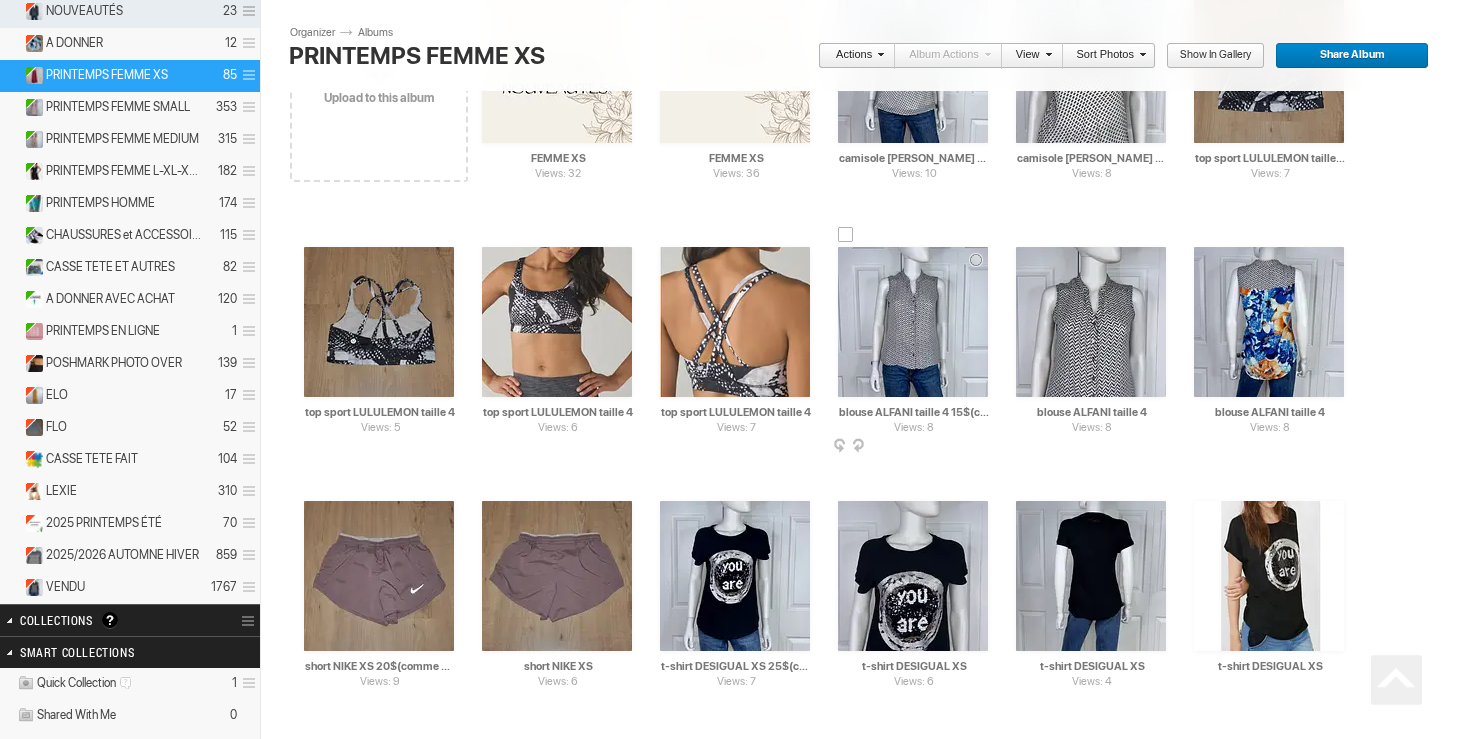 scroll, scrollTop: 0, scrollLeft: 0, axis: both 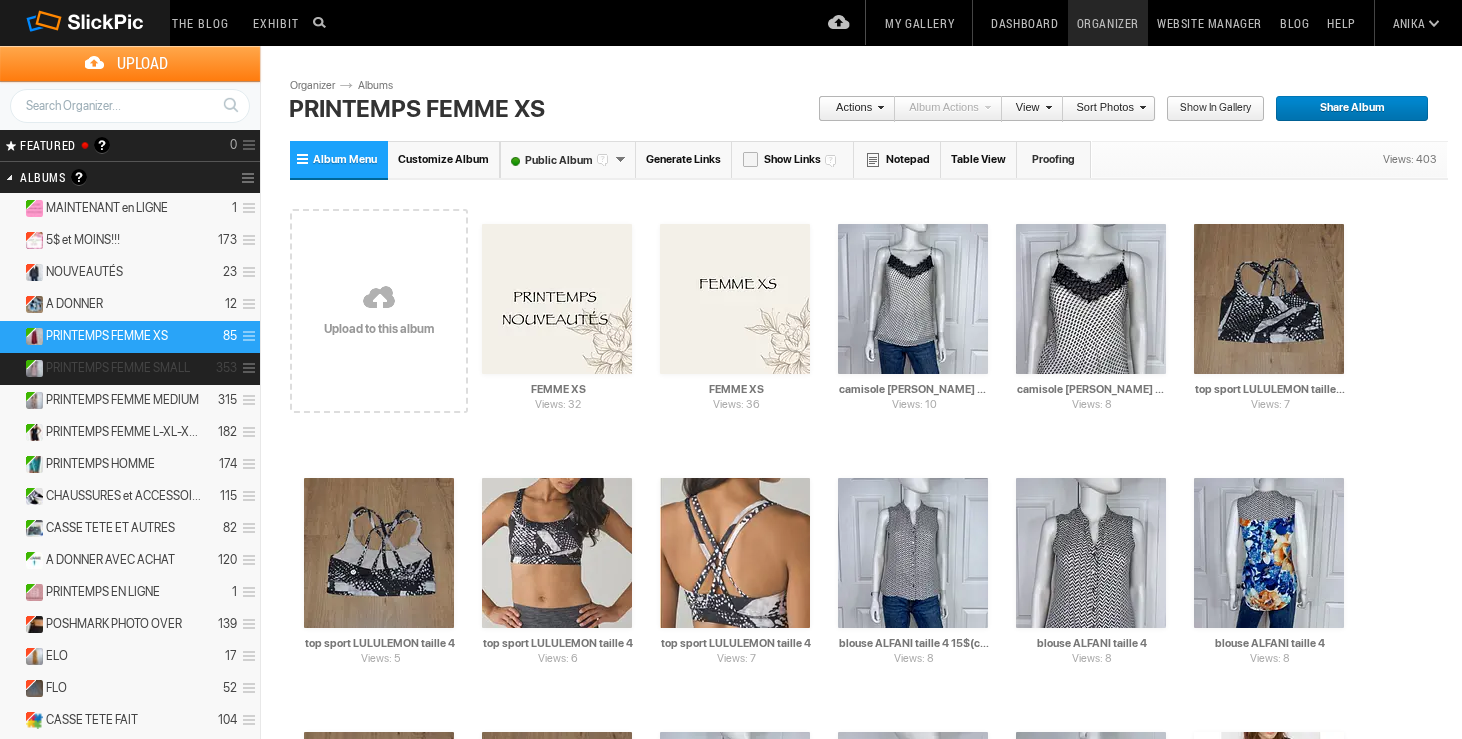 click on "PRINTEMPS FEMME SMALL" at bounding box center [118, 368] 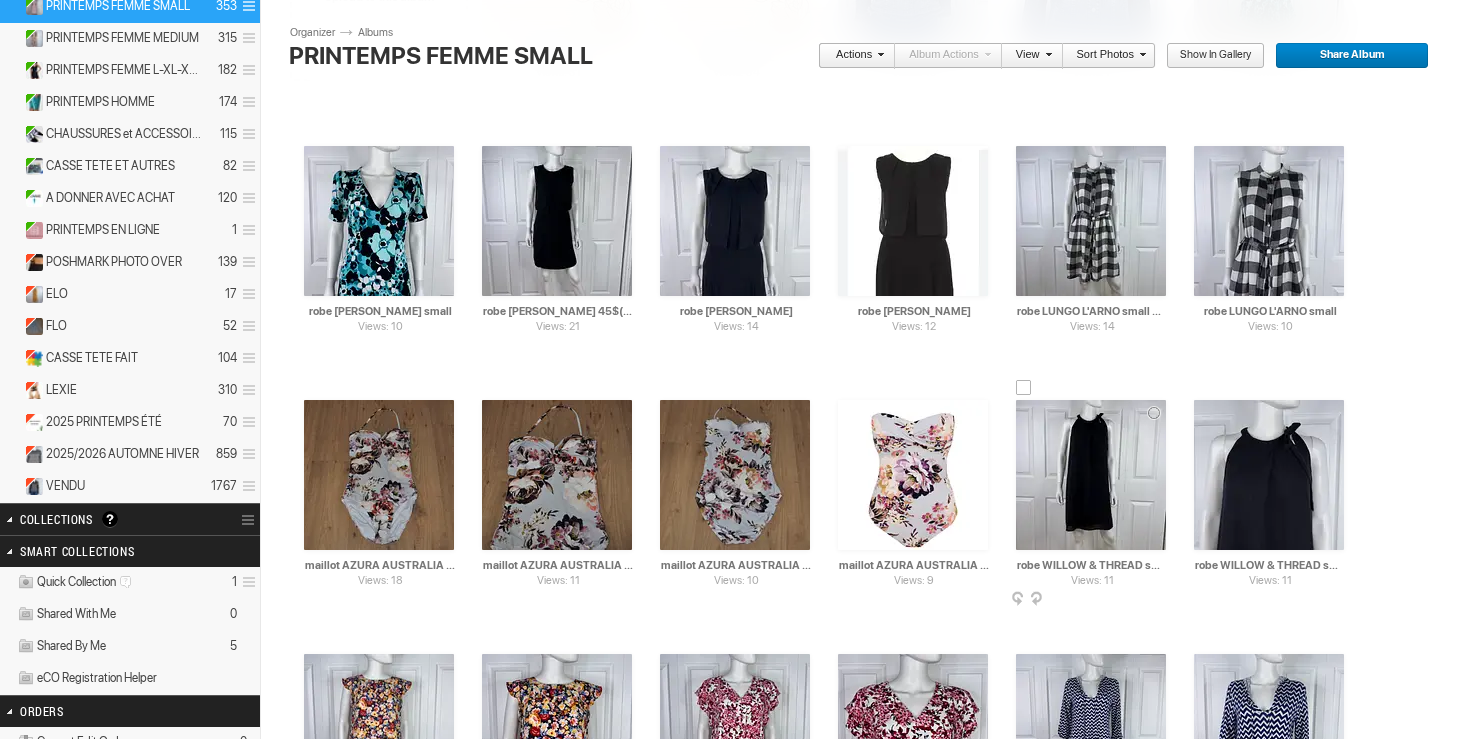 scroll, scrollTop: 366, scrollLeft: 0, axis: vertical 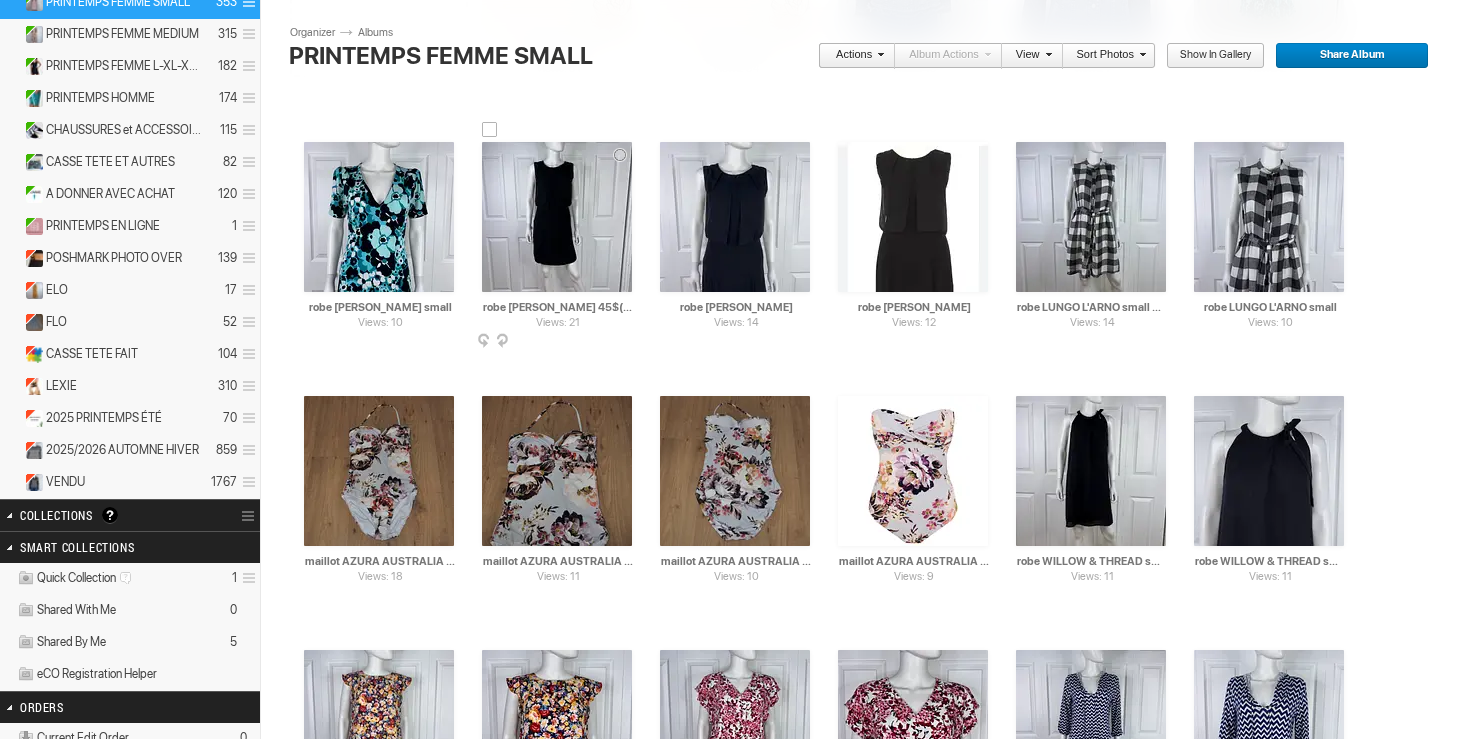 click at bounding box center (557, 217) 